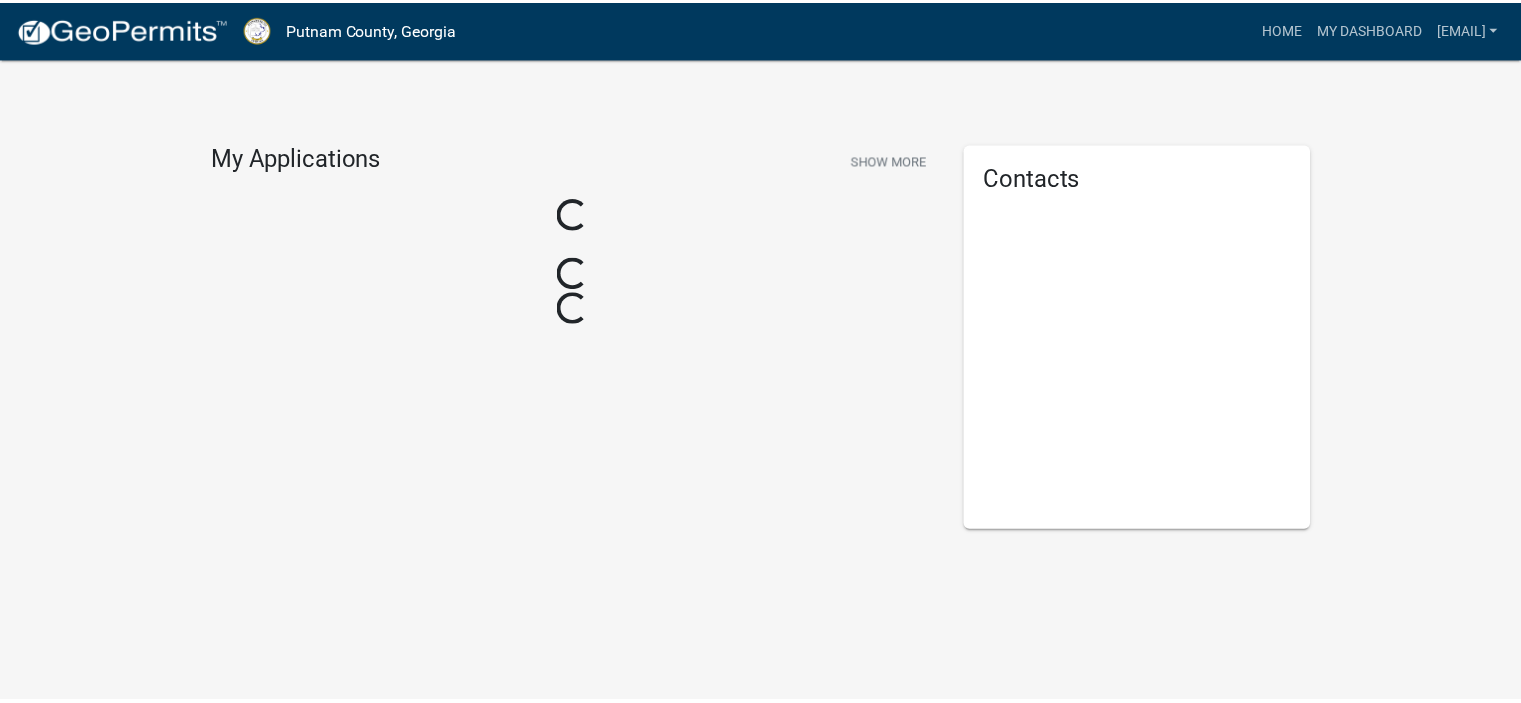 scroll, scrollTop: 0, scrollLeft: 0, axis: both 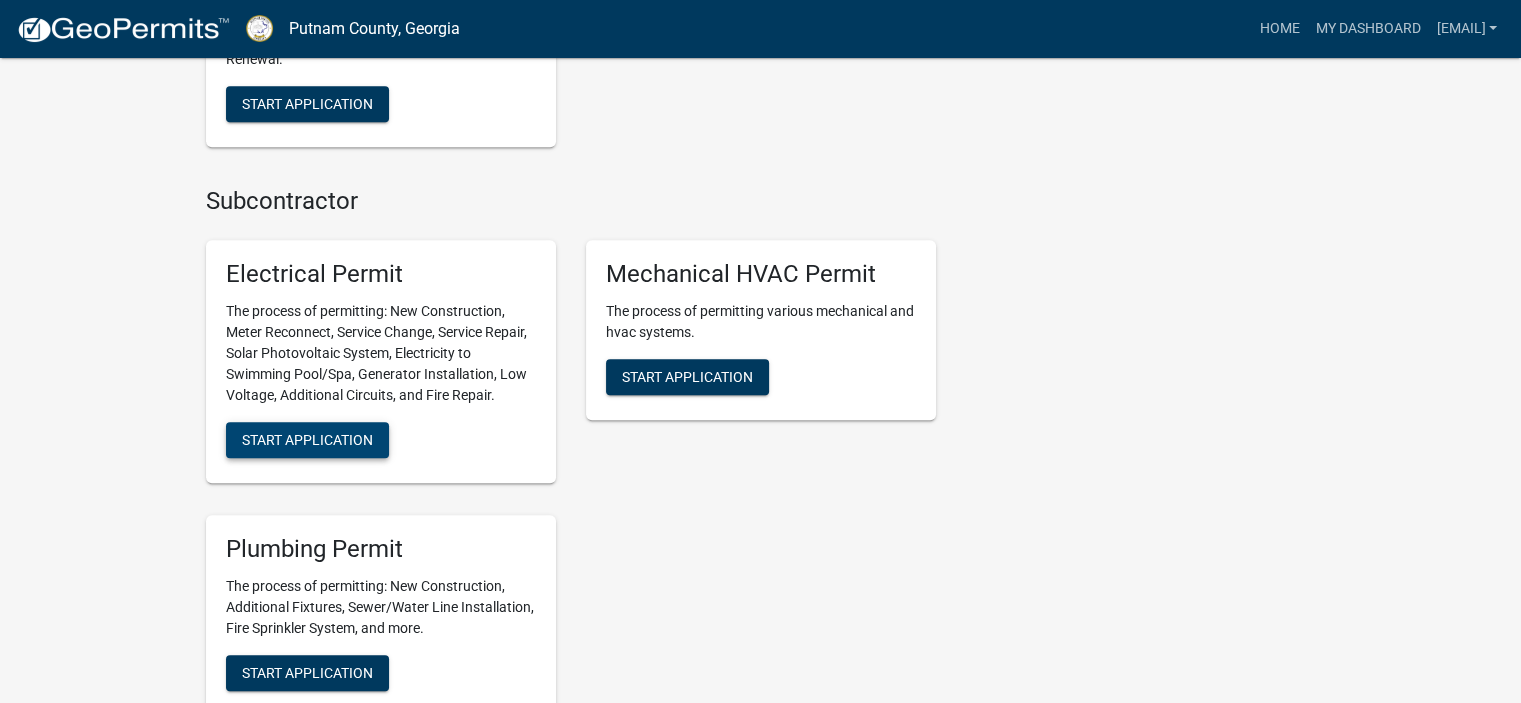 click on "Start Application" at bounding box center (307, 440) 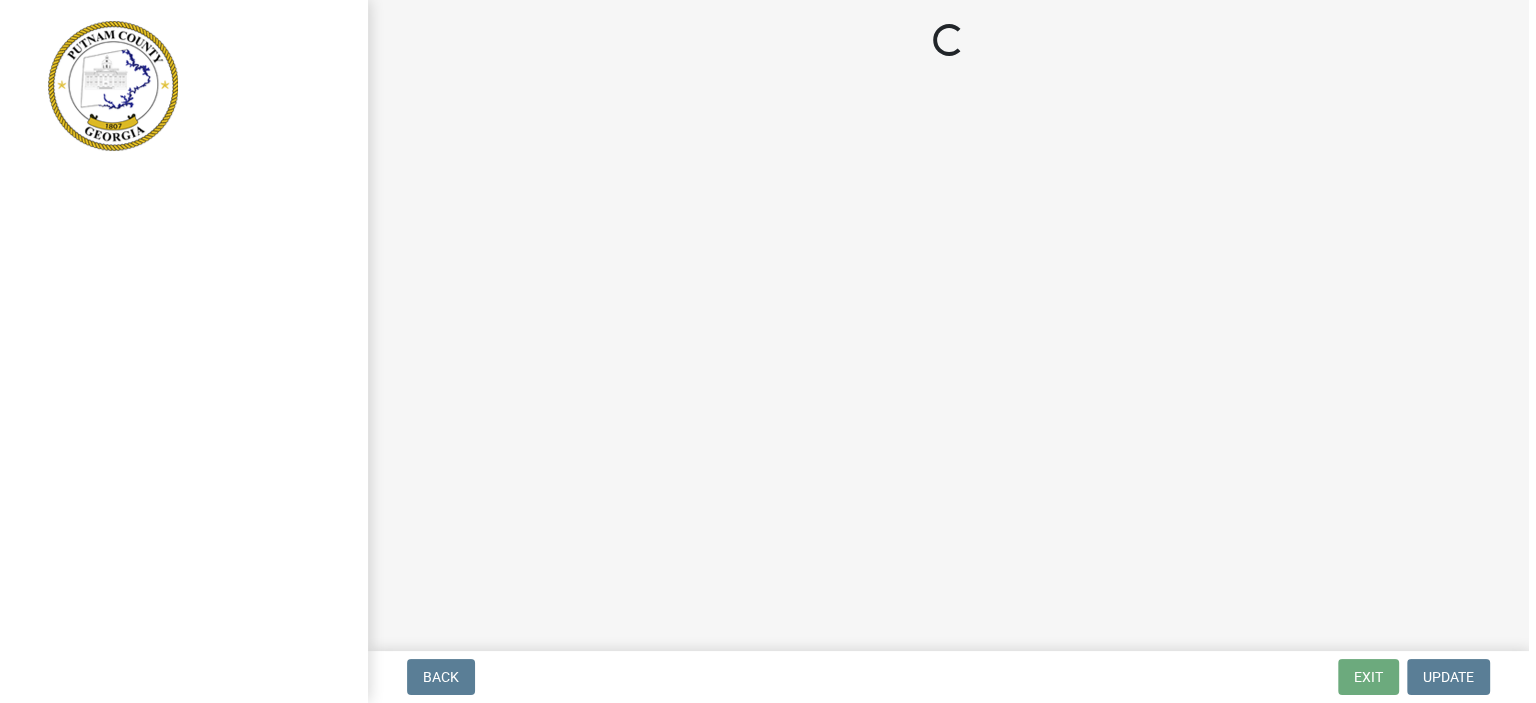 scroll, scrollTop: 0, scrollLeft: 0, axis: both 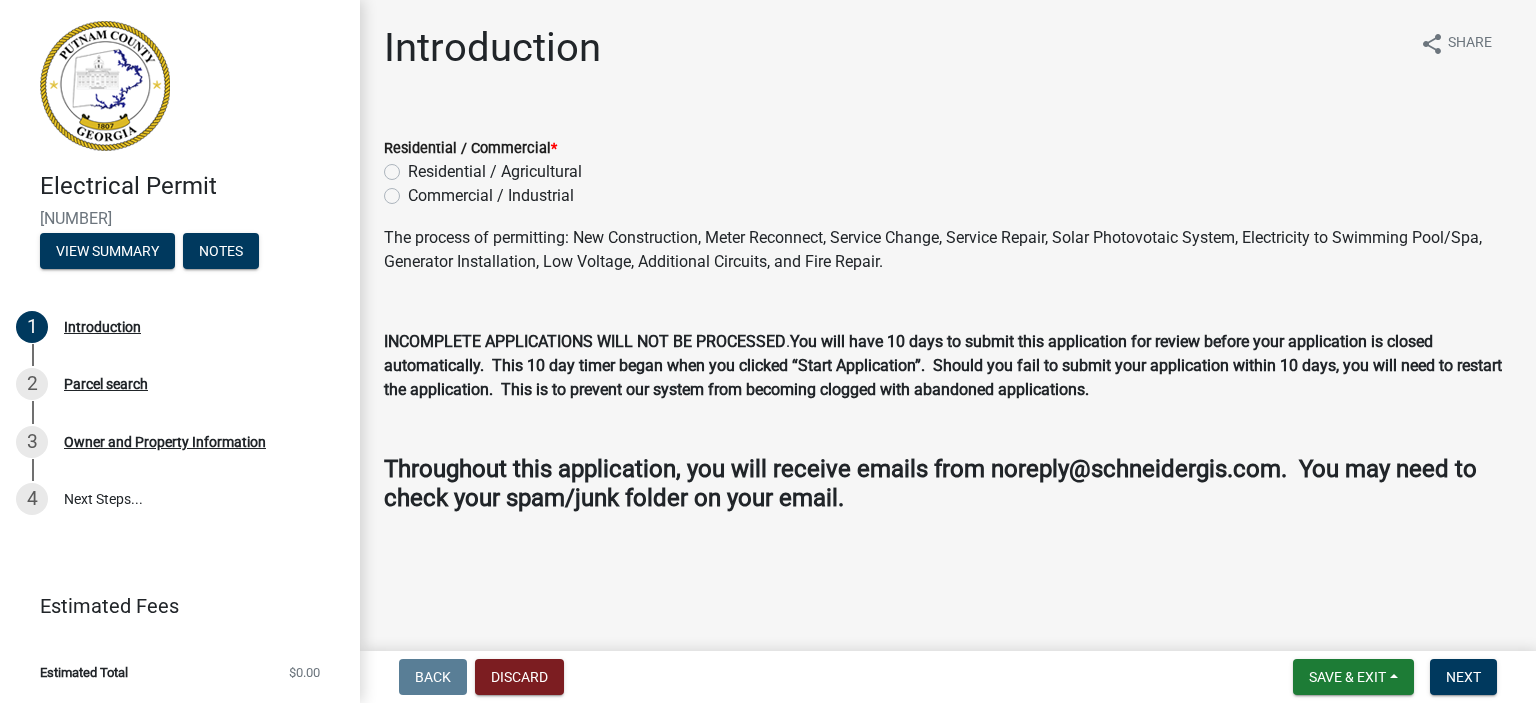 click on "Residential / Agricultural" 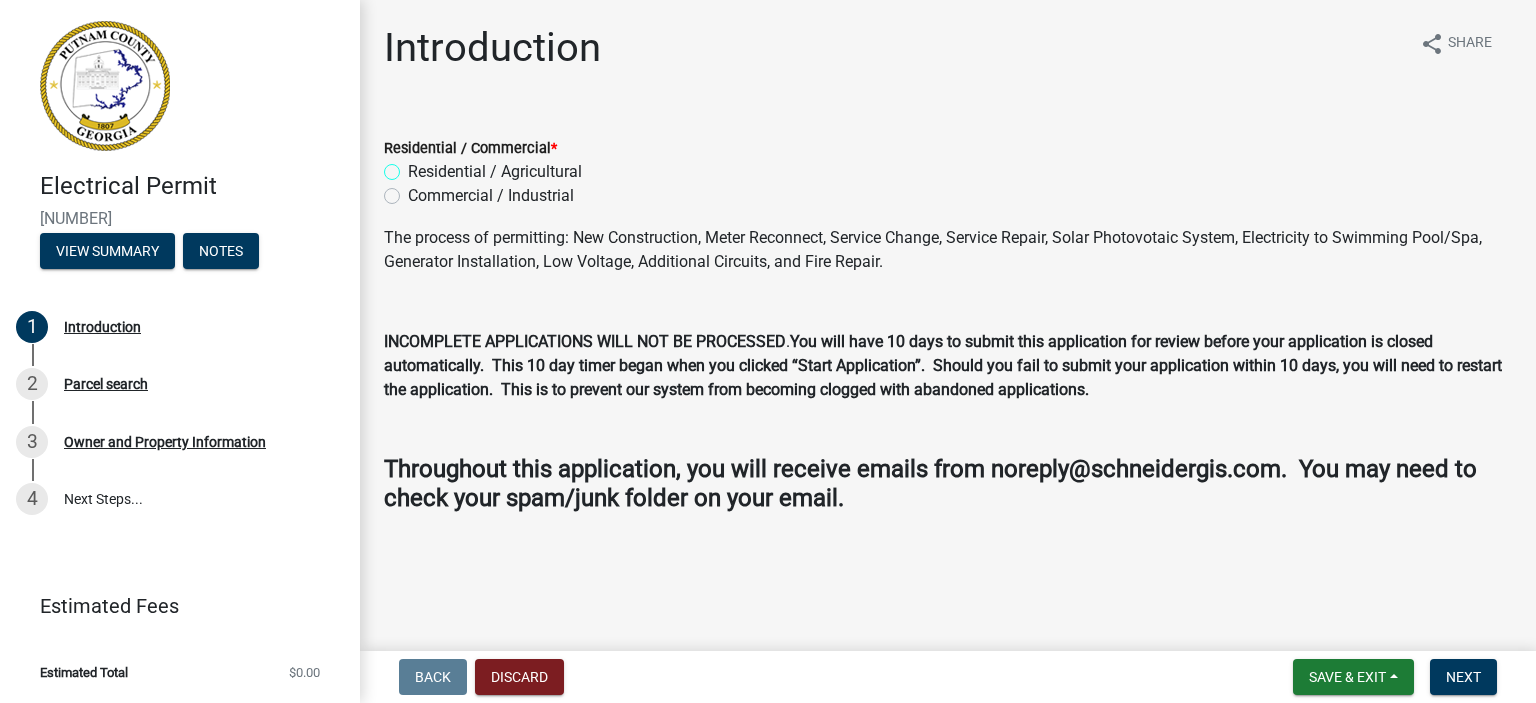 click on "Residential / Agricultural" at bounding box center (414, 166) 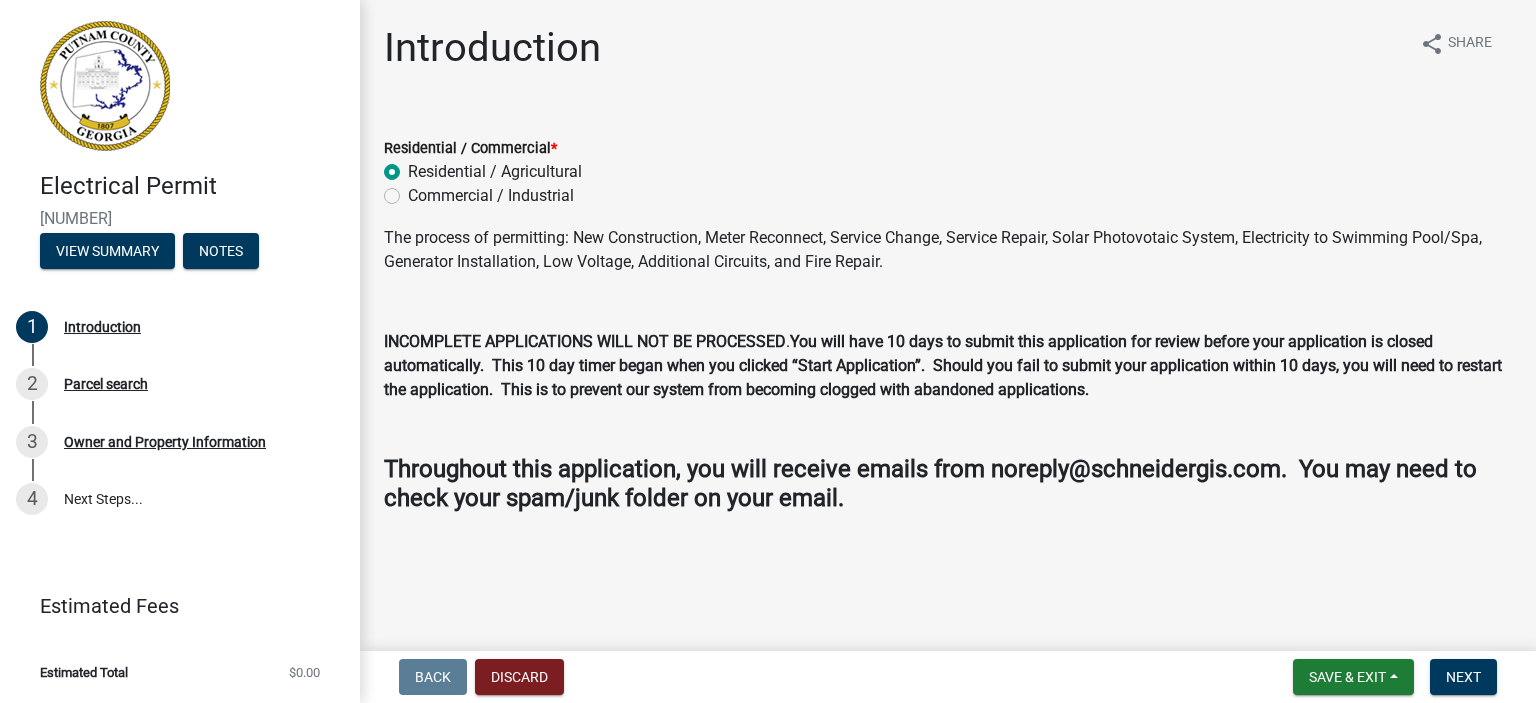 radio on "true" 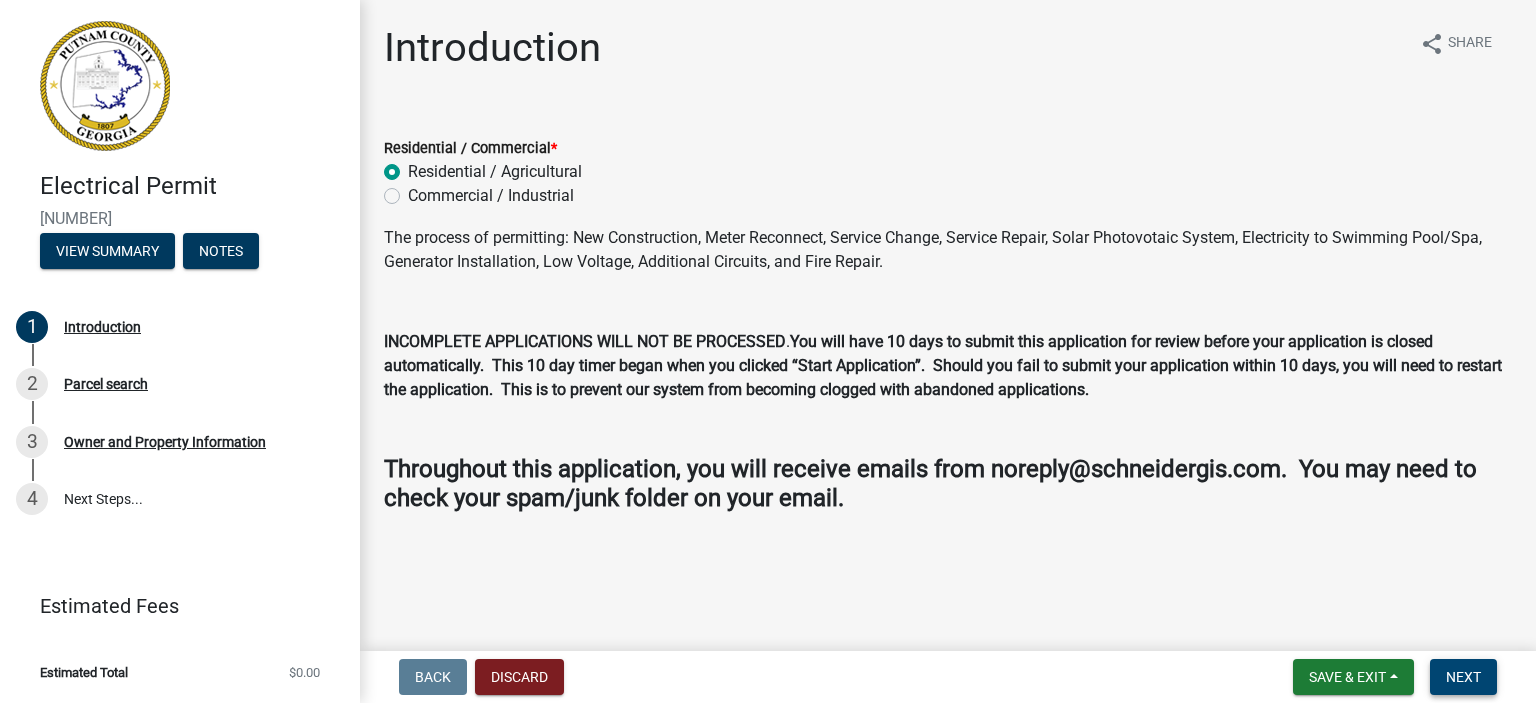 click on "Next" at bounding box center [1463, 677] 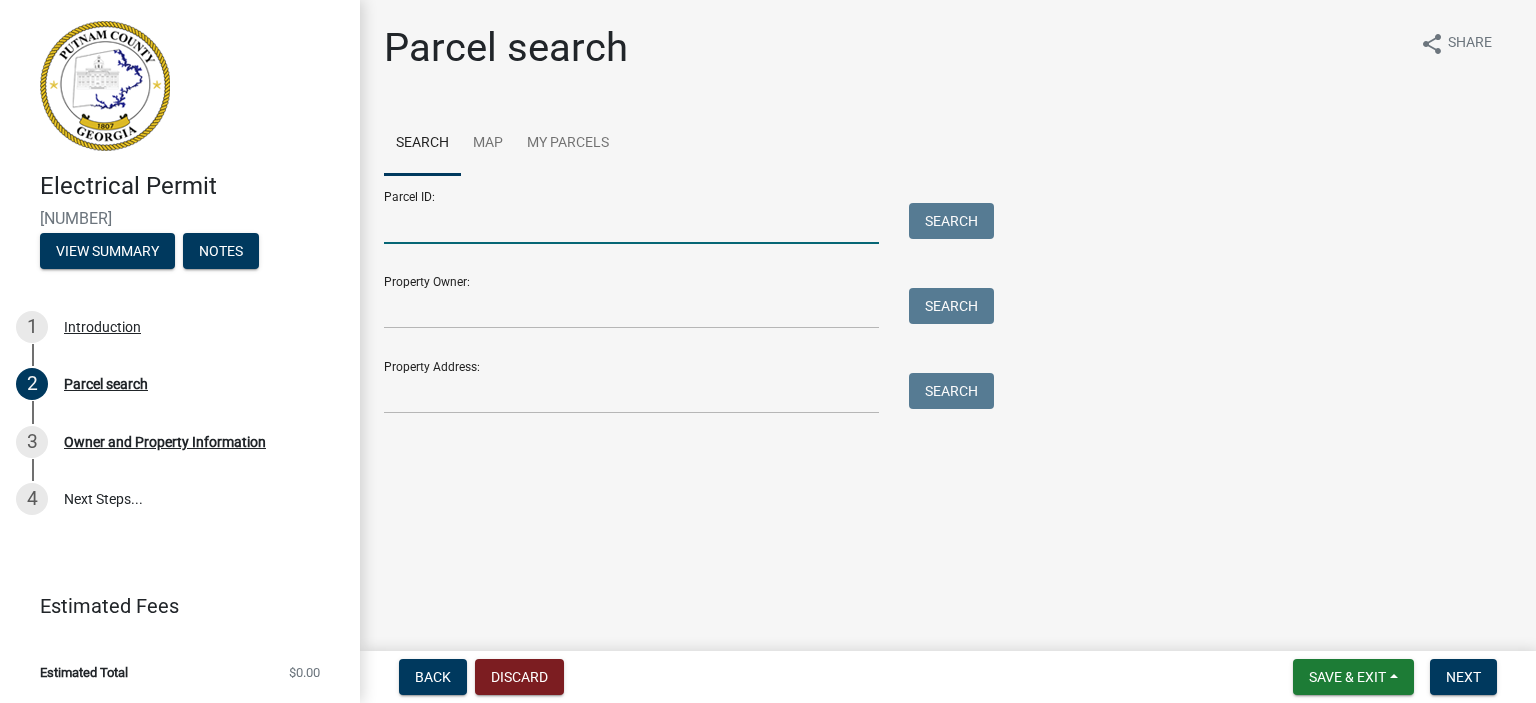 click on "Parcel ID:" at bounding box center [631, 223] 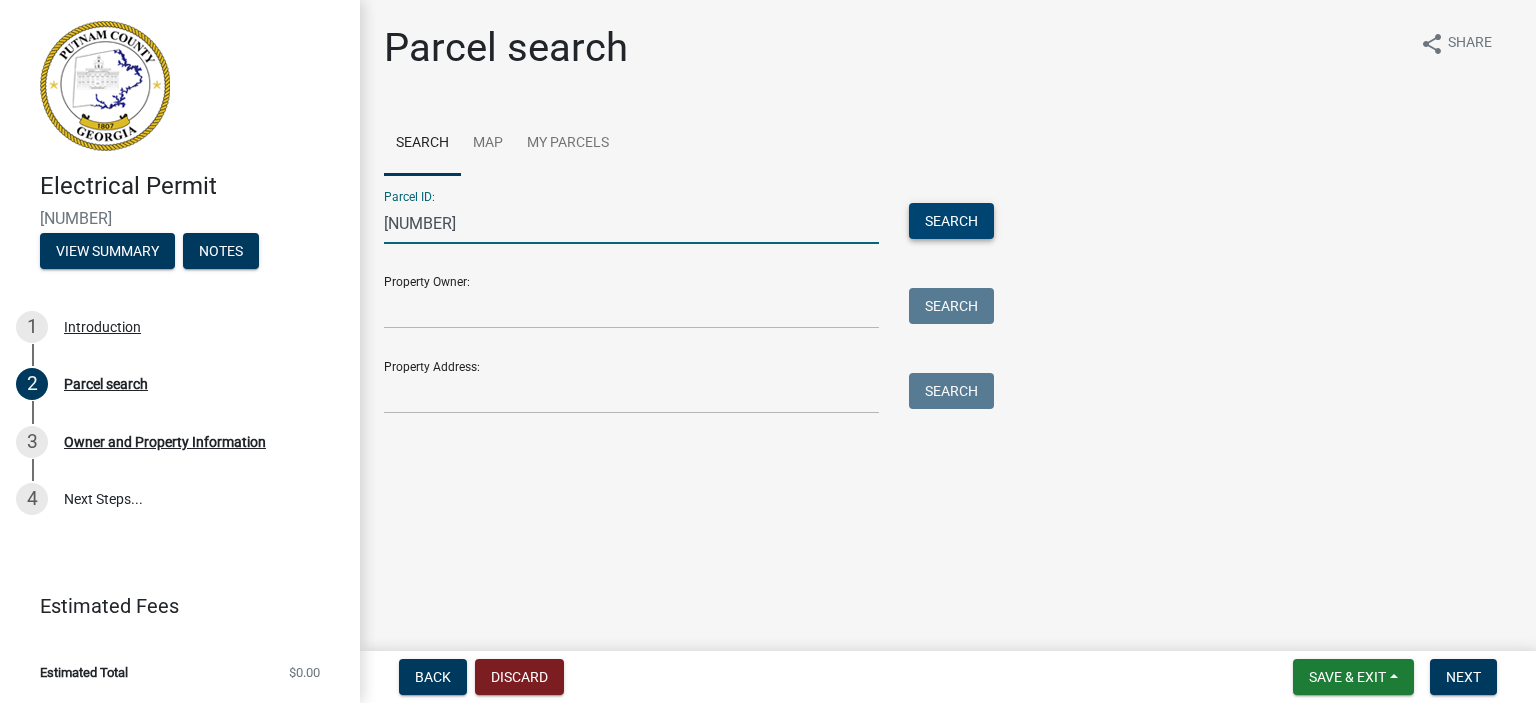 type on "[NUMBER]" 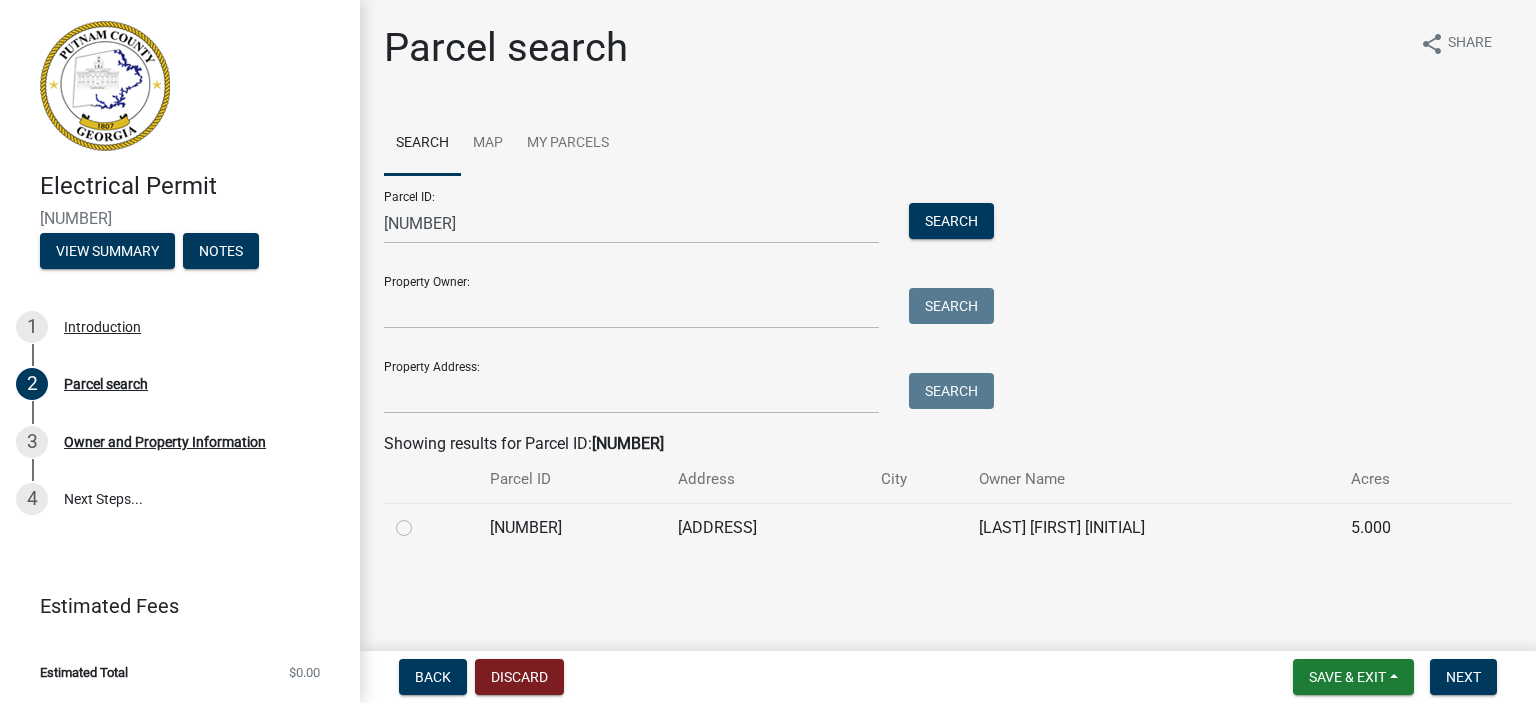 click 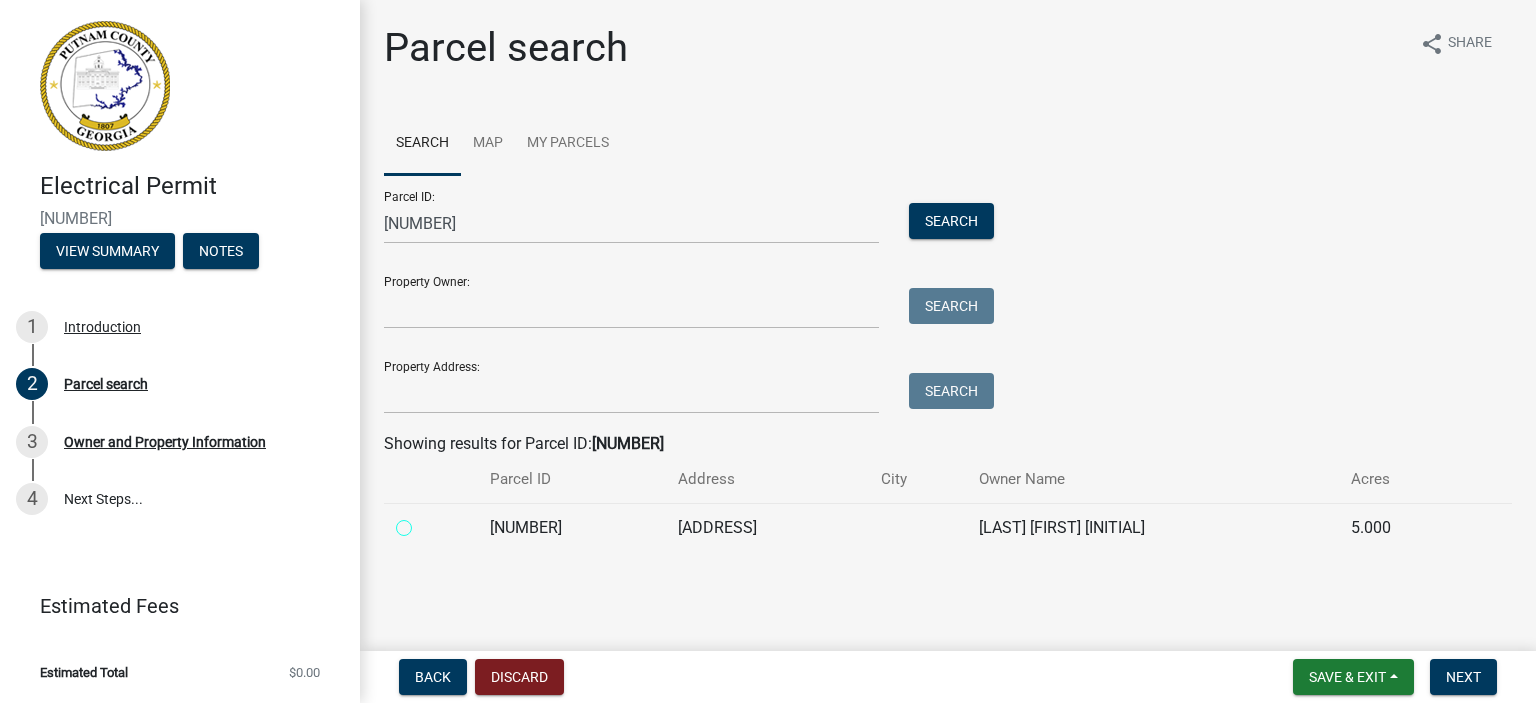 radio on "true" 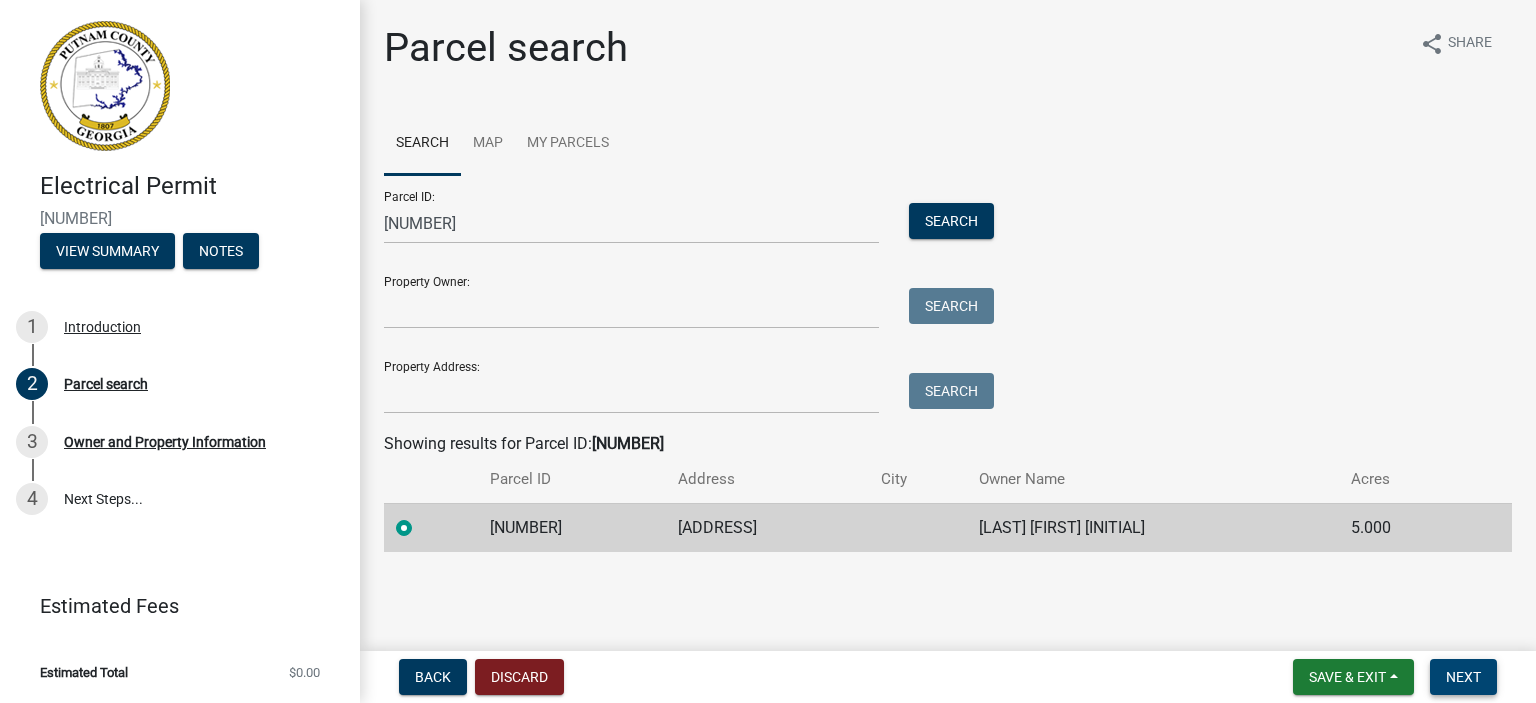 click on "Next" at bounding box center (1463, 677) 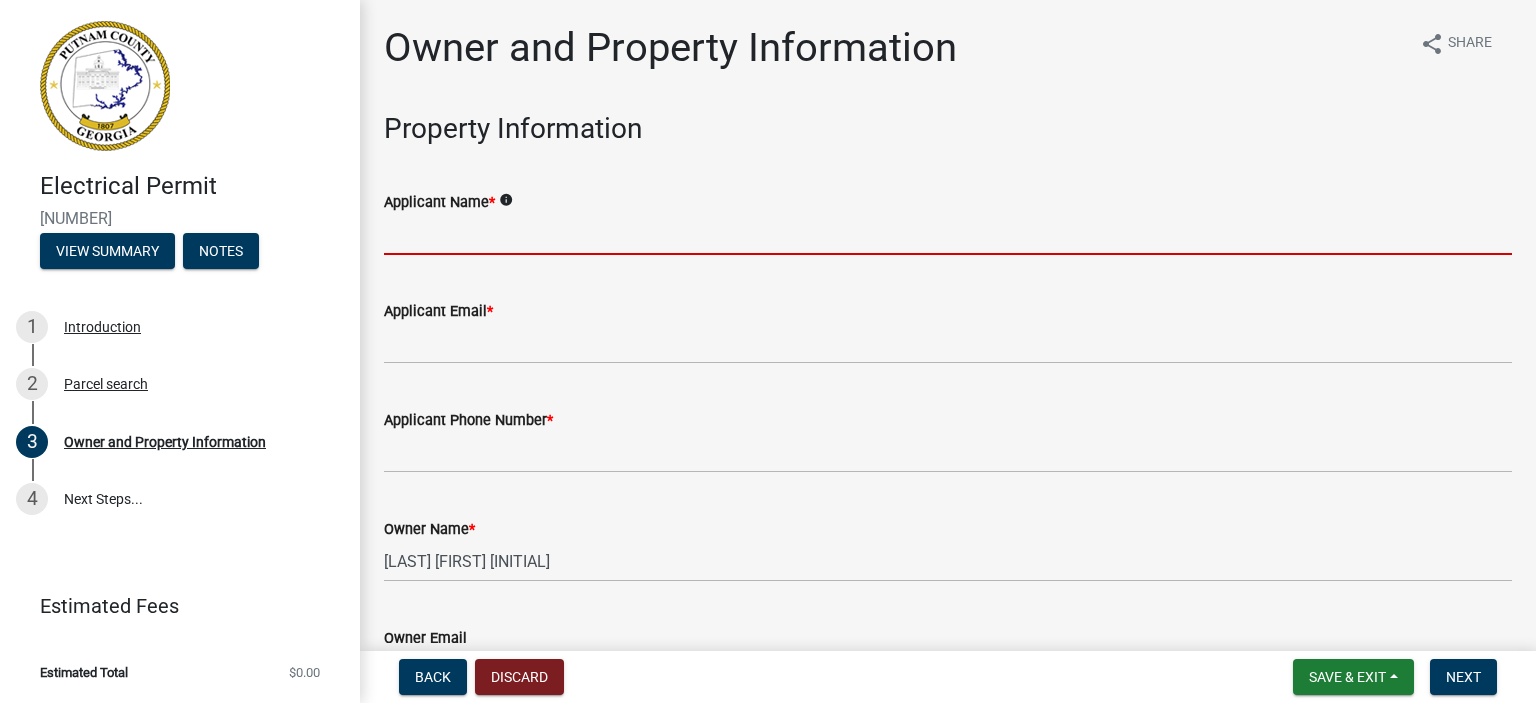 click on "Applicant Name  *" at bounding box center [948, 234] 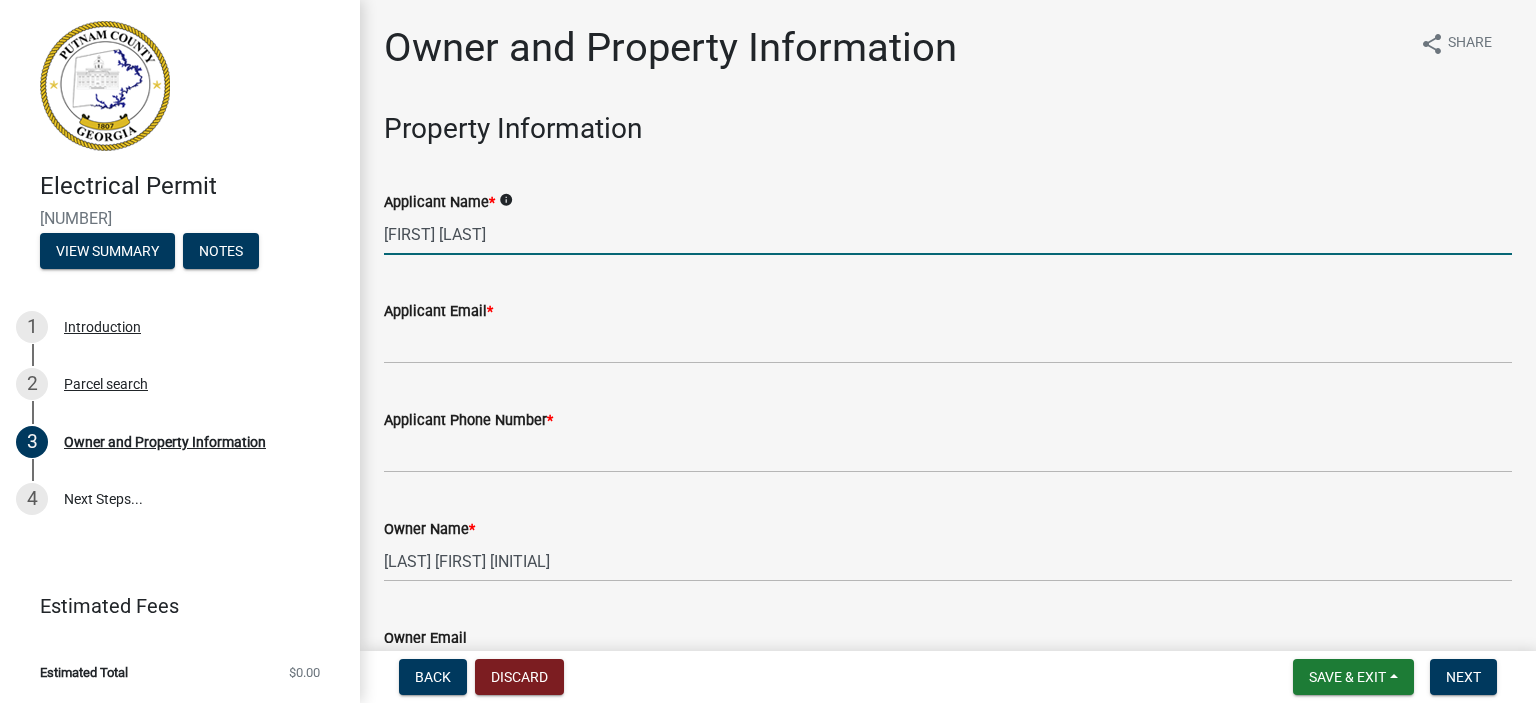 type on "[FIRST] [LAST]" 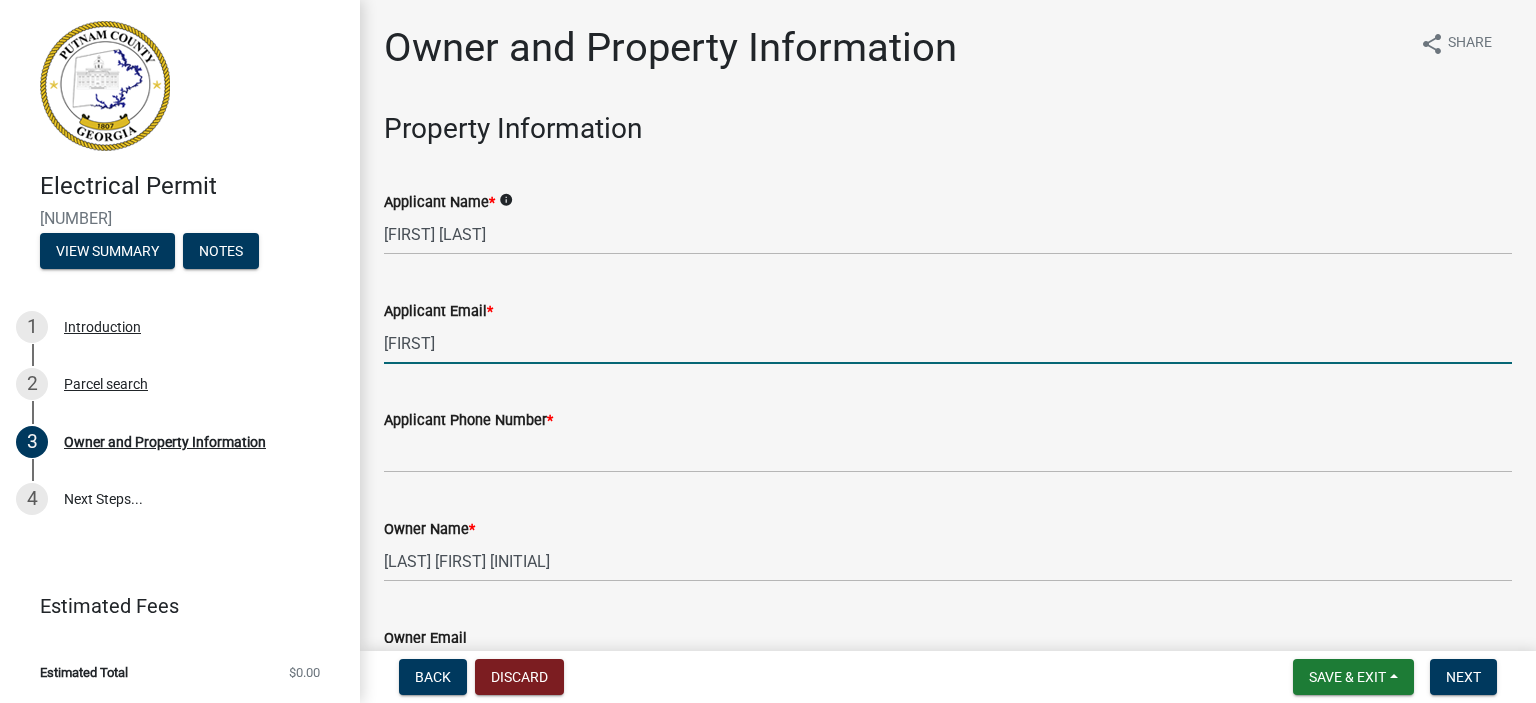 type on "[EMAIL]" 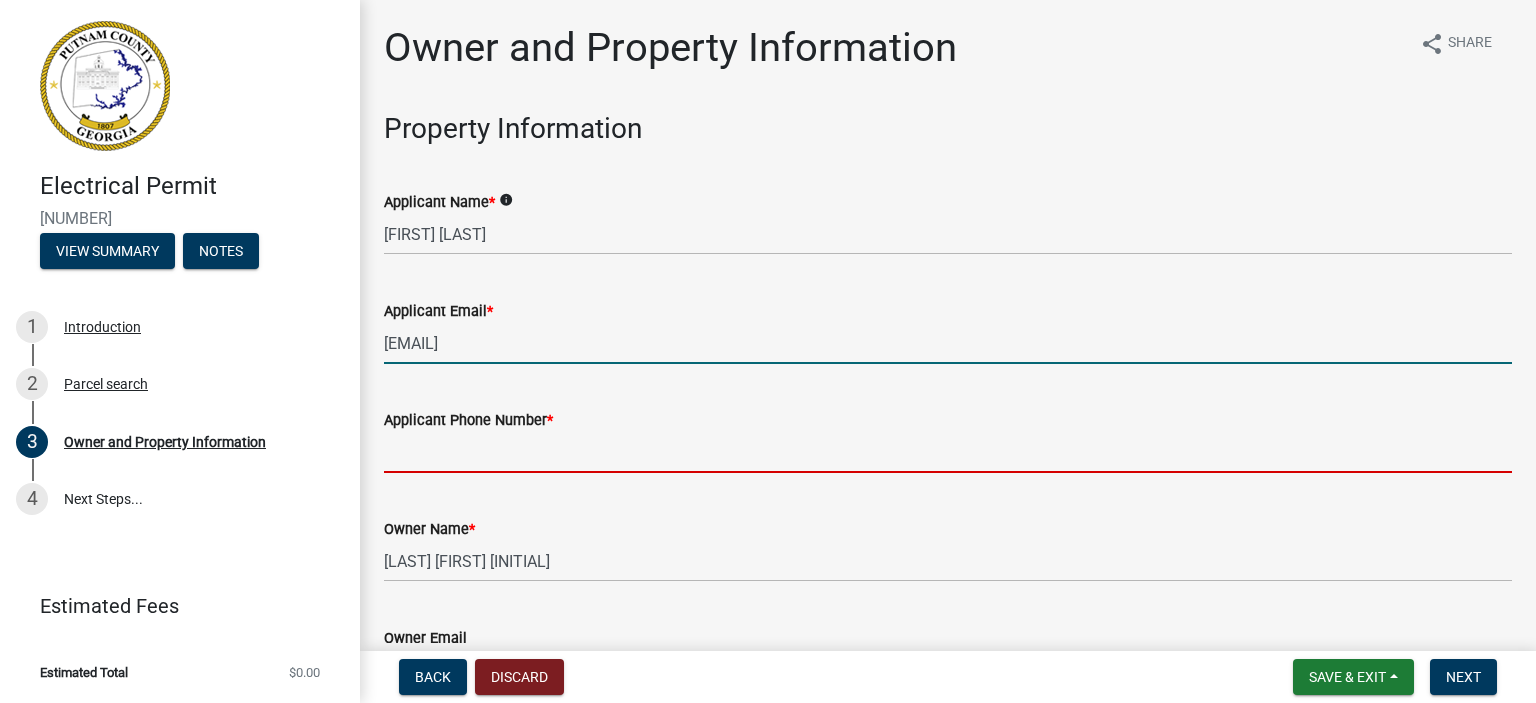 click on "Applicant Phone Number  *" at bounding box center (948, 452) 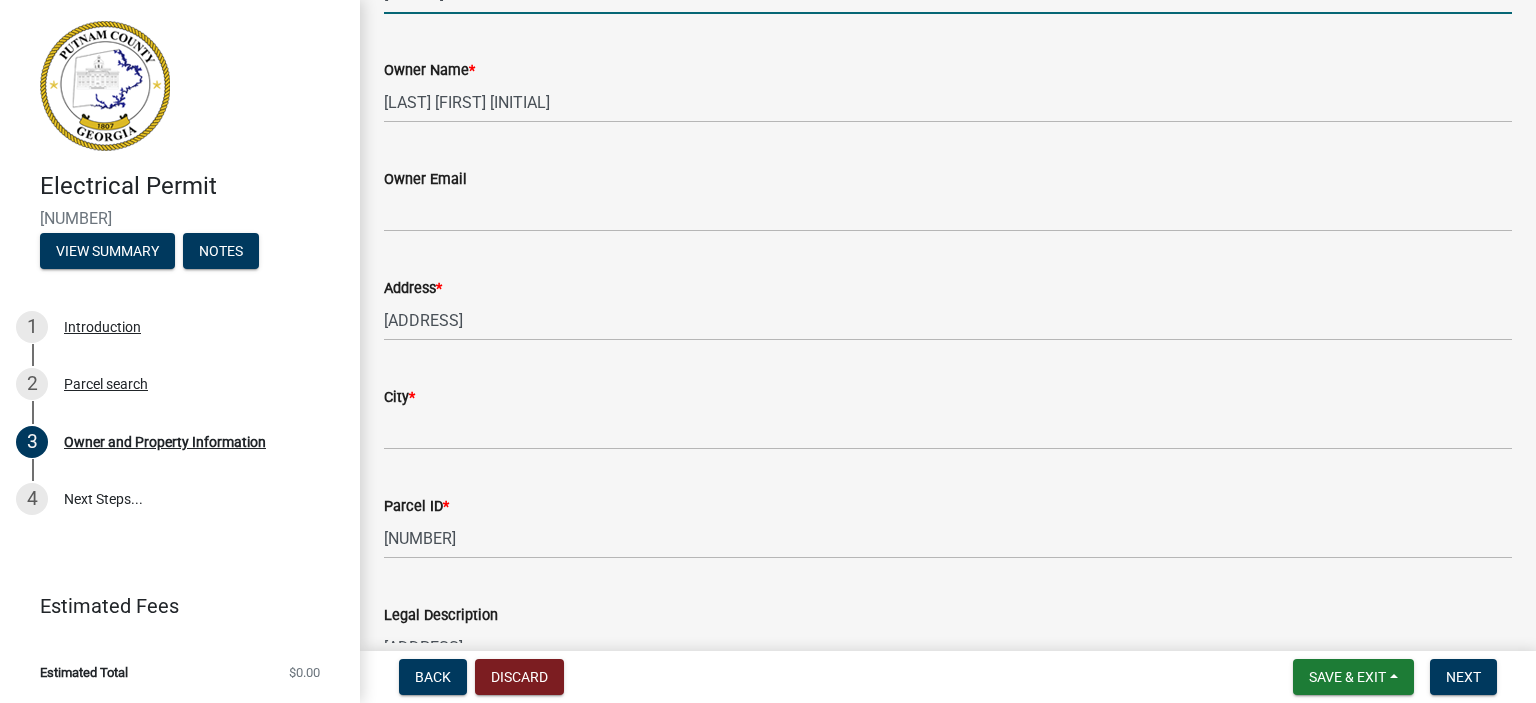scroll, scrollTop: 516, scrollLeft: 0, axis: vertical 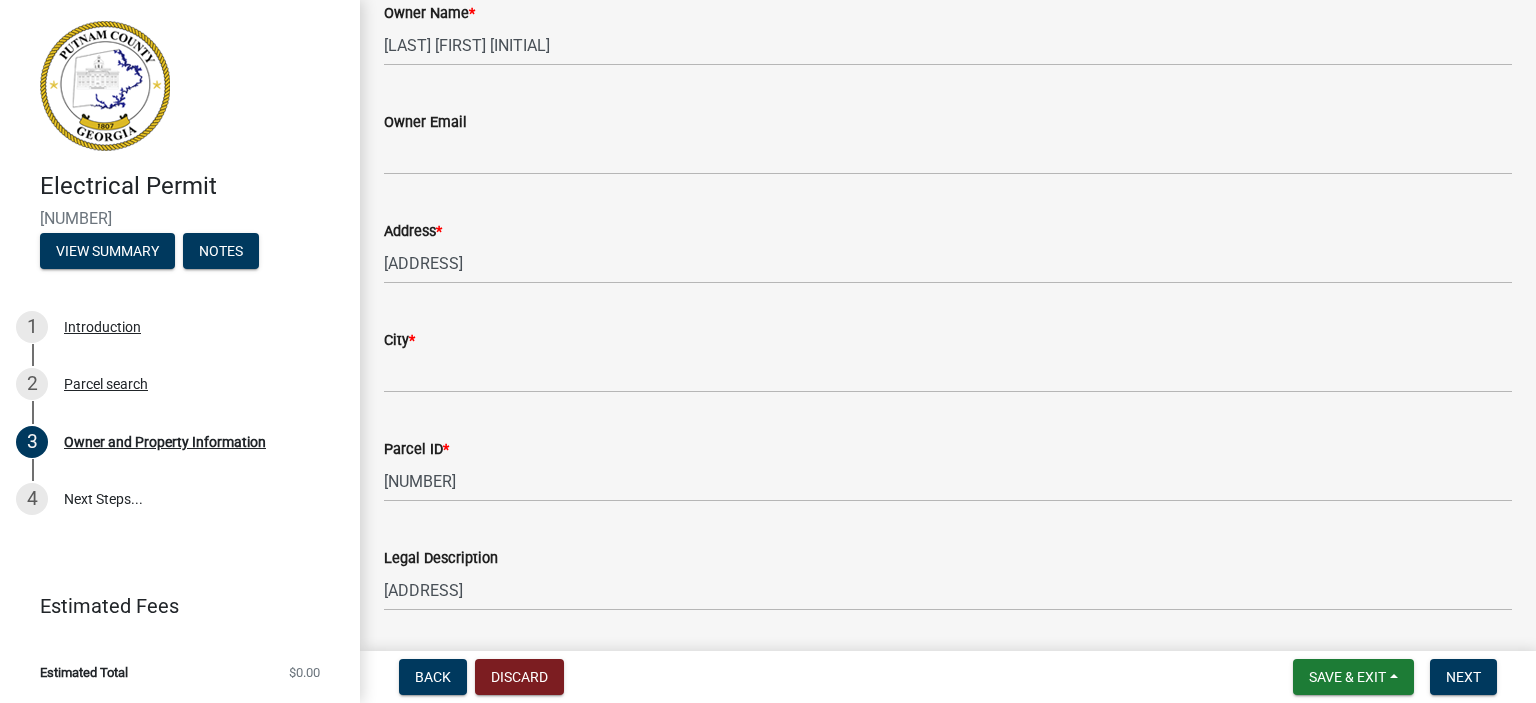 type on "[PHONE]" 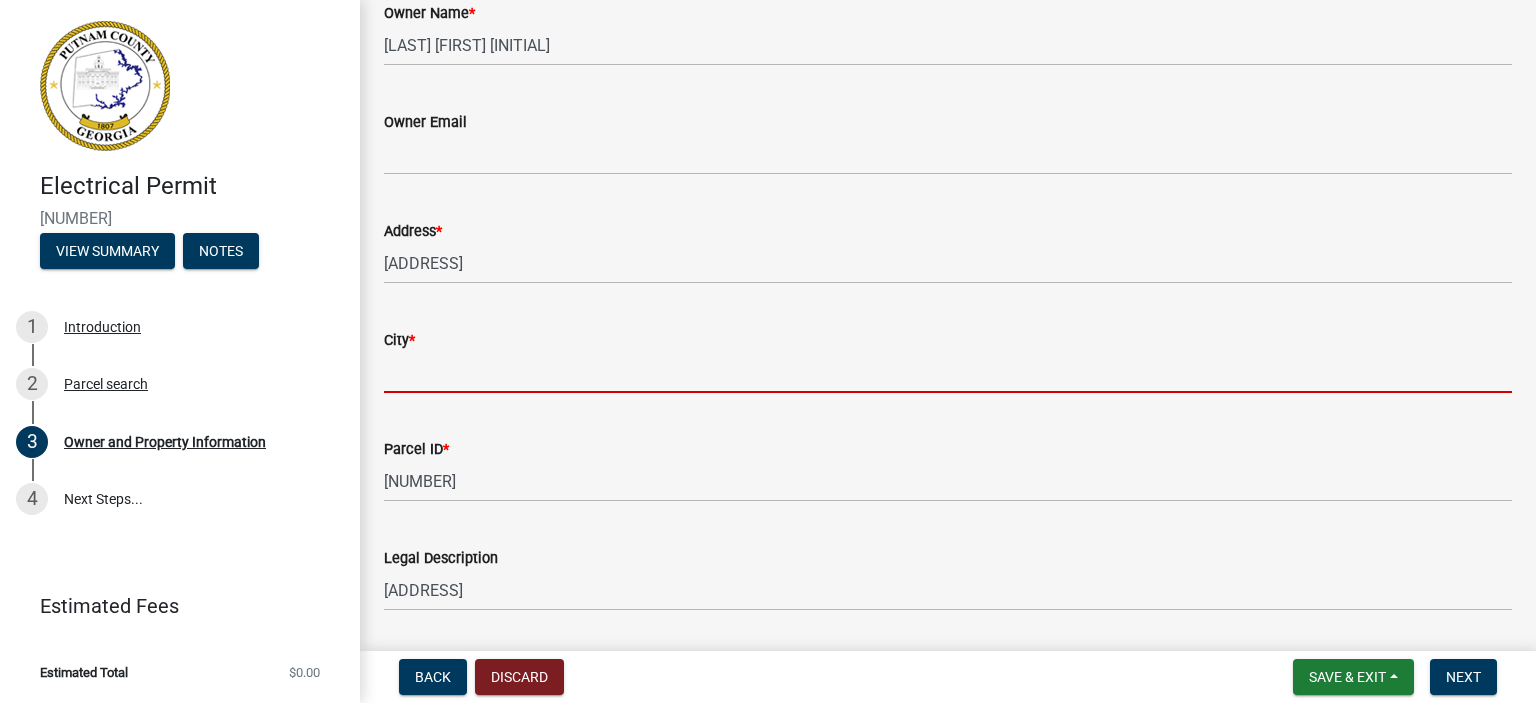 click on "[CITY] *" at bounding box center (948, 372) 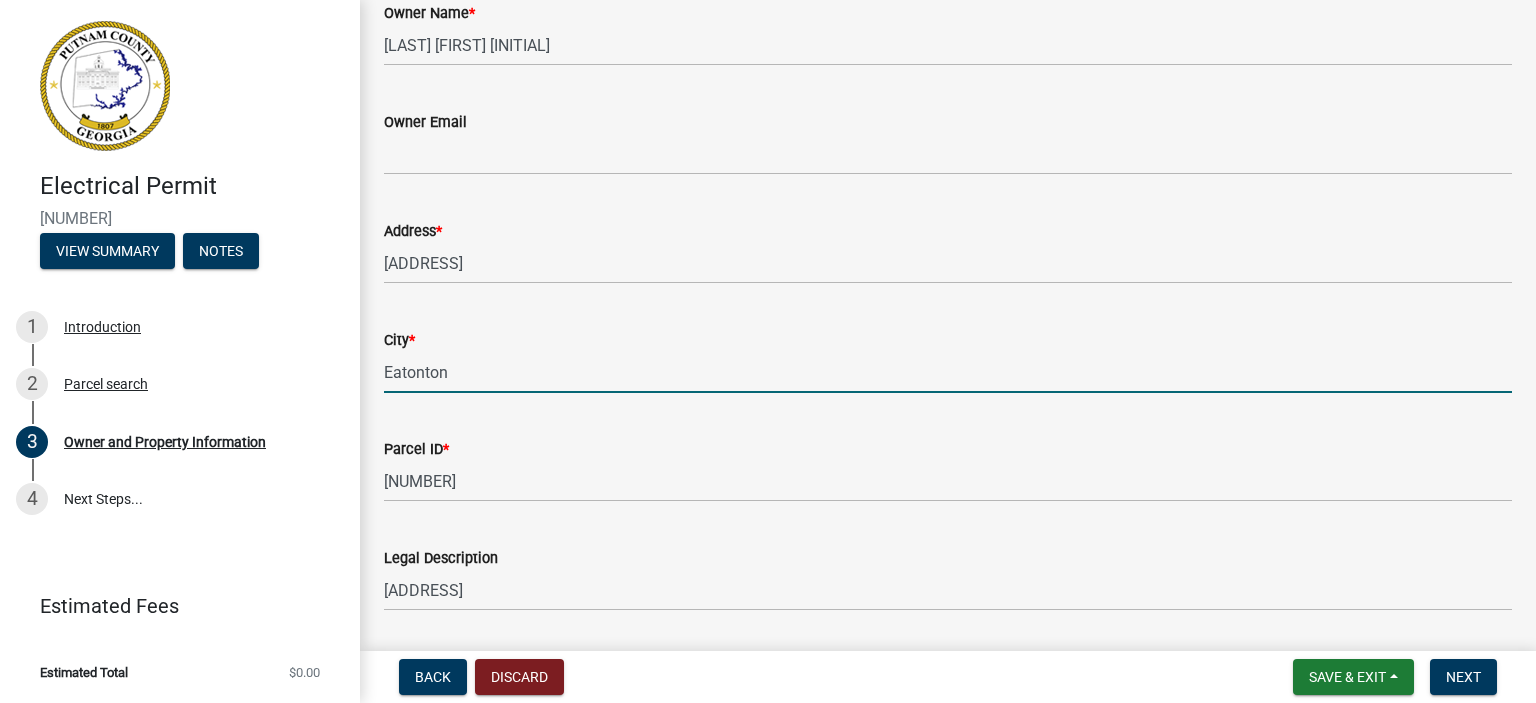 type on "Eatonton" 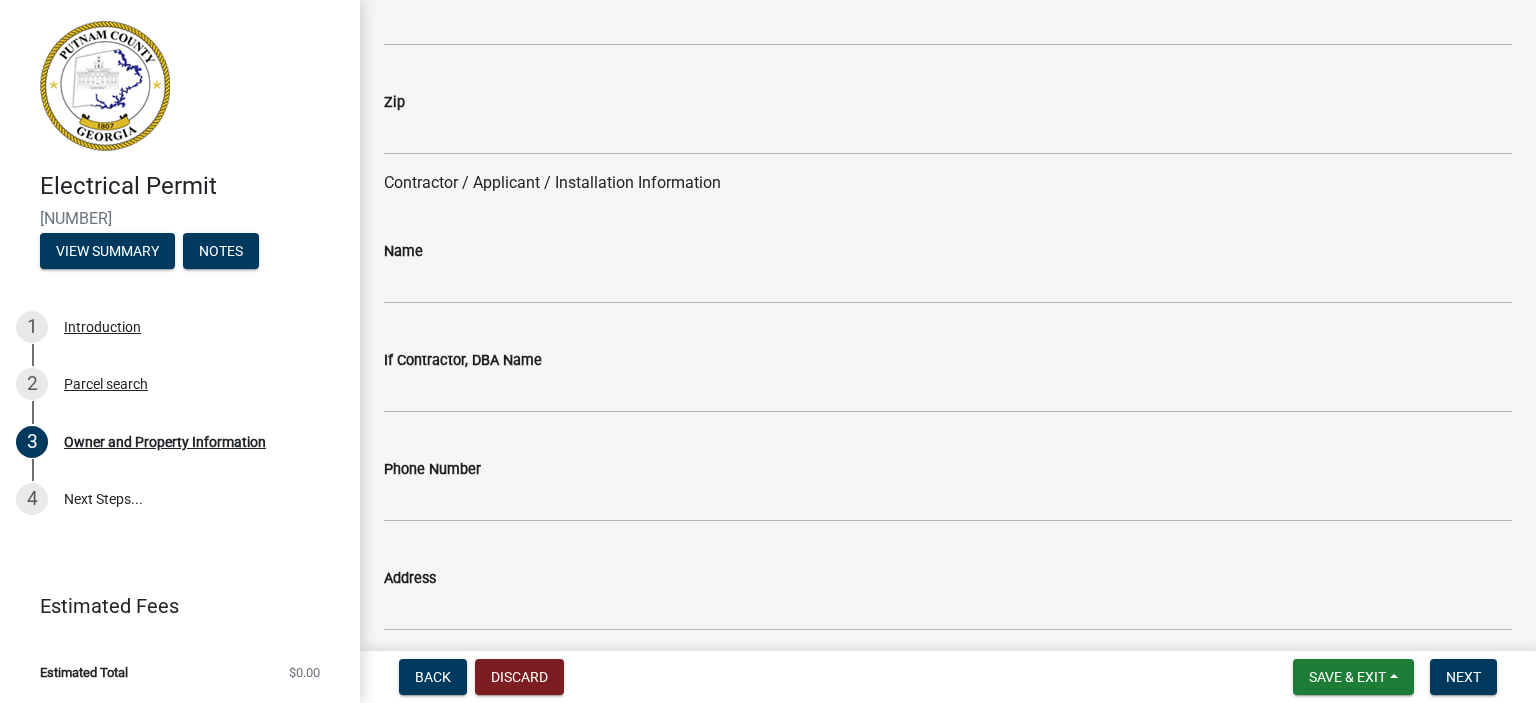 scroll, scrollTop: 1628, scrollLeft: 0, axis: vertical 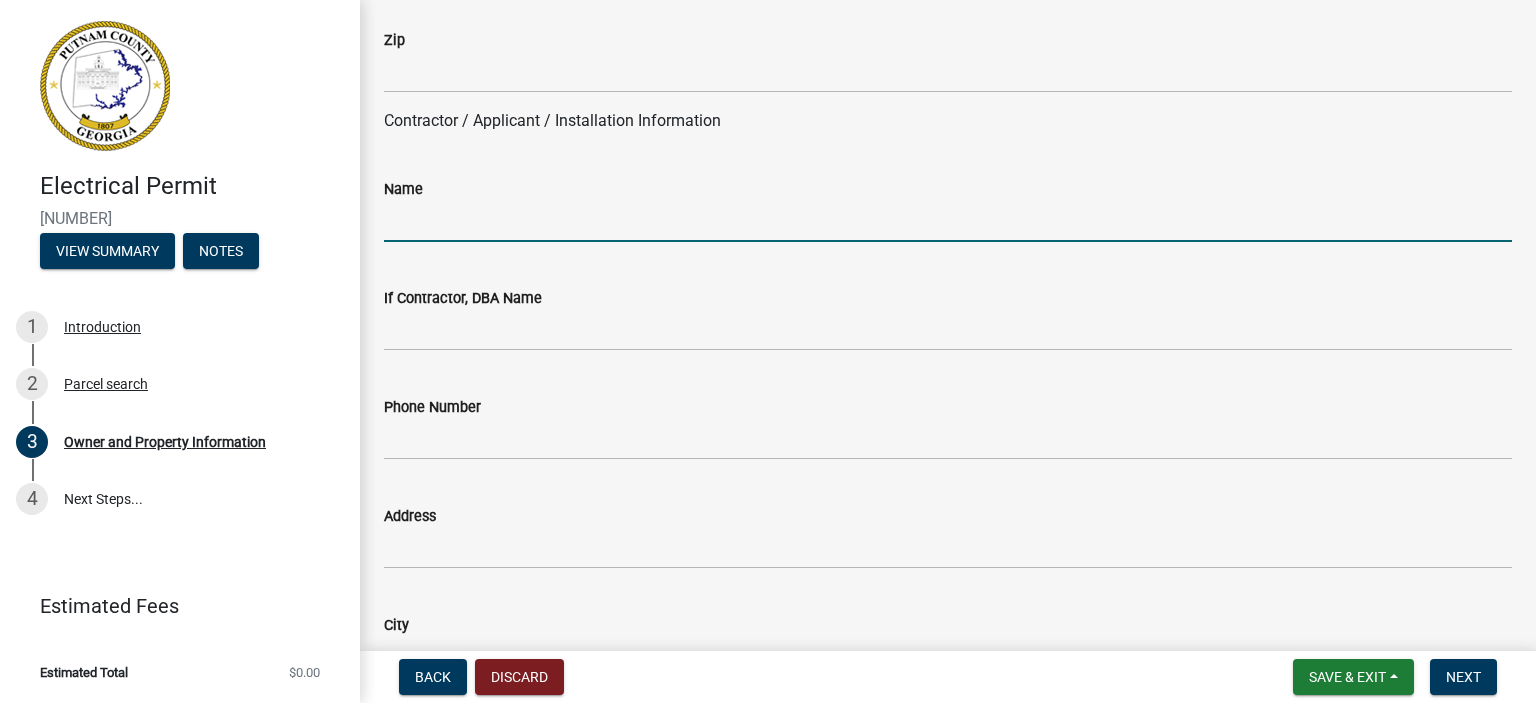 click on "Name" at bounding box center [948, 221] 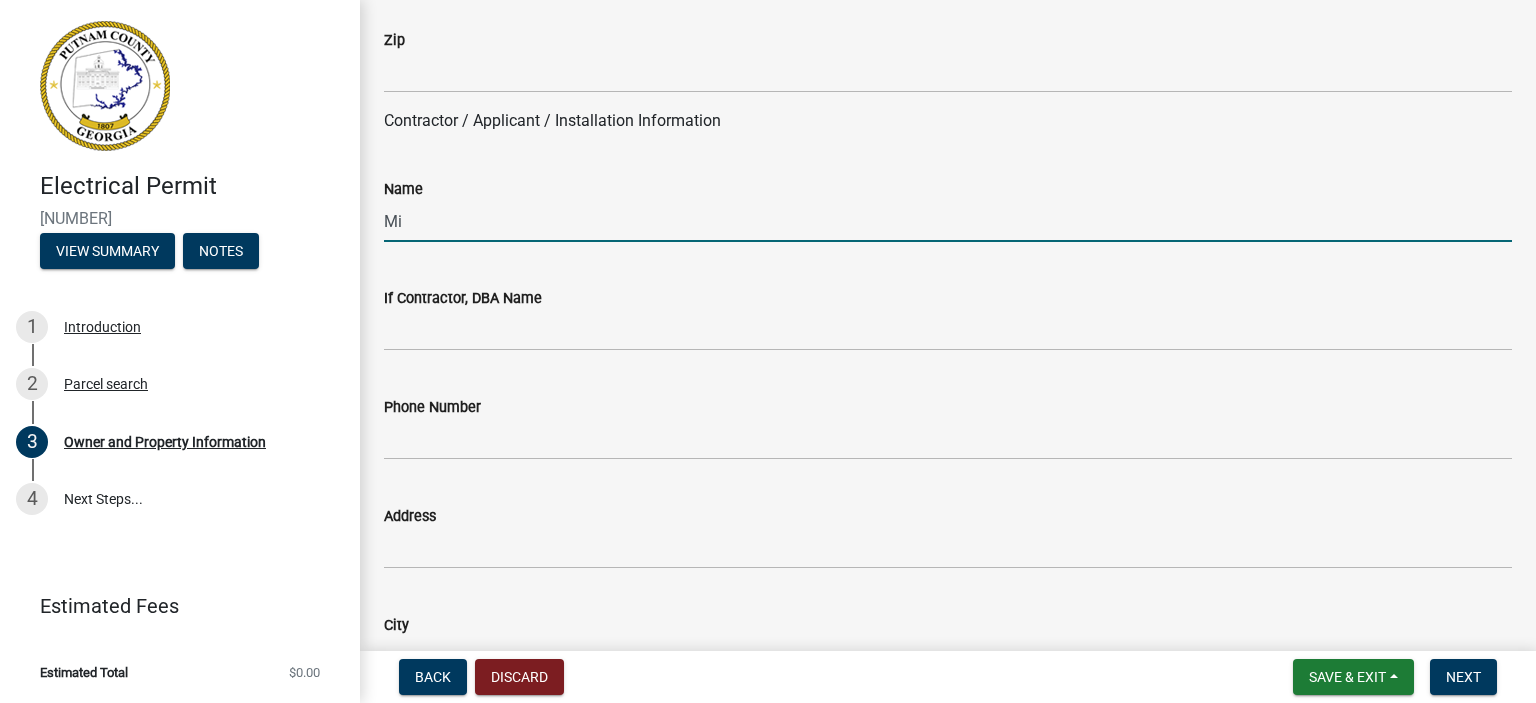 type on "M" 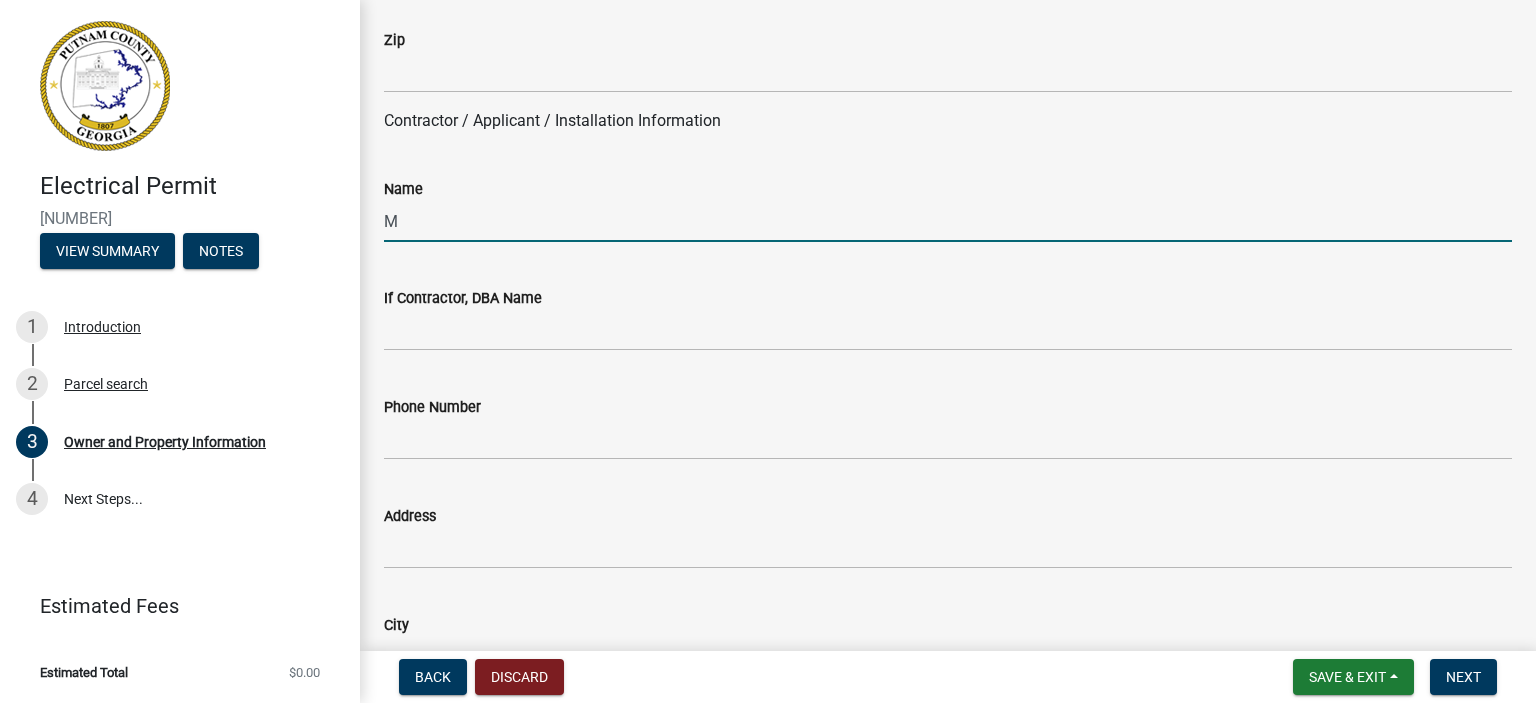 type 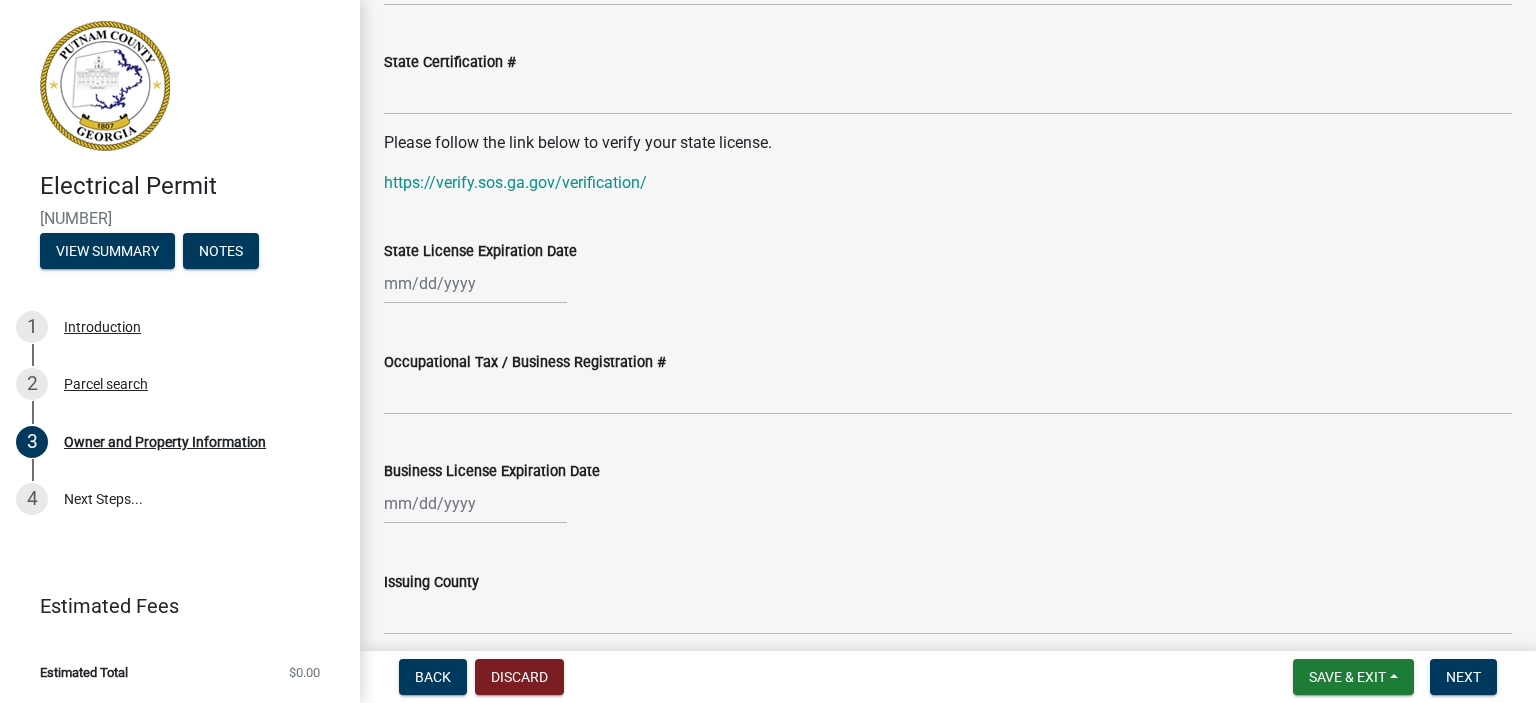 scroll, scrollTop: 2632, scrollLeft: 0, axis: vertical 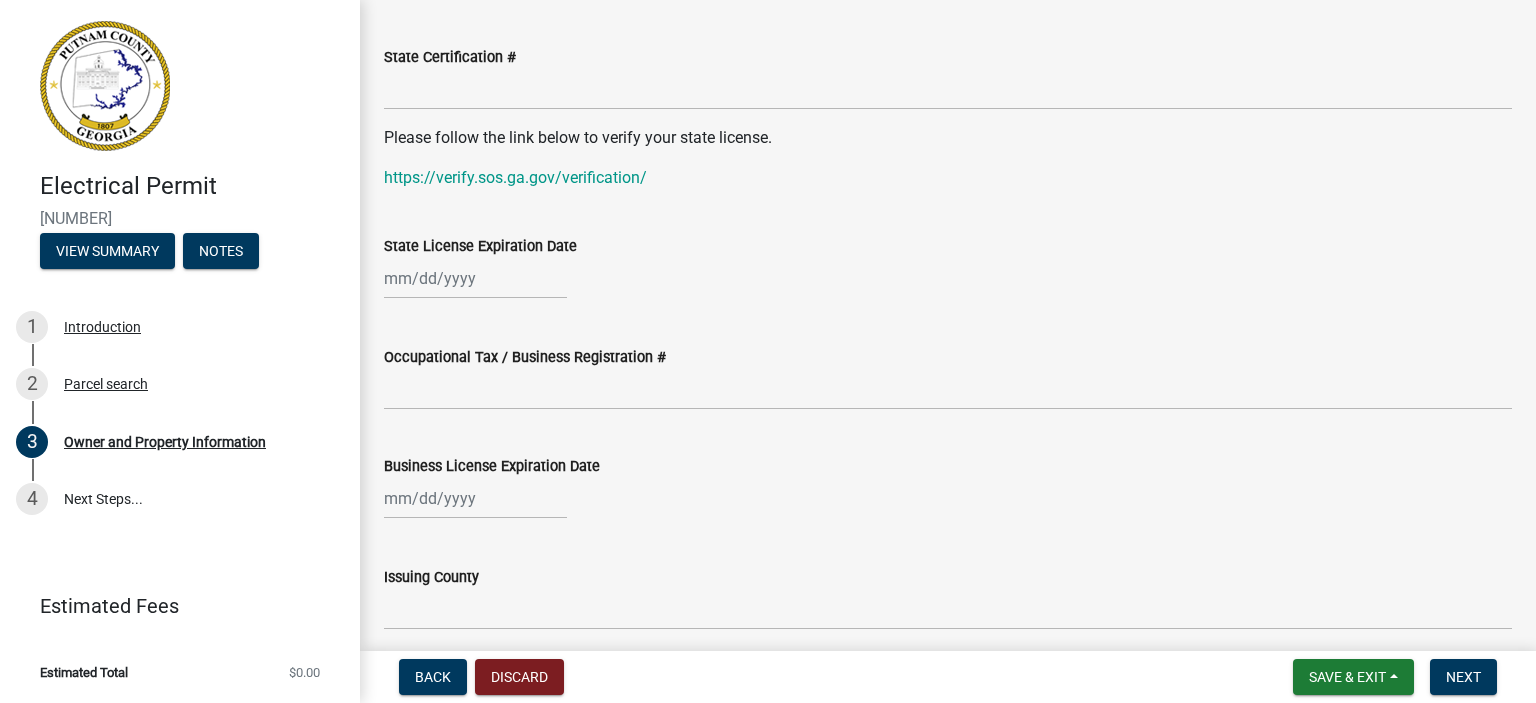 click 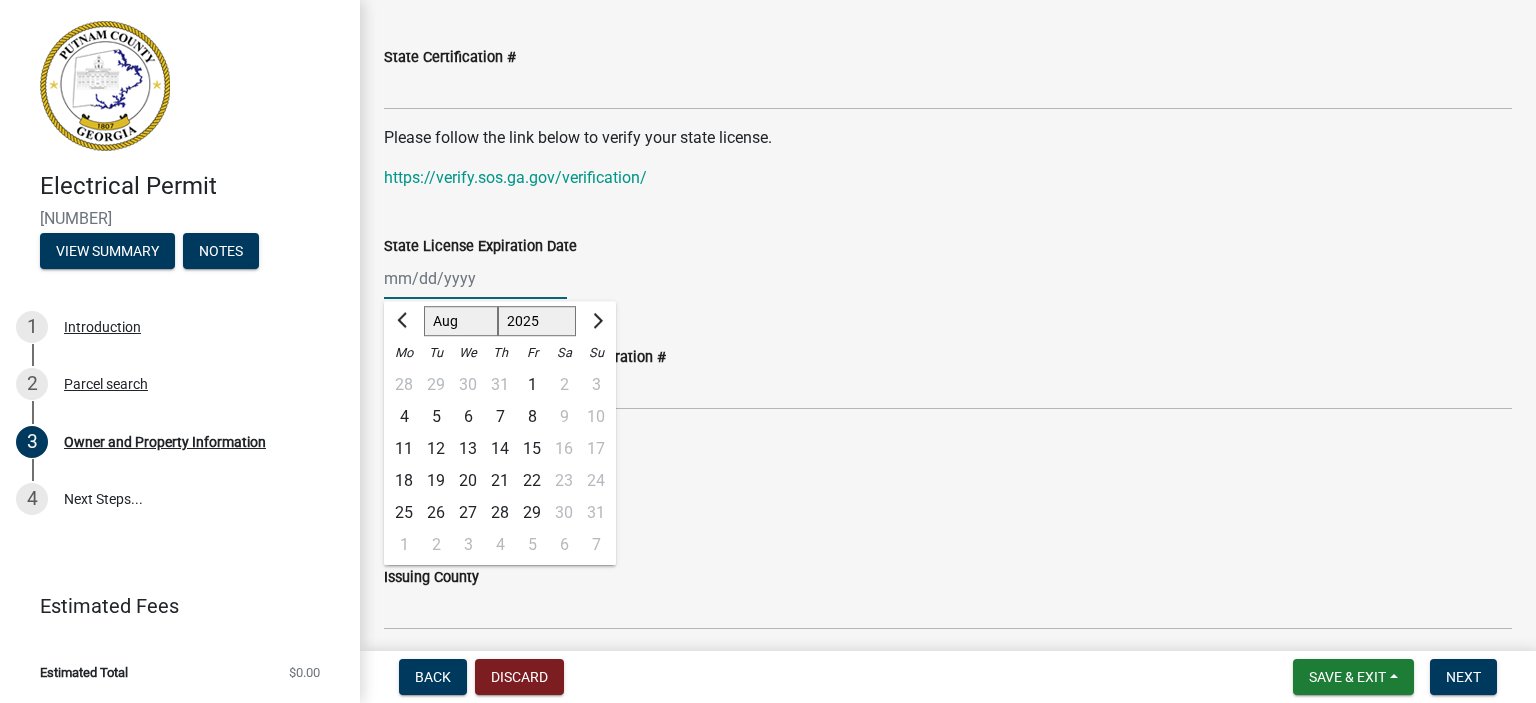 click on "State License Expiration Date" at bounding box center (475, 278) 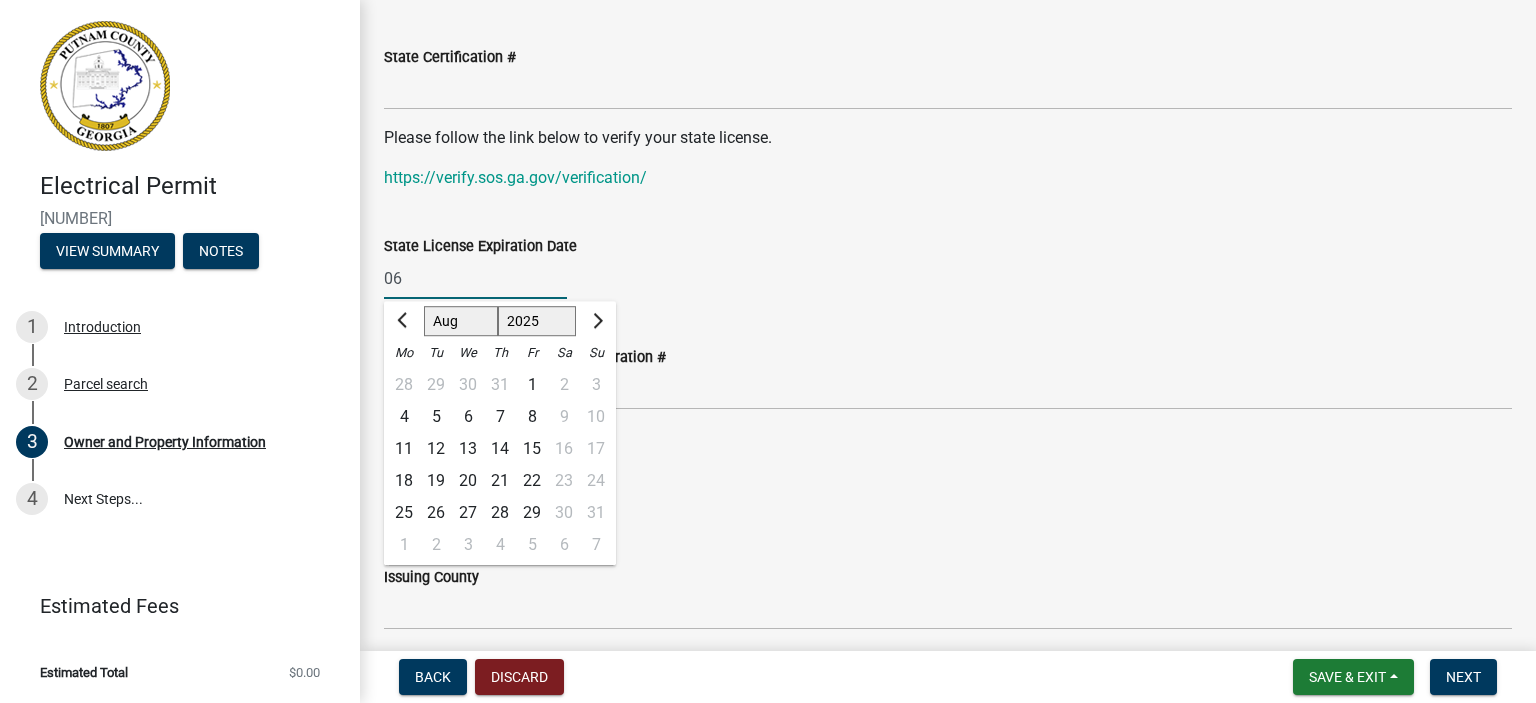 type on "06/30/2026" 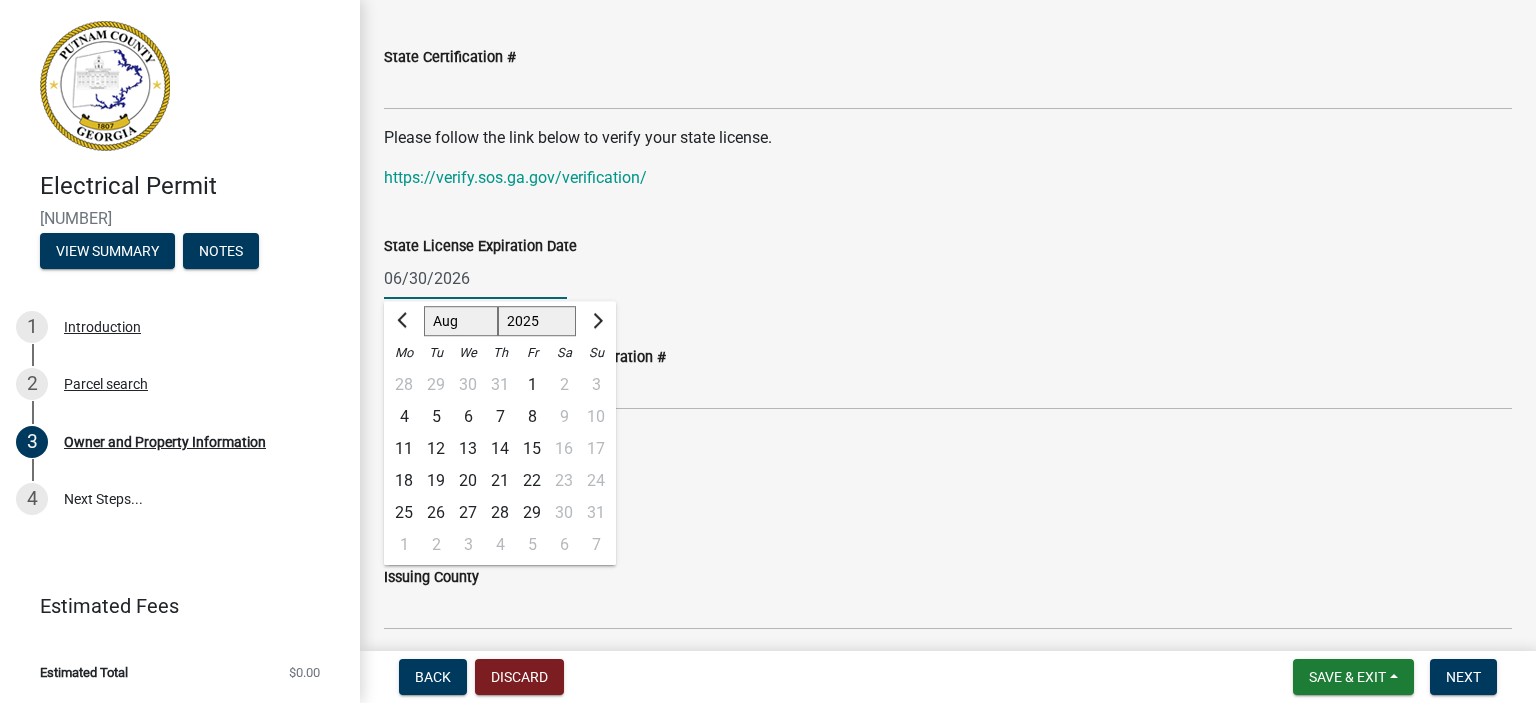 click on "Occupational Tax / Business Registration #" 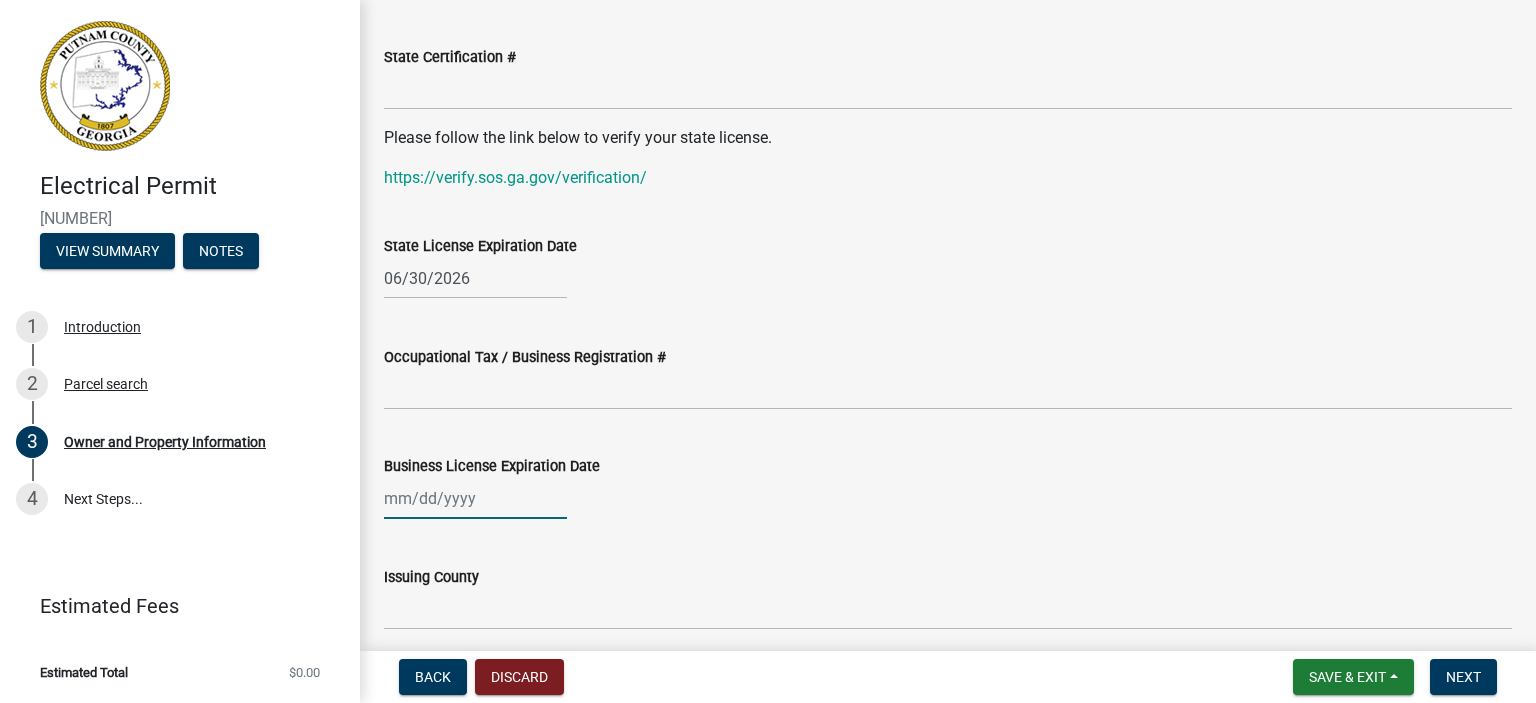 click 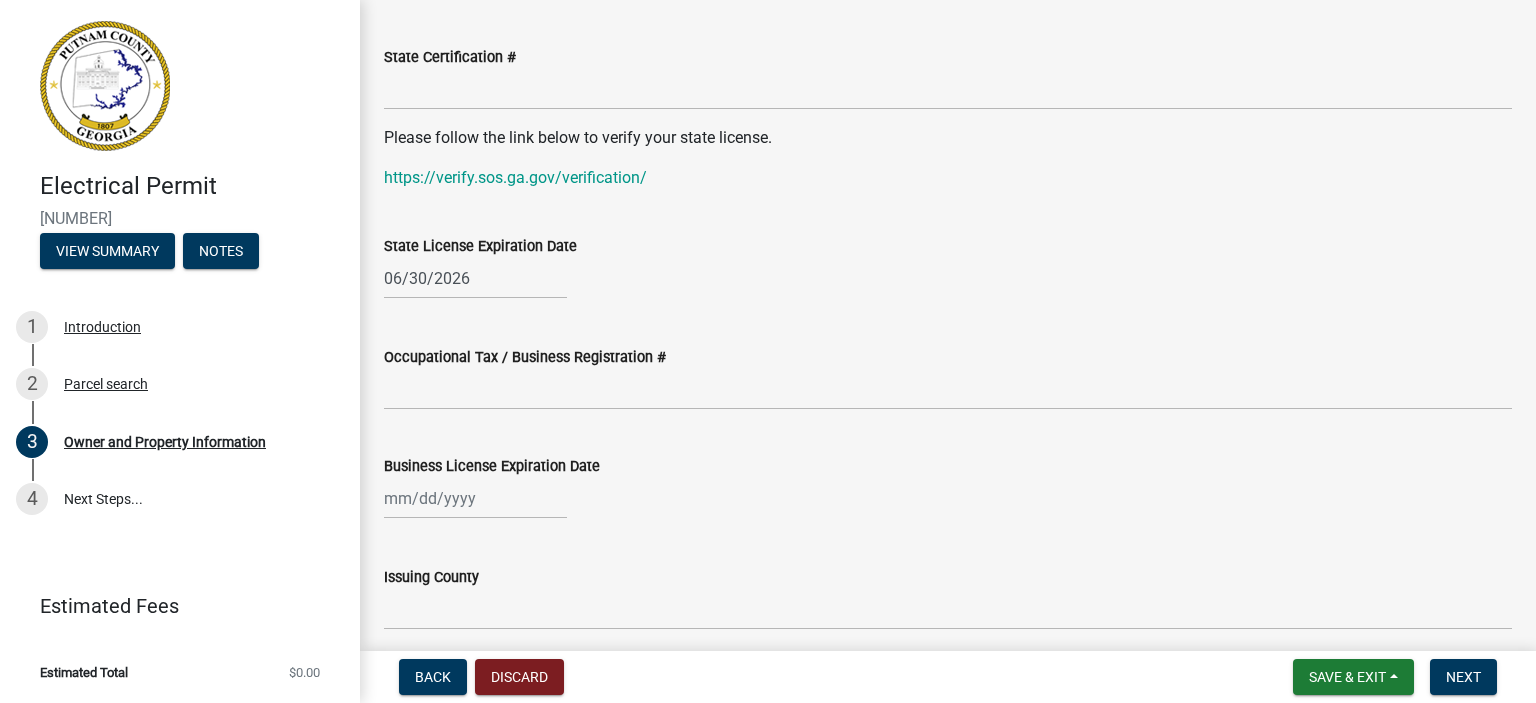 select on "8" 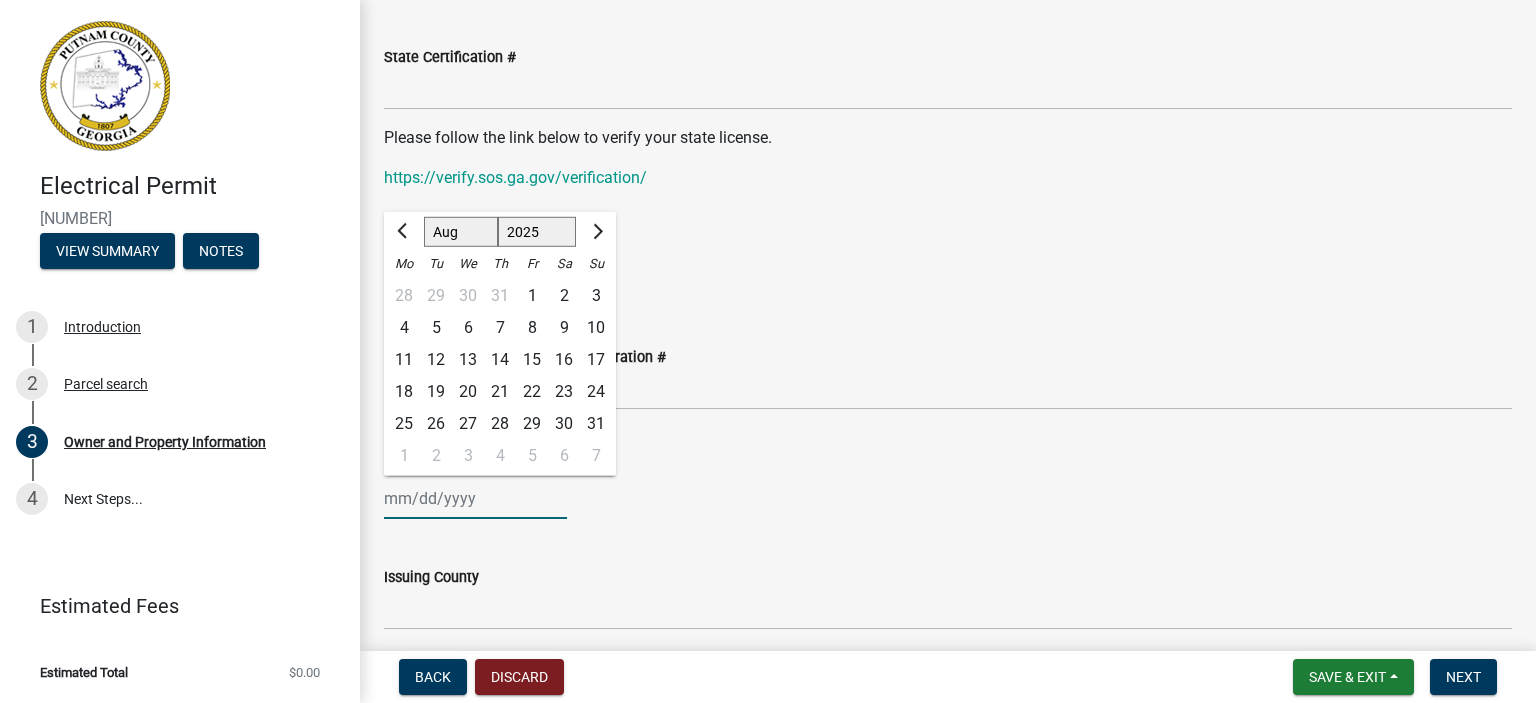 click on "Business License Expiration Date" at bounding box center [475, 498] 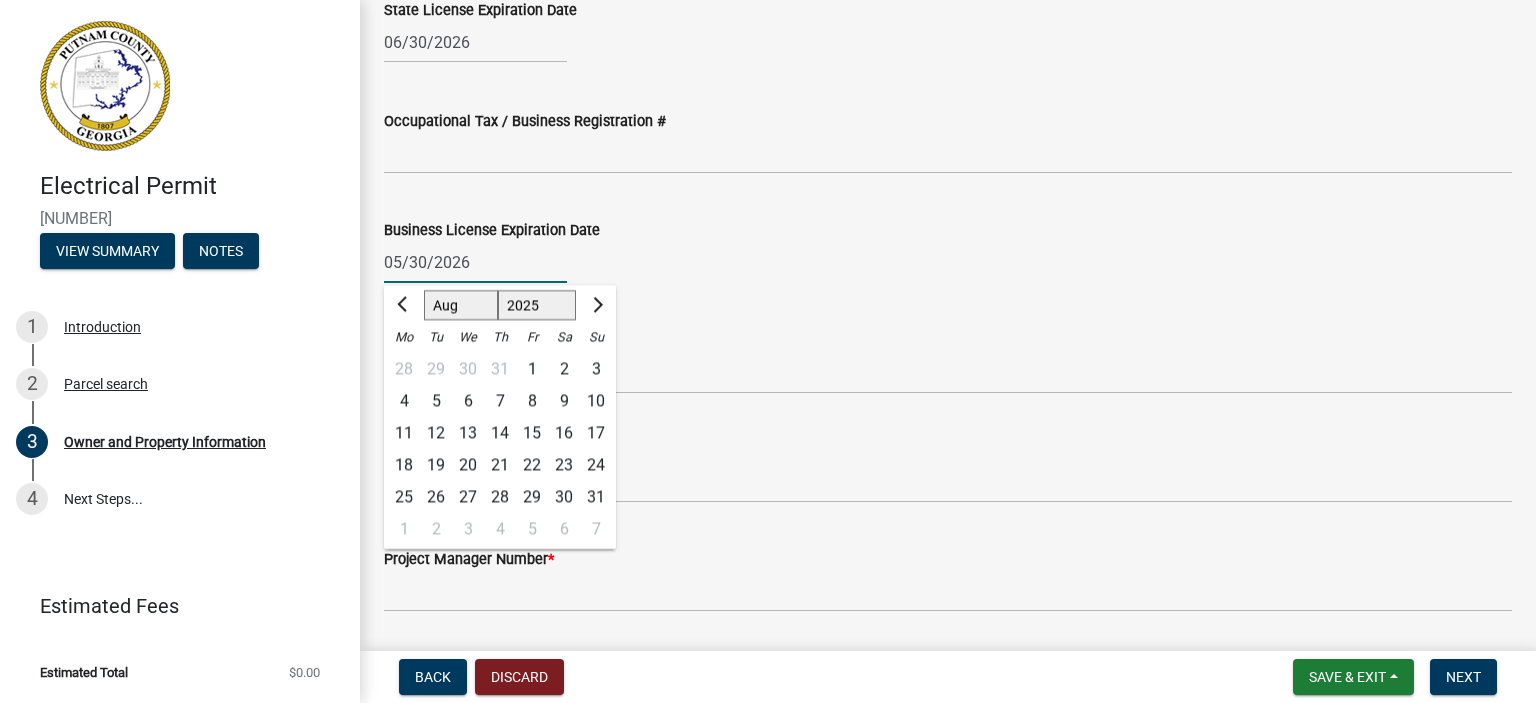 scroll, scrollTop: 2886, scrollLeft: 0, axis: vertical 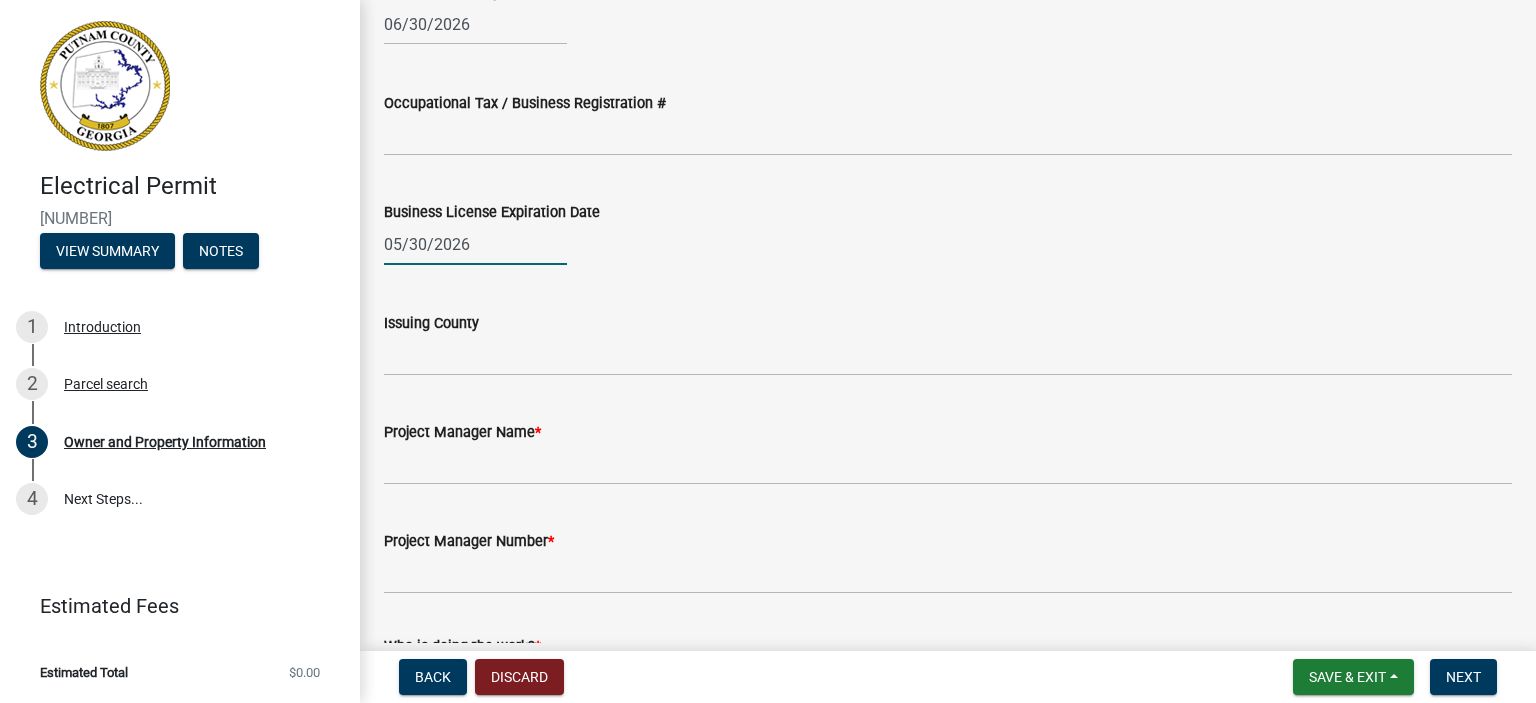 type on "05/30/2026" 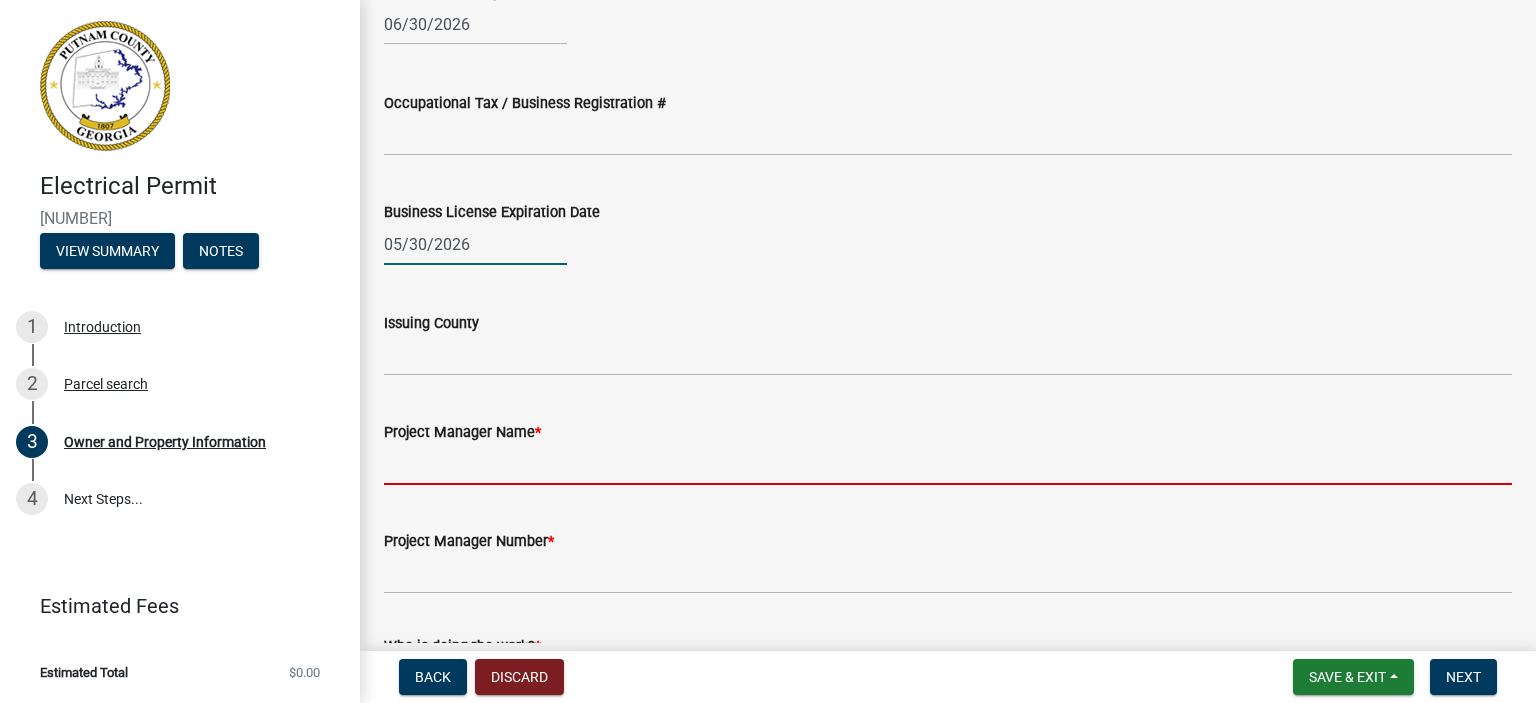 click on "Project Manager Name  *" at bounding box center [948, 464] 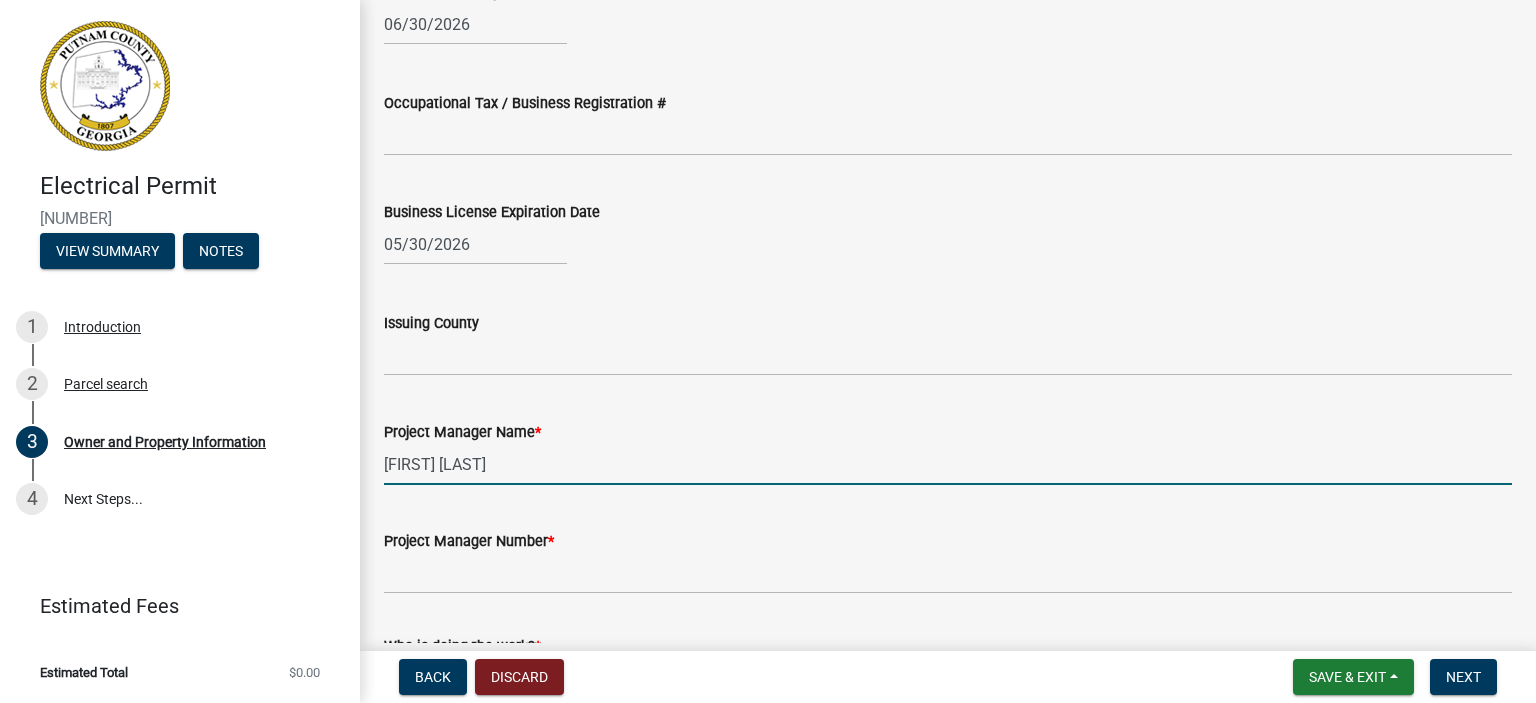 type on "[FIRST] [LAST]" 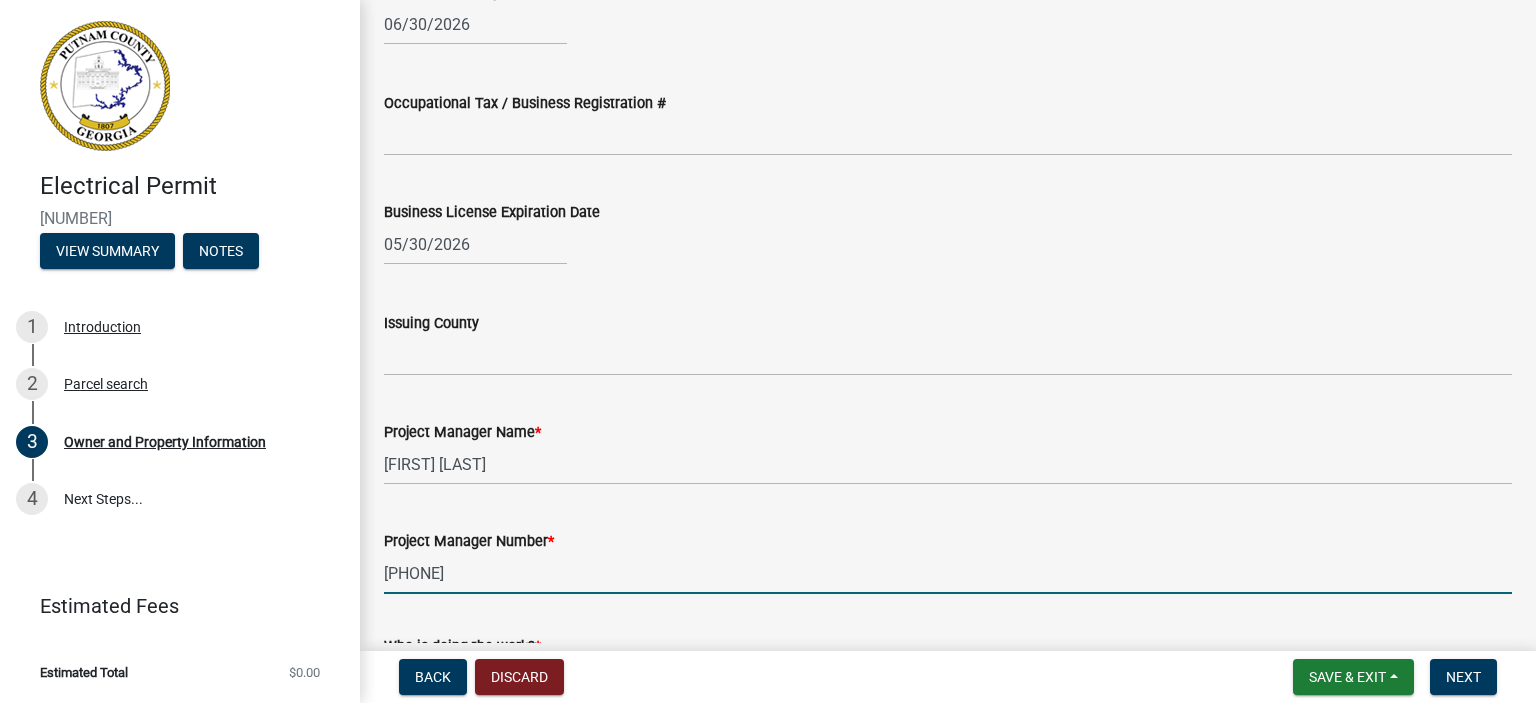 type on "[PHONE]" 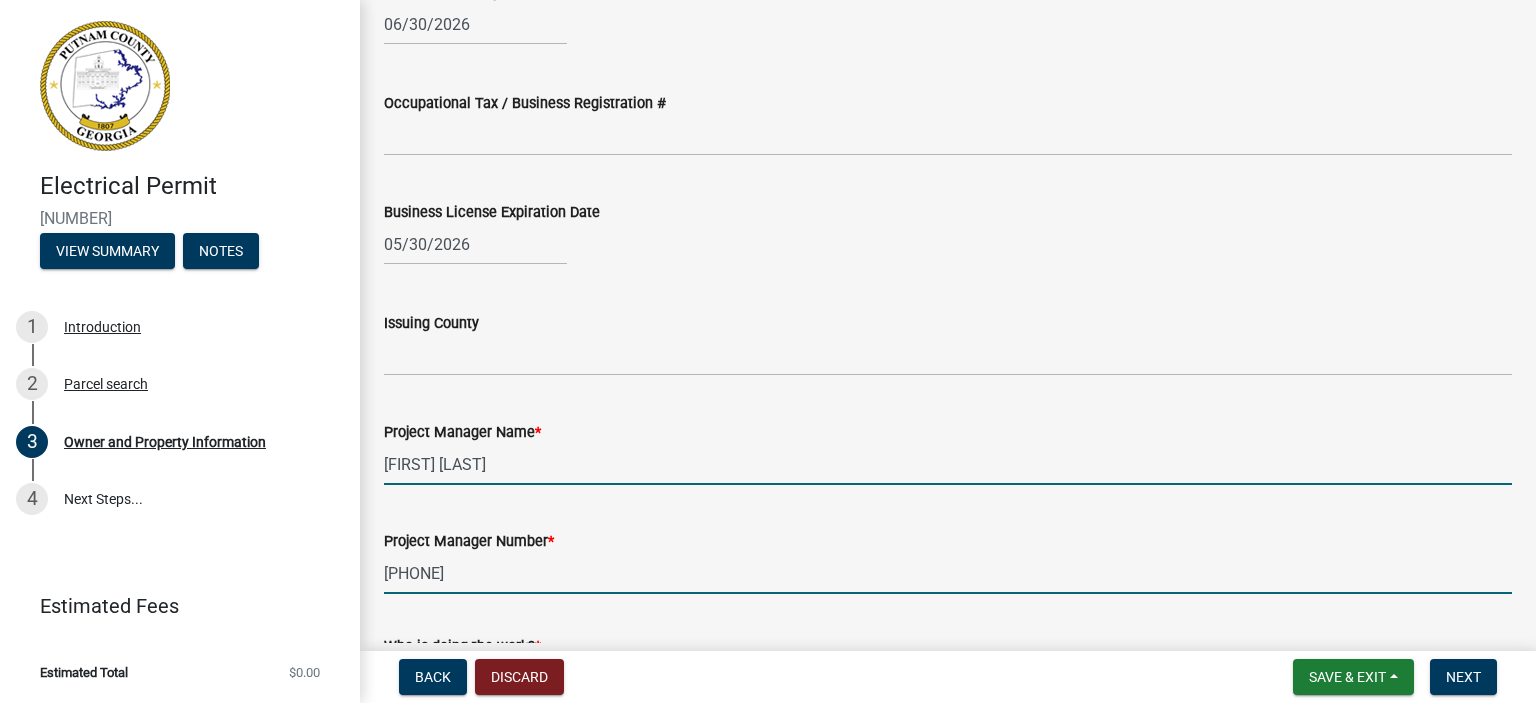 click on "[FIRST] [LAST]" at bounding box center (948, 464) 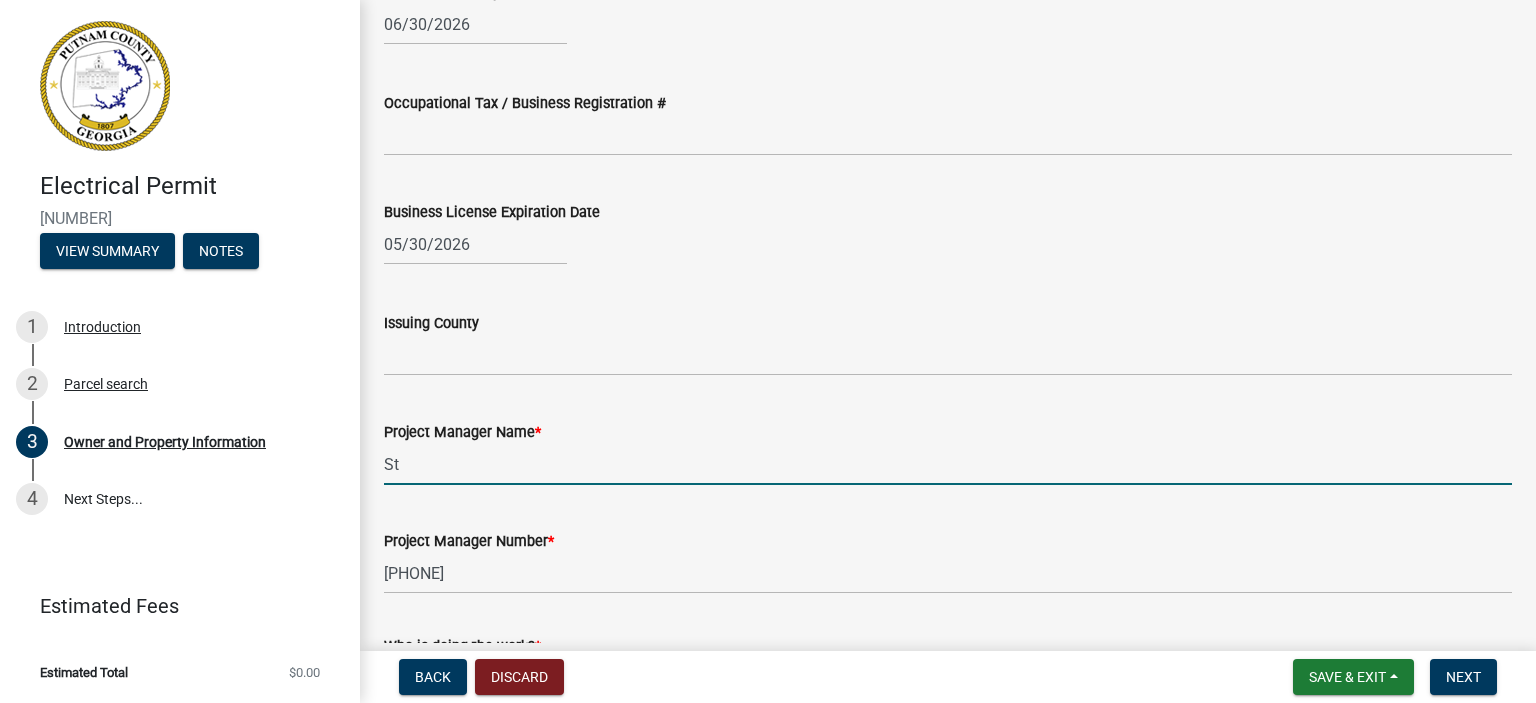 type on "S" 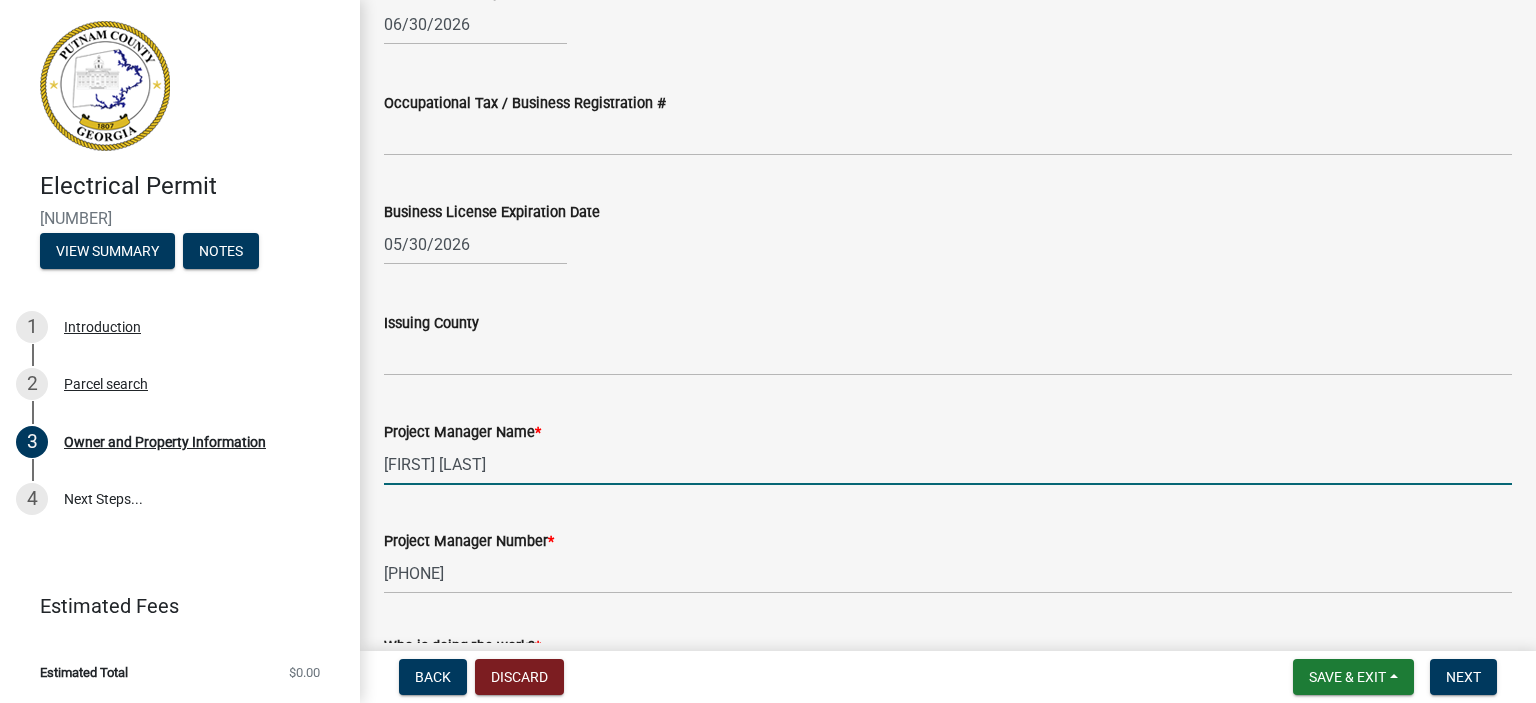 type on "[FIRST] [LAST]" 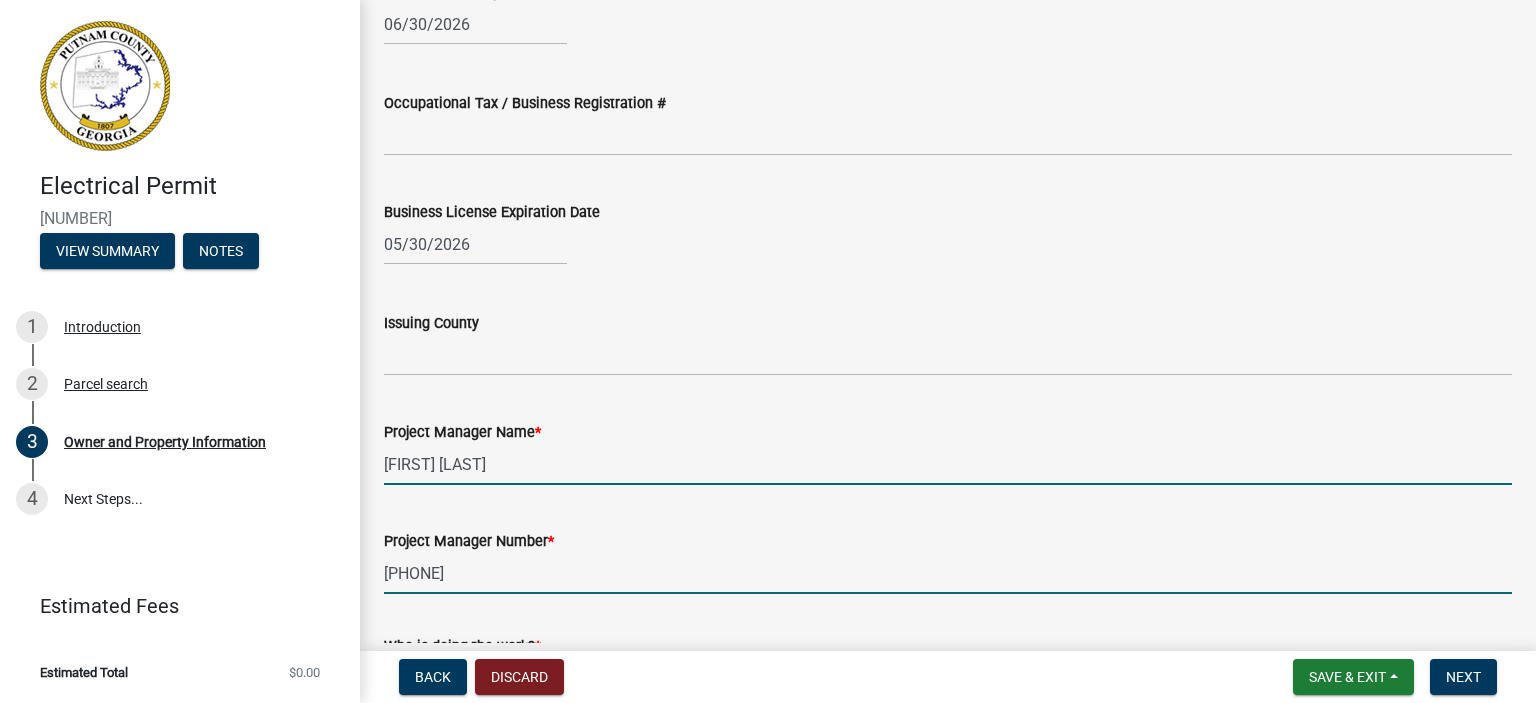 click on "[PHONE]" at bounding box center [948, 573] 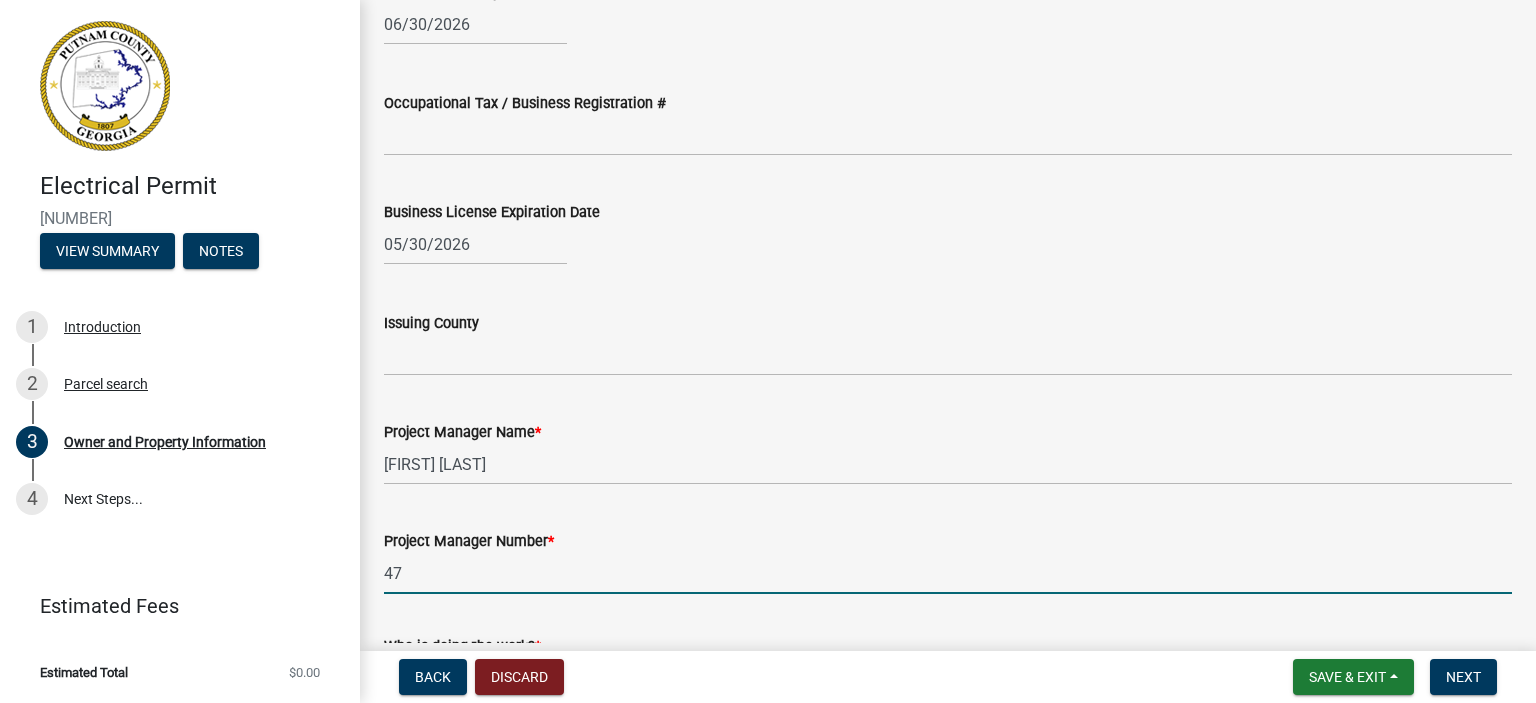 type on "4" 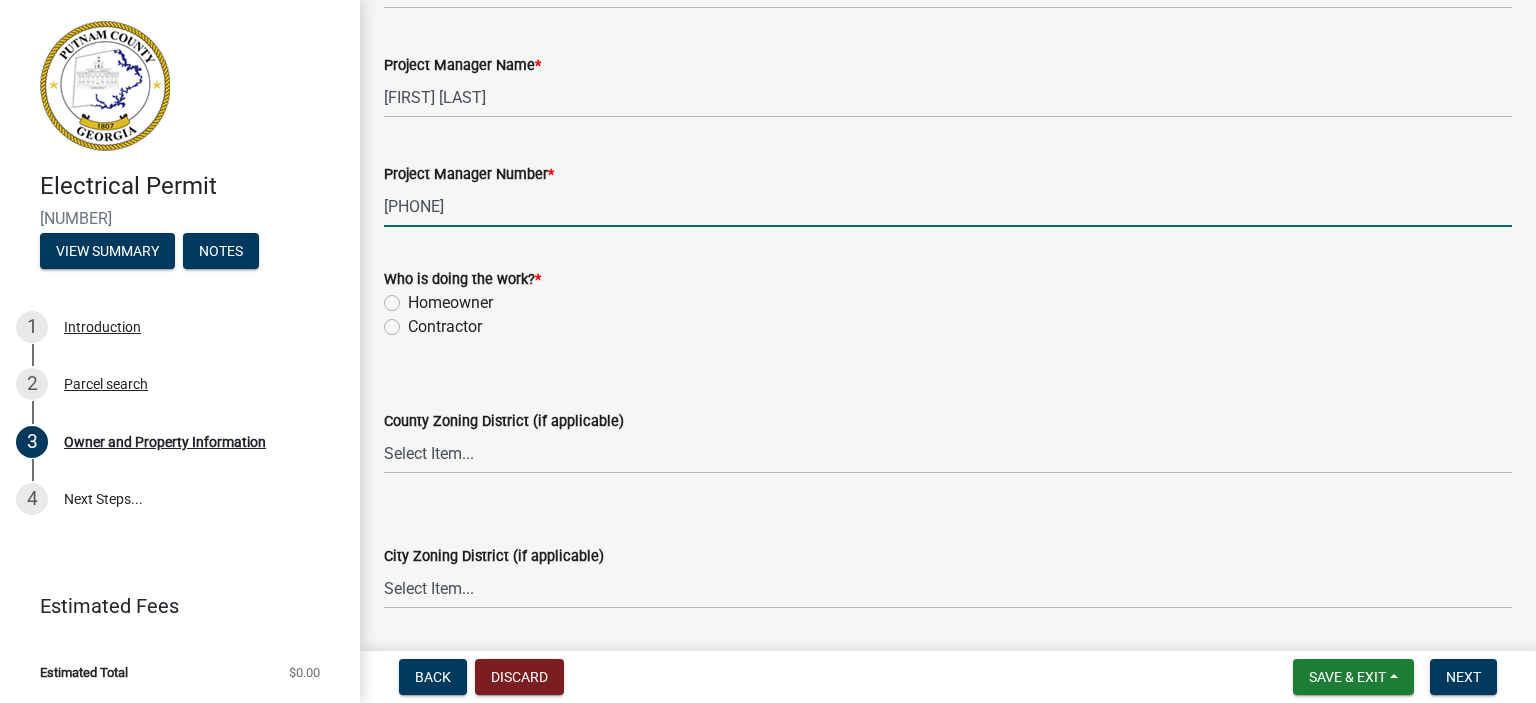 scroll, scrollTop: 3265, scrollLeft: 0, axis: vertical 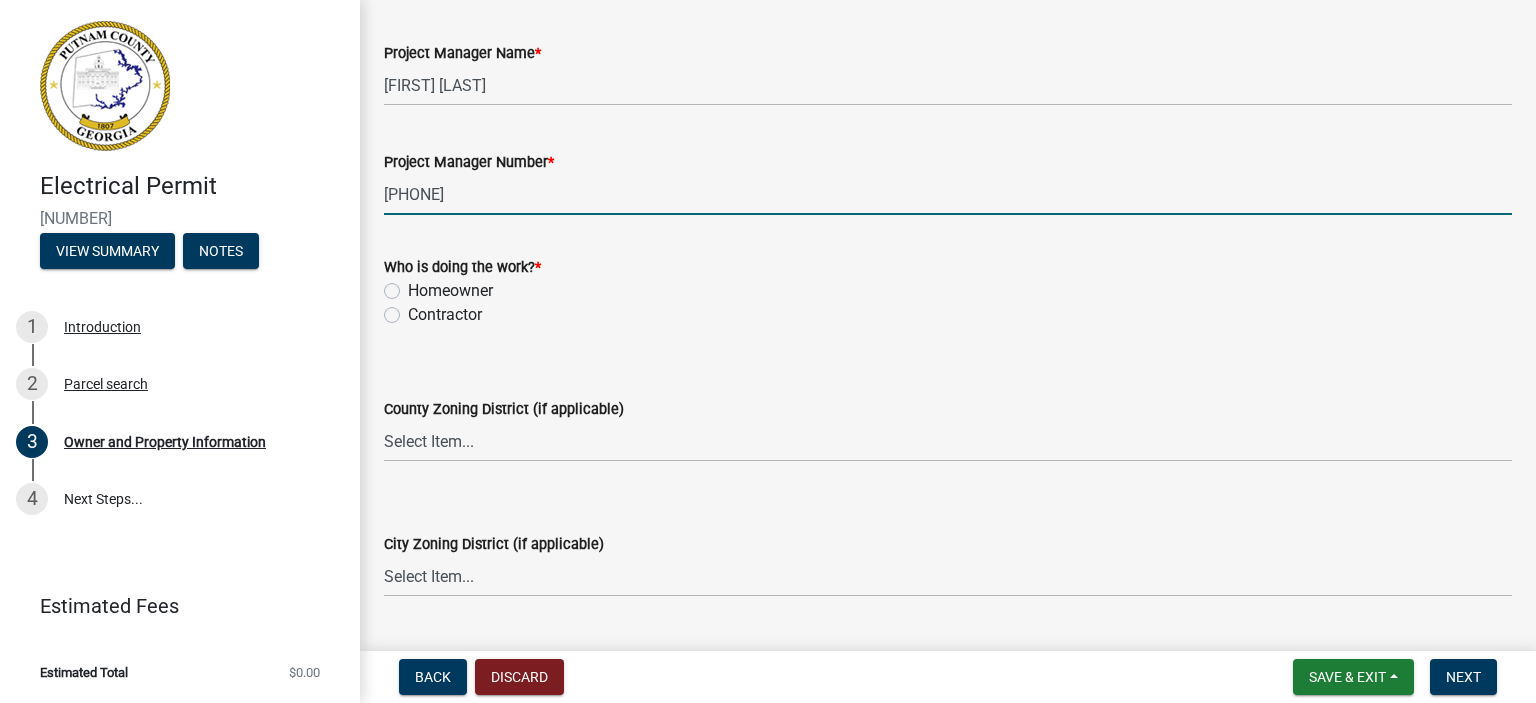type on "[PHONE]" 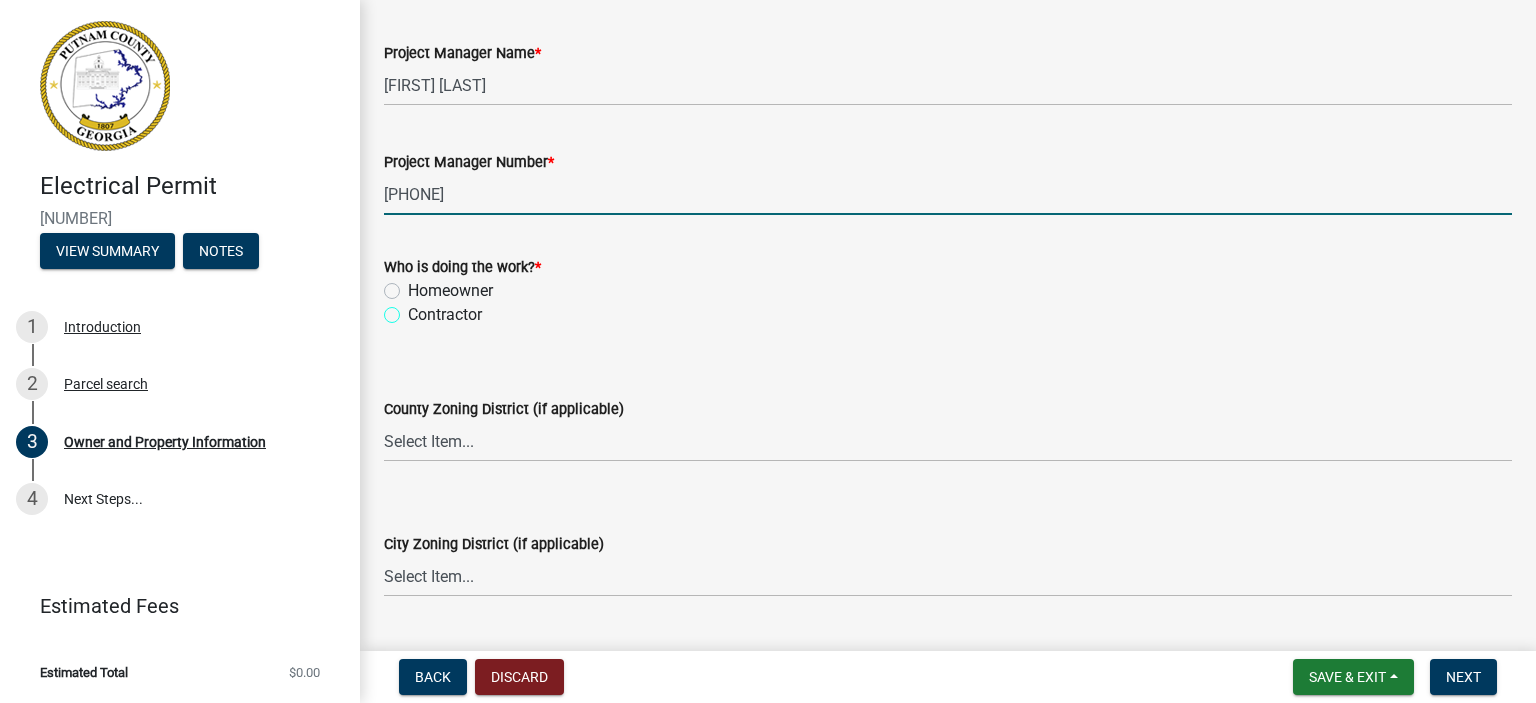 click on "Contractor" at bounding box center (414, 309) 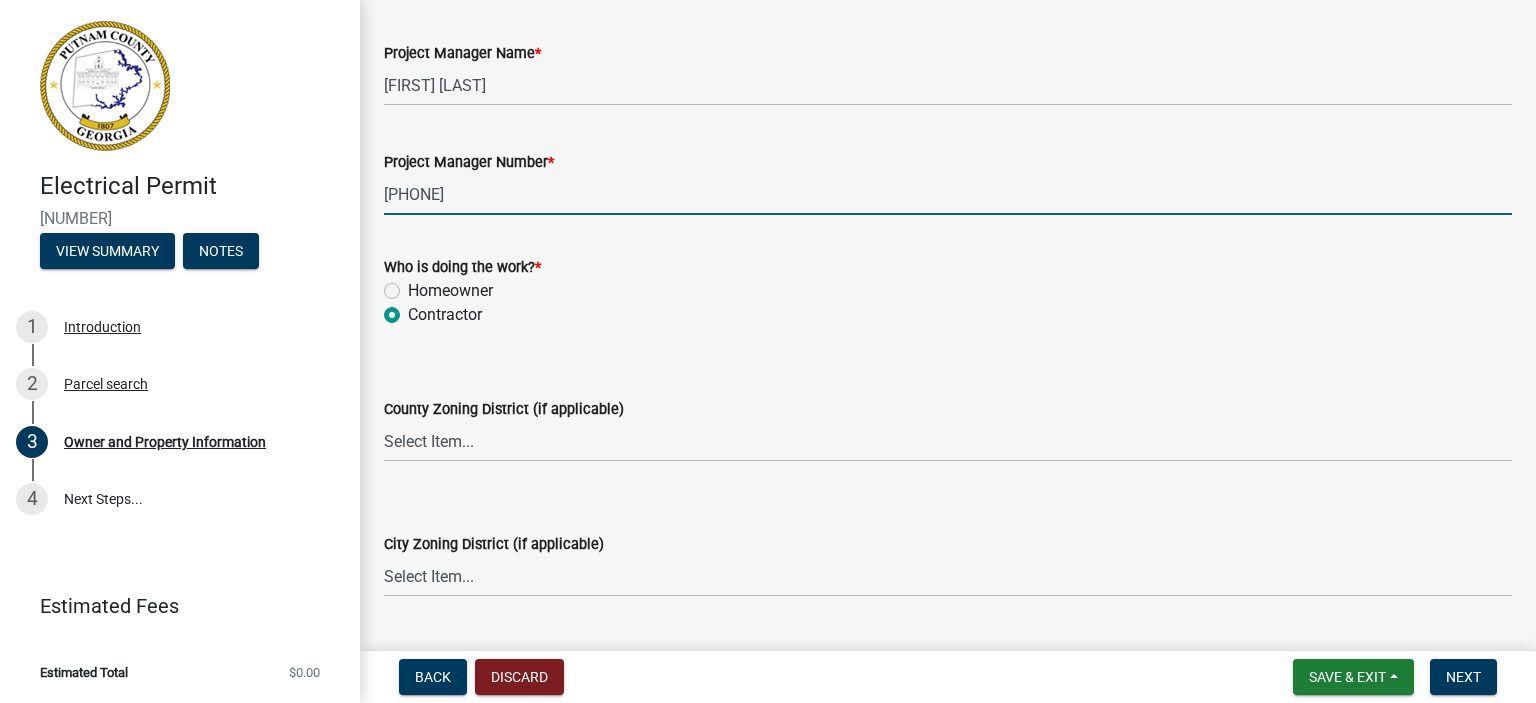 radio on "true" 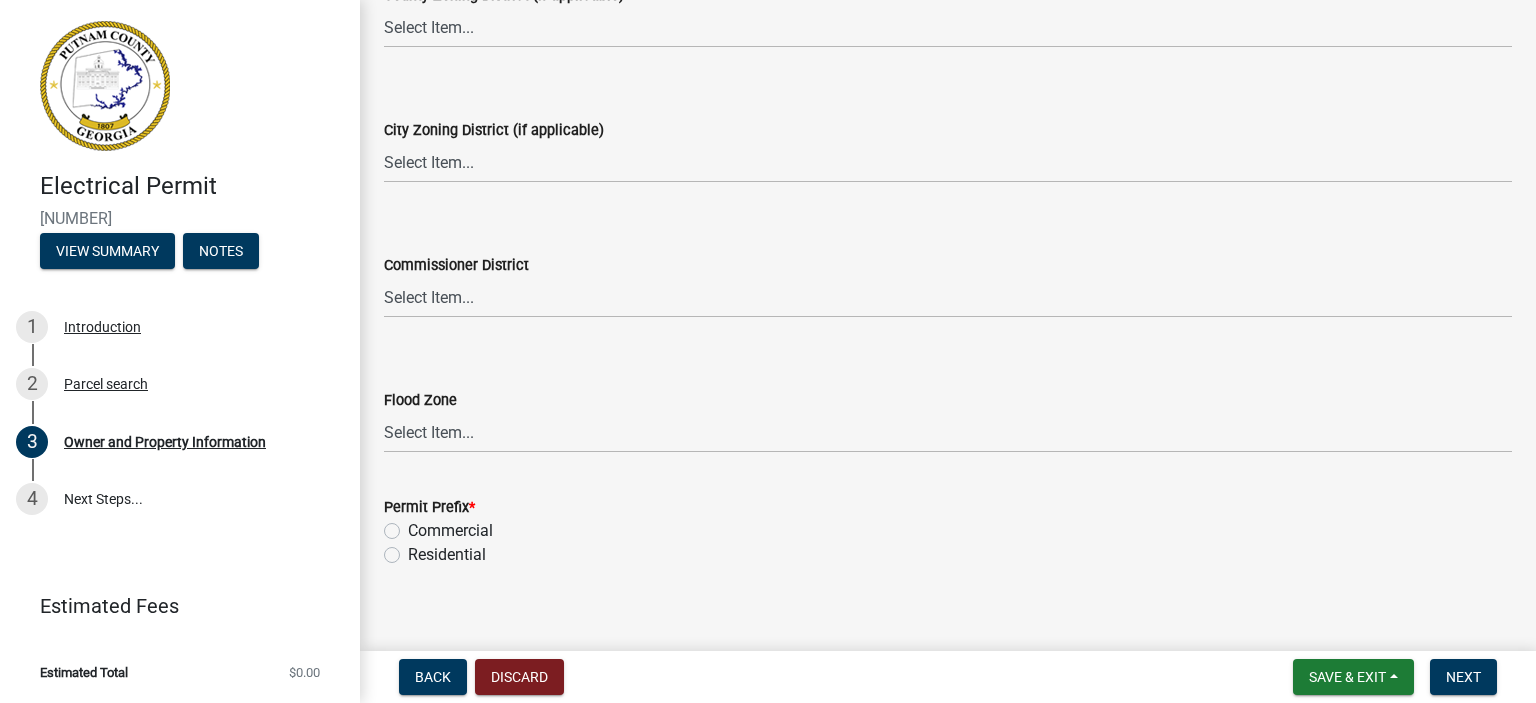 scroll, scrollTop: 3699, scrollLeft: 0, axis: vertical 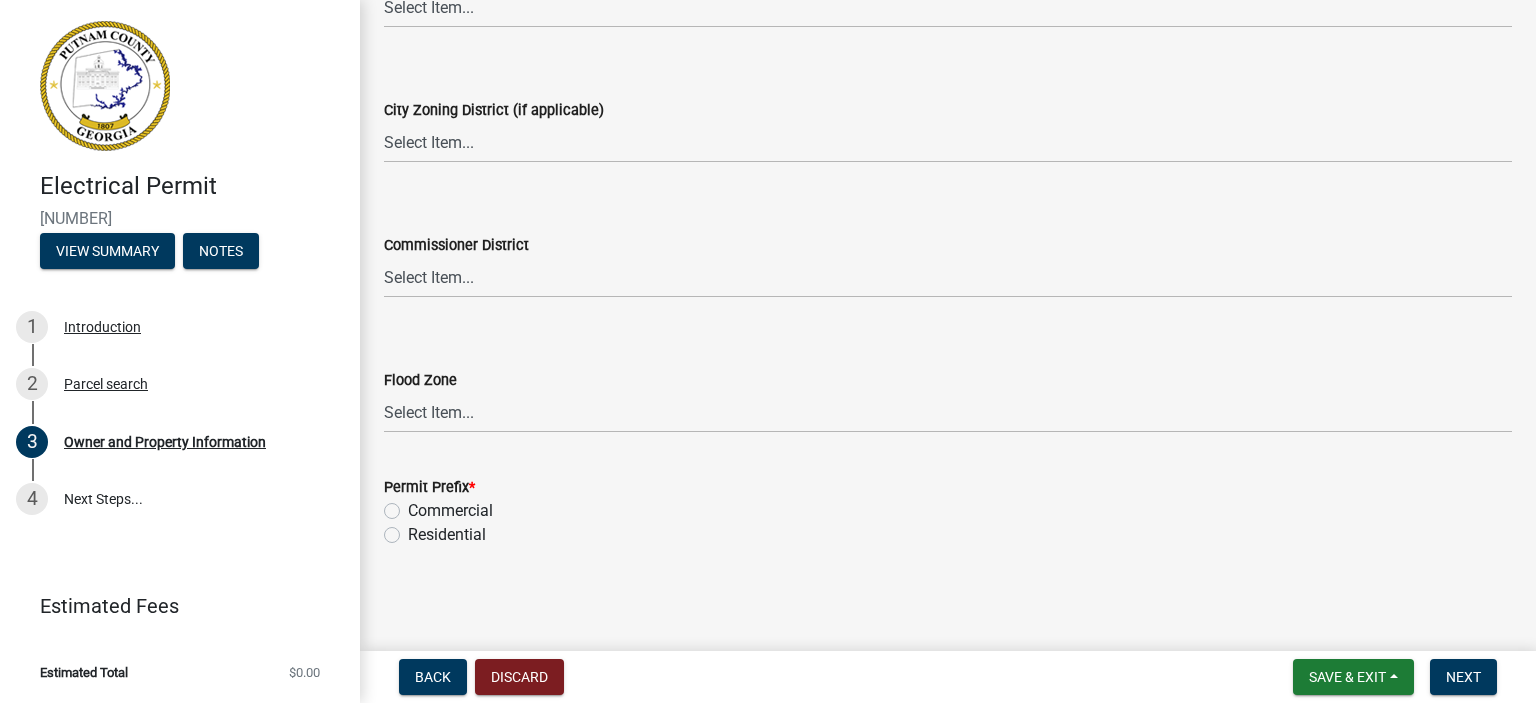 click on "Residential" 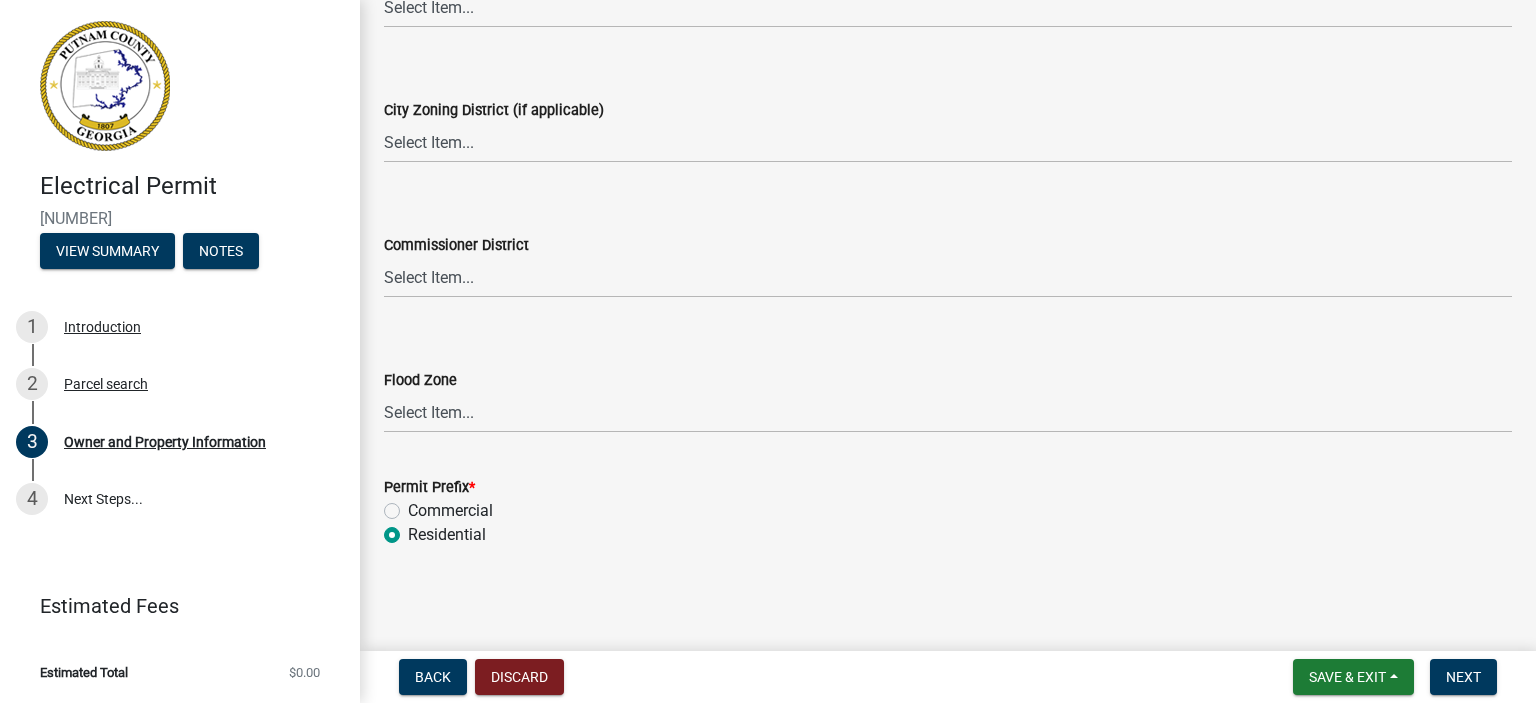 radio on "true" 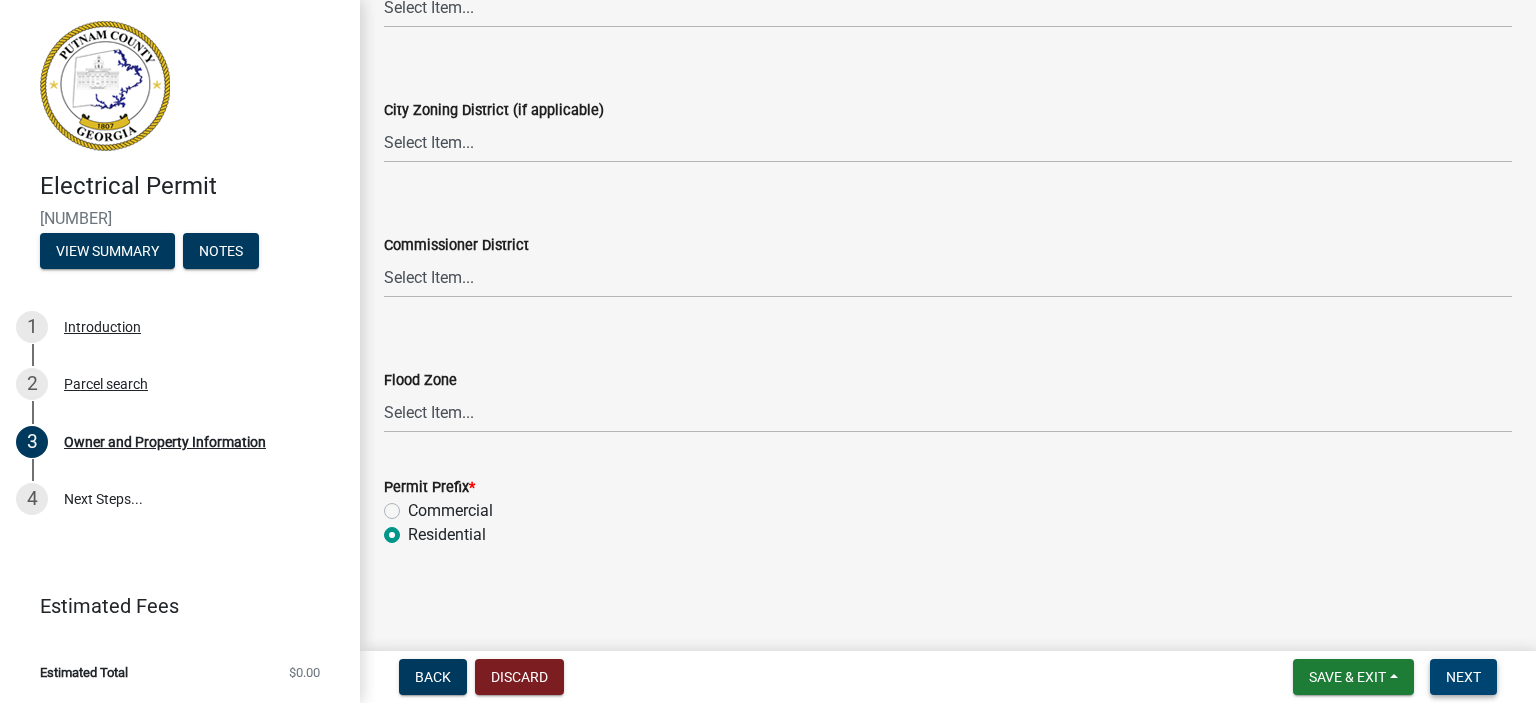 click on "Next" at bounding box center [1463, 677] 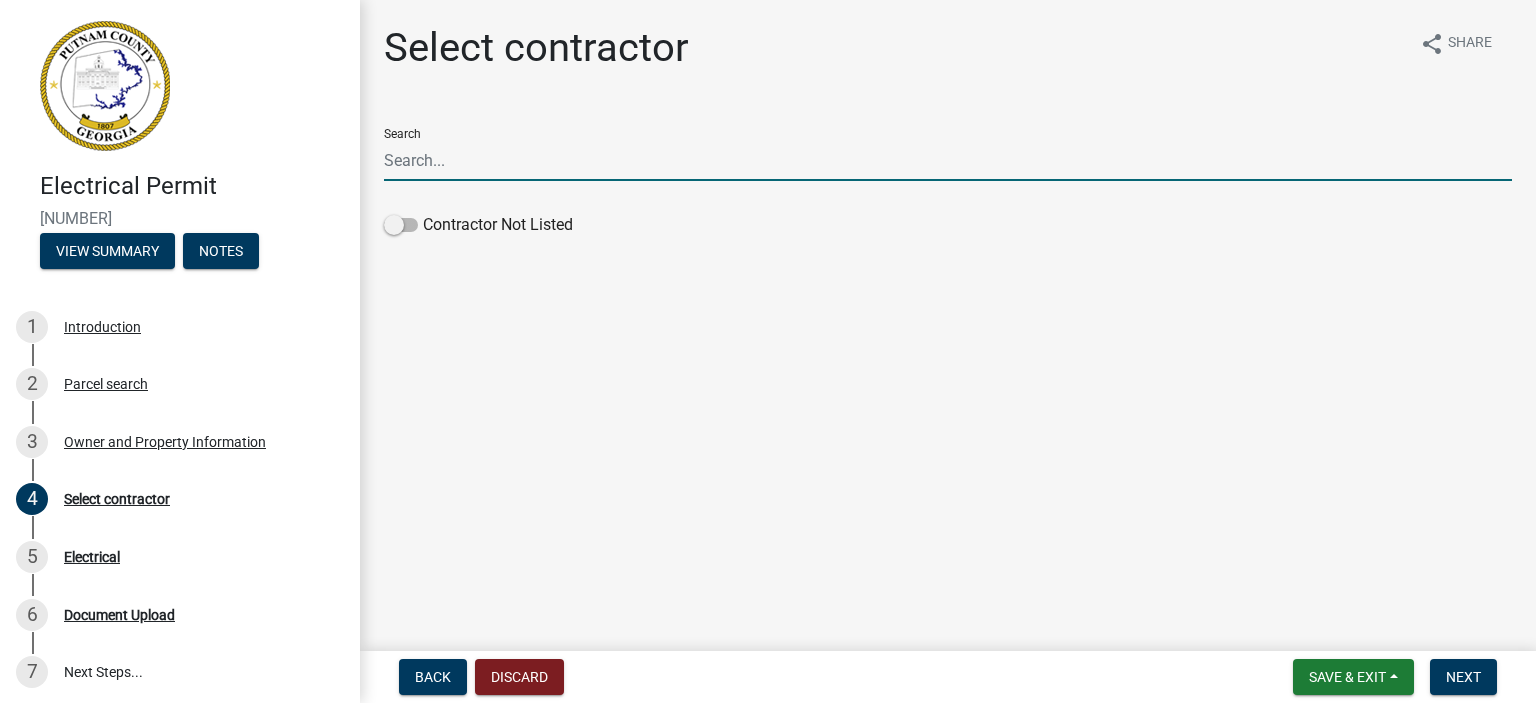 click on "Search" at bounding box center [948, 160] 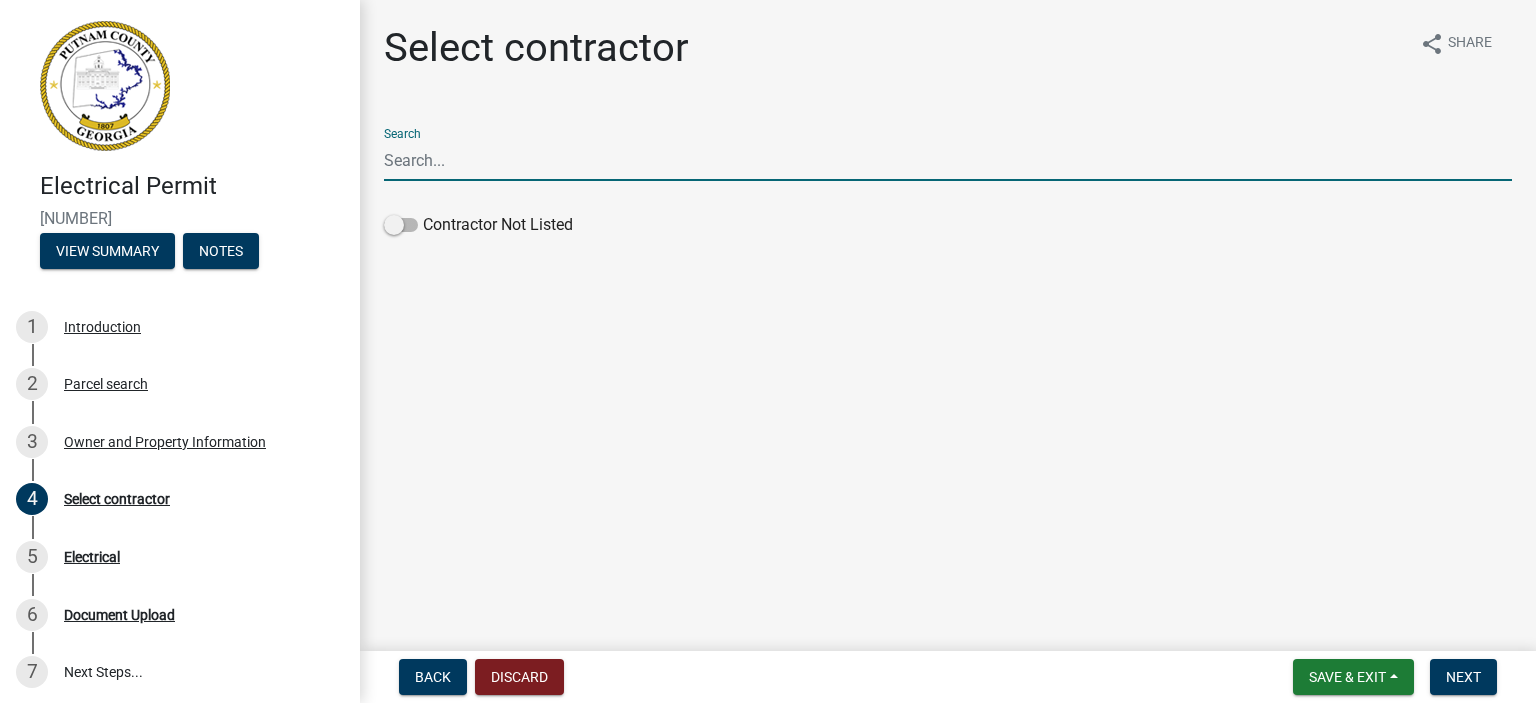 type on "[COMPANY]" 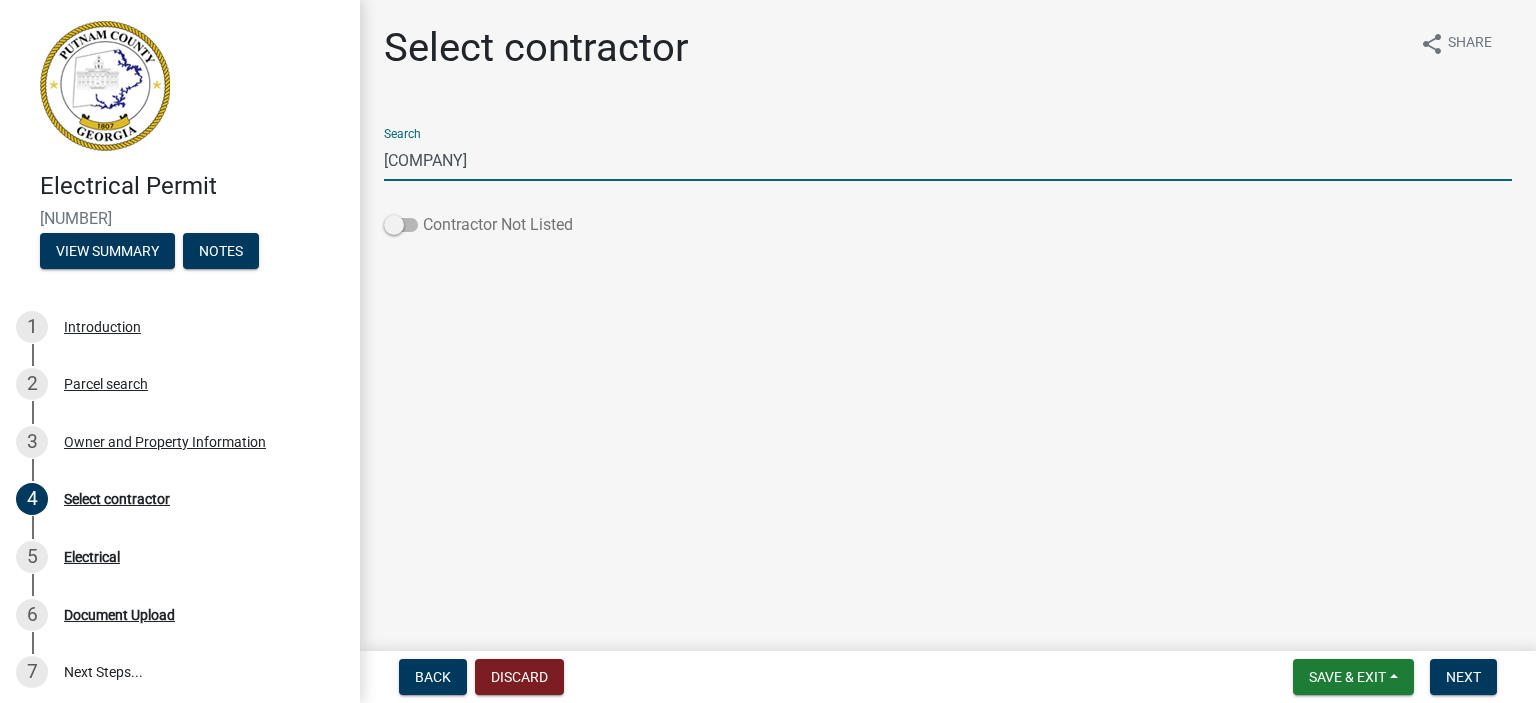 click 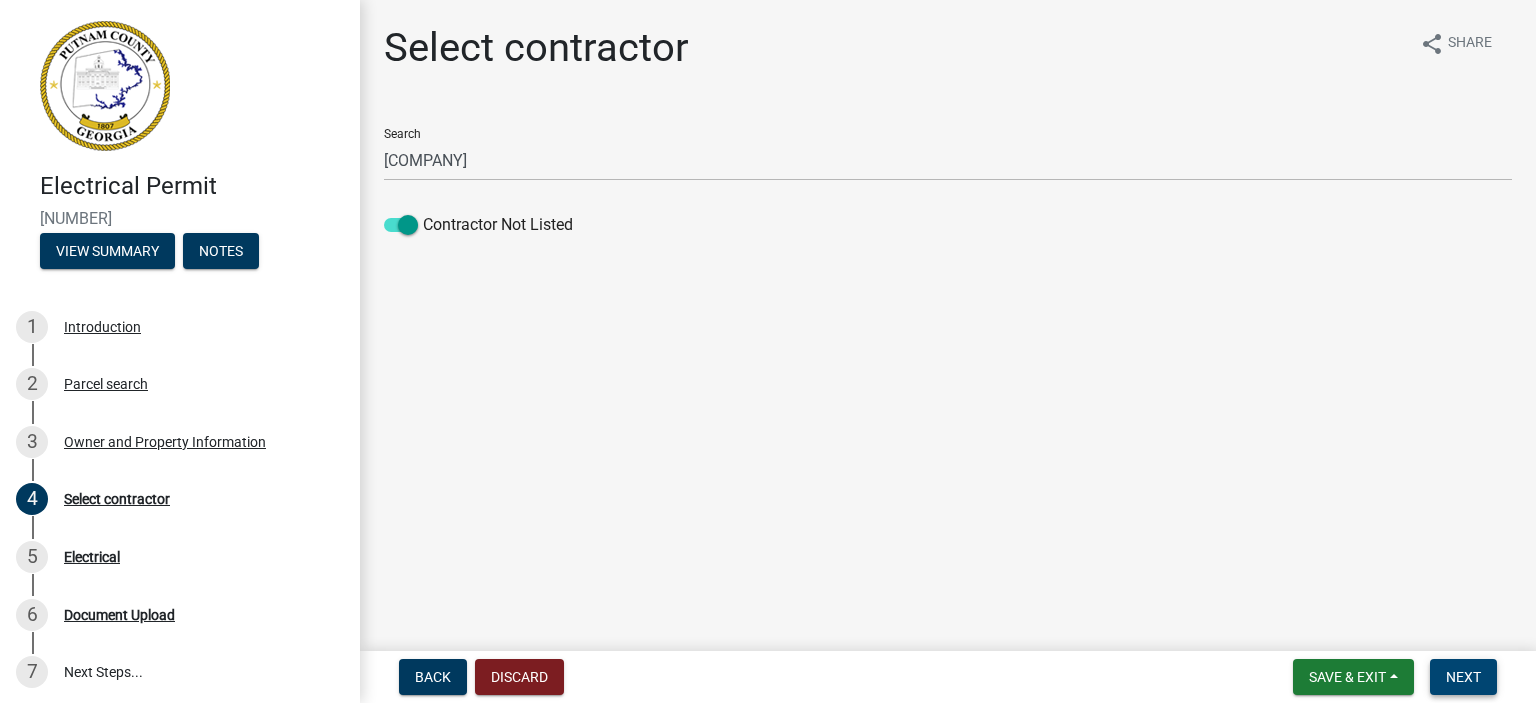 click on "Next" at bounding box center [1463, 677] 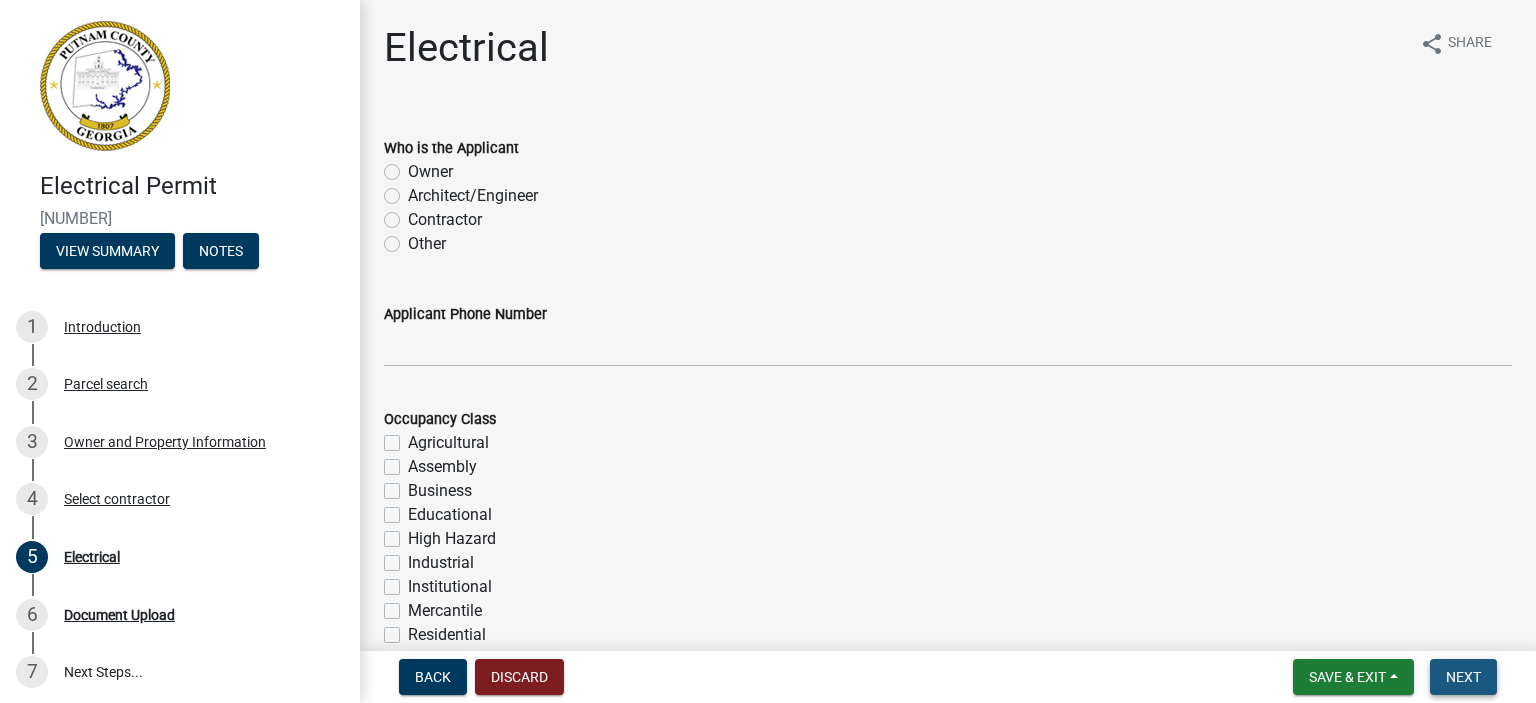 click on "Next" at bounding box center [1463, 677] 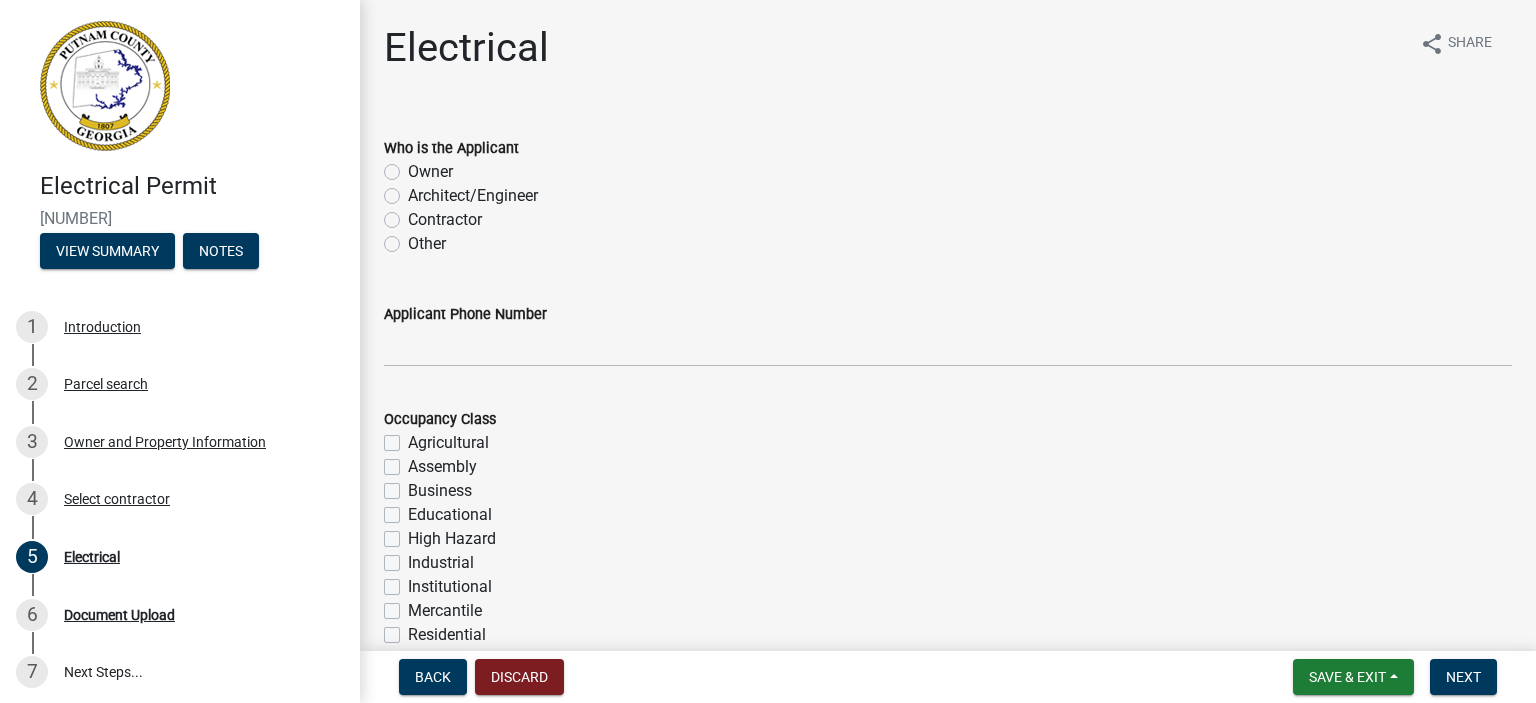 click on "Contractor" 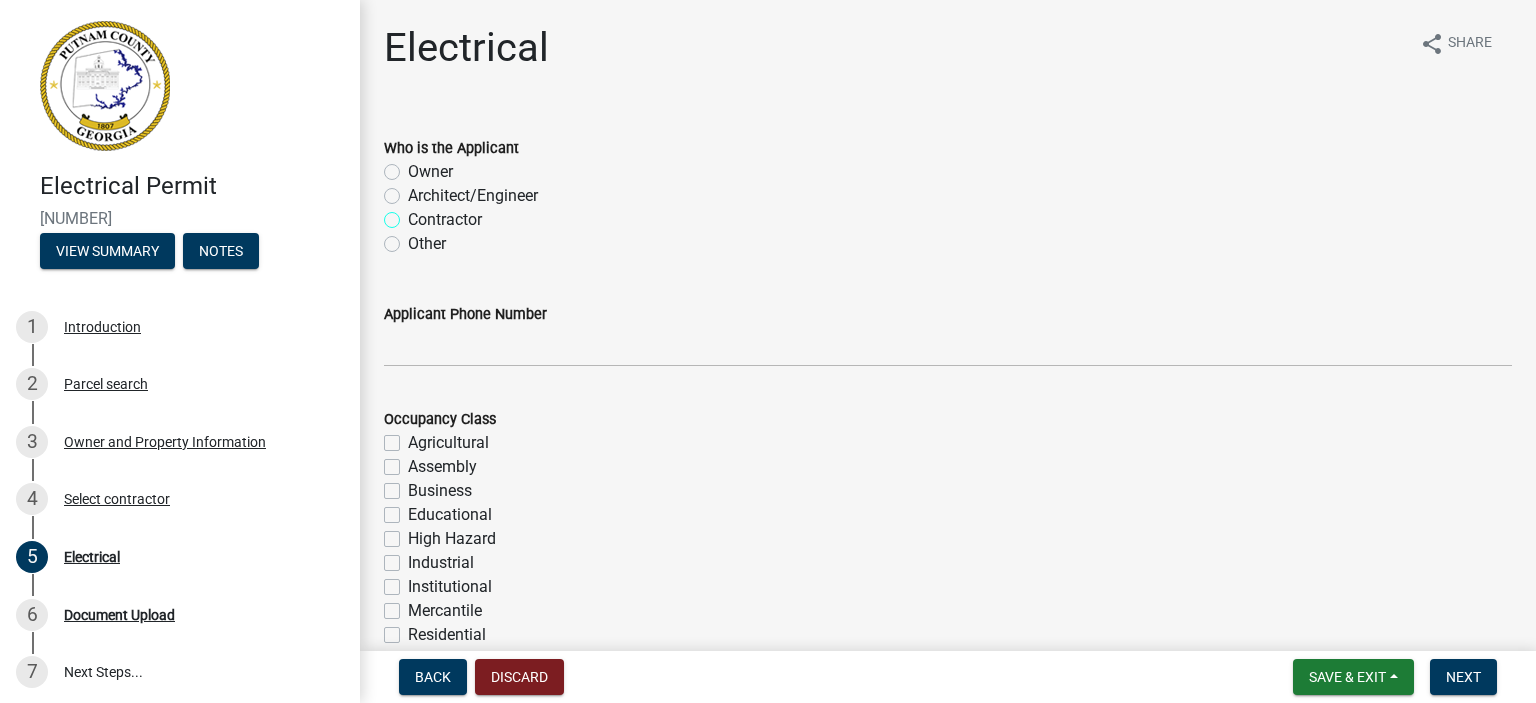 click on "Contractor" at bounding box center (414, 214) 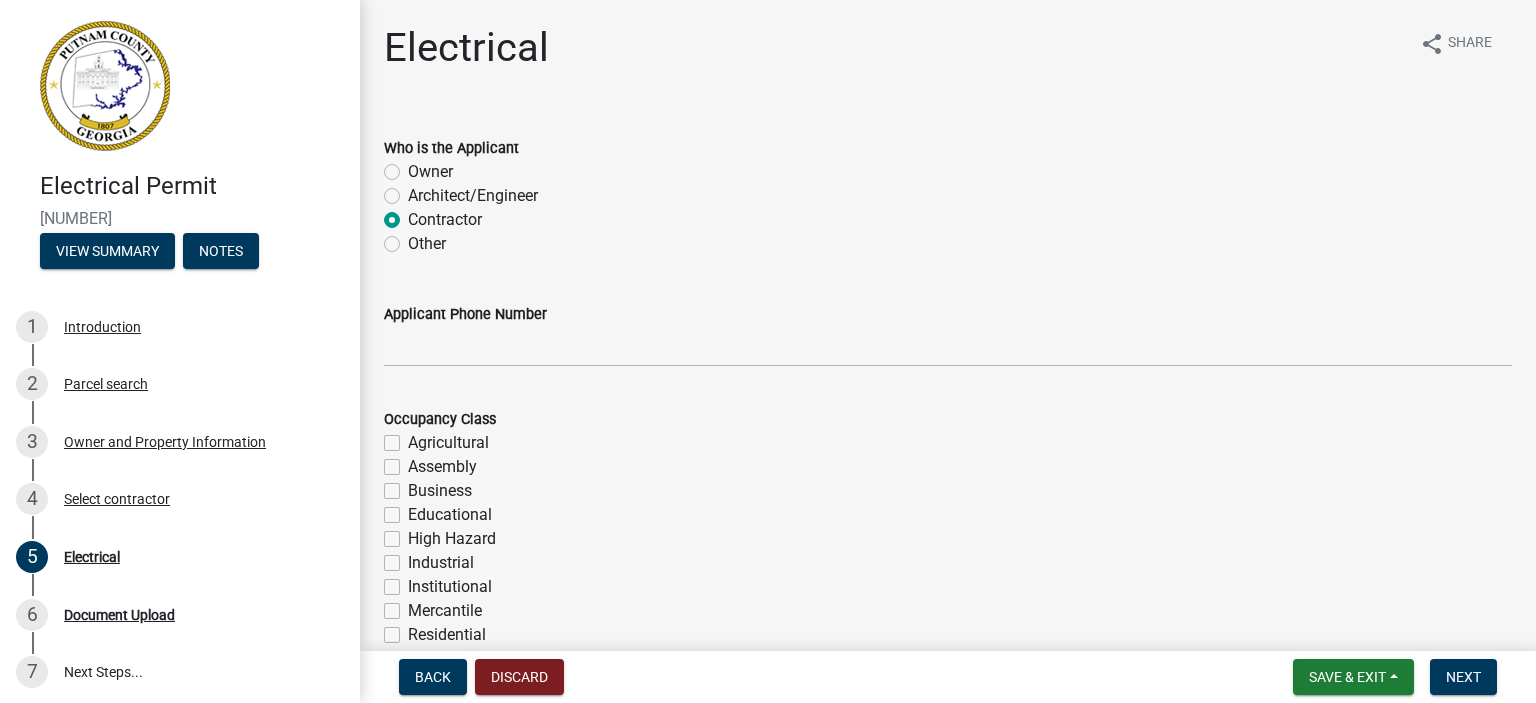 radio on "true" 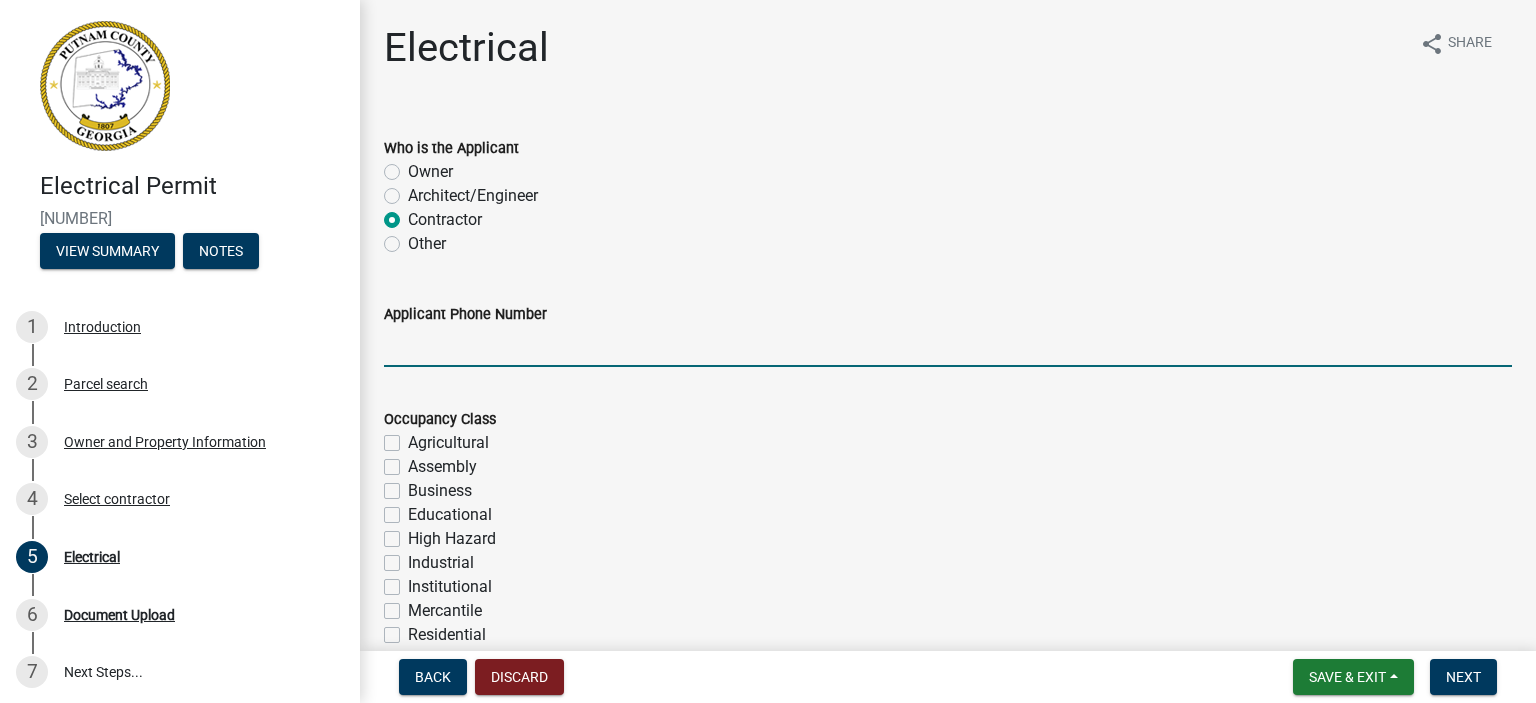 click on "Applicant Phone Number" at bounding box center (948, 346) 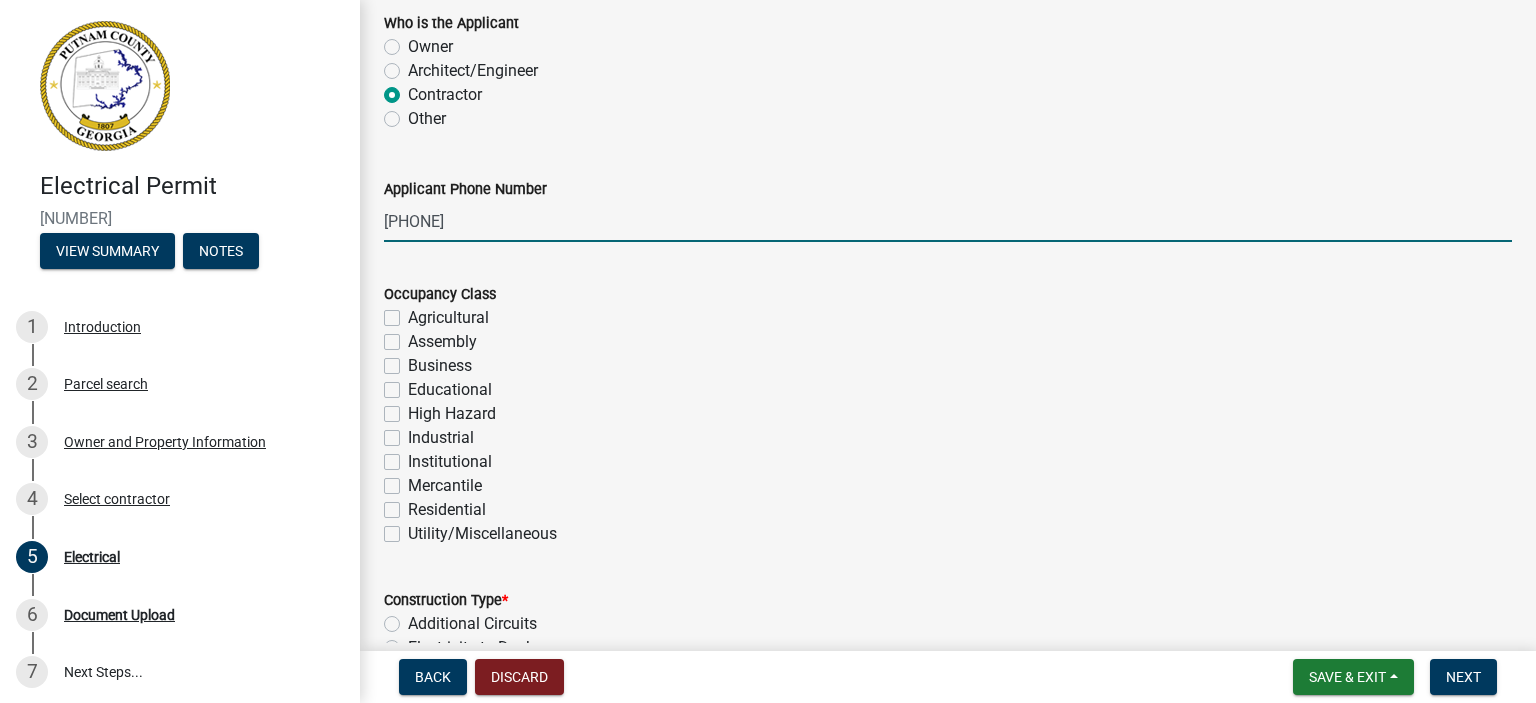 scroll, scrollTop: 137, scrollLeft: 0, axis: vertical 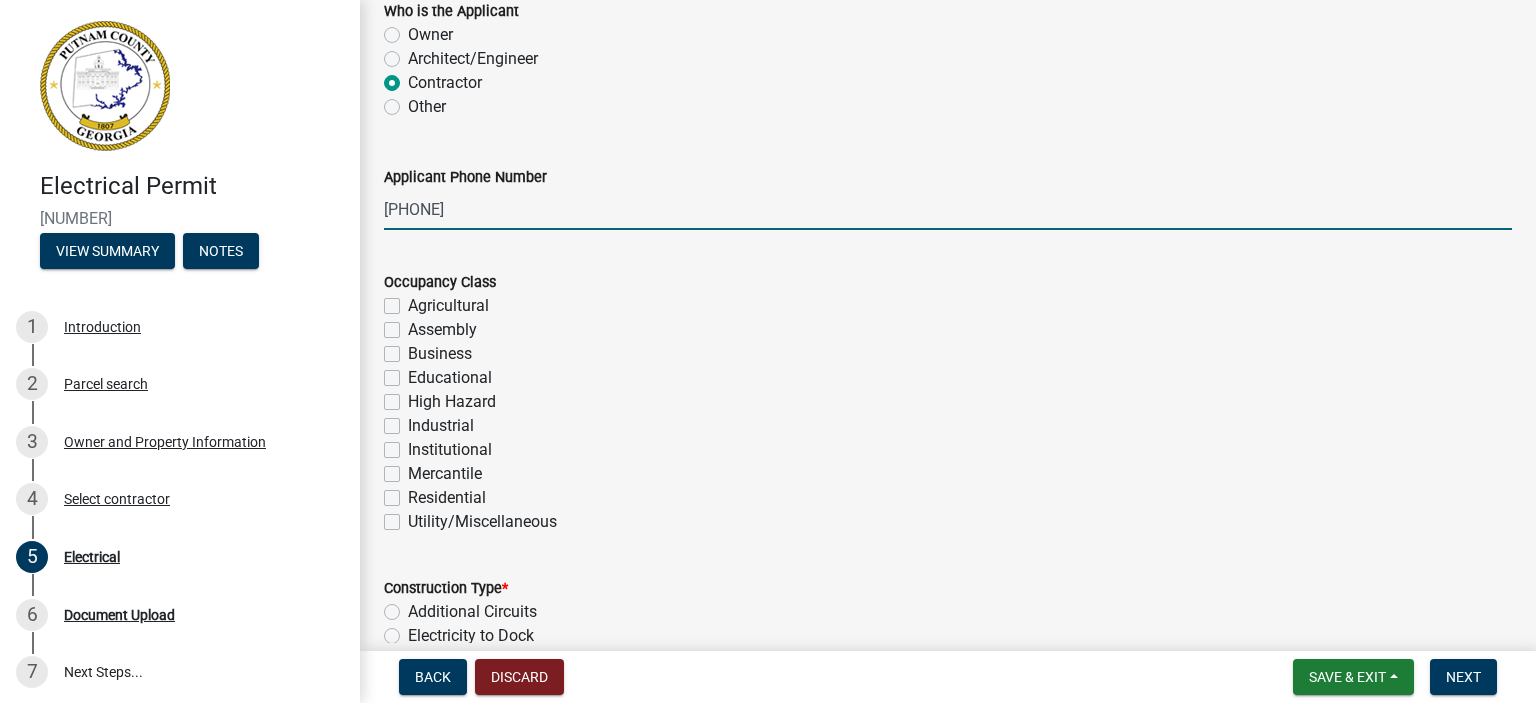 type on "[PHONE]" 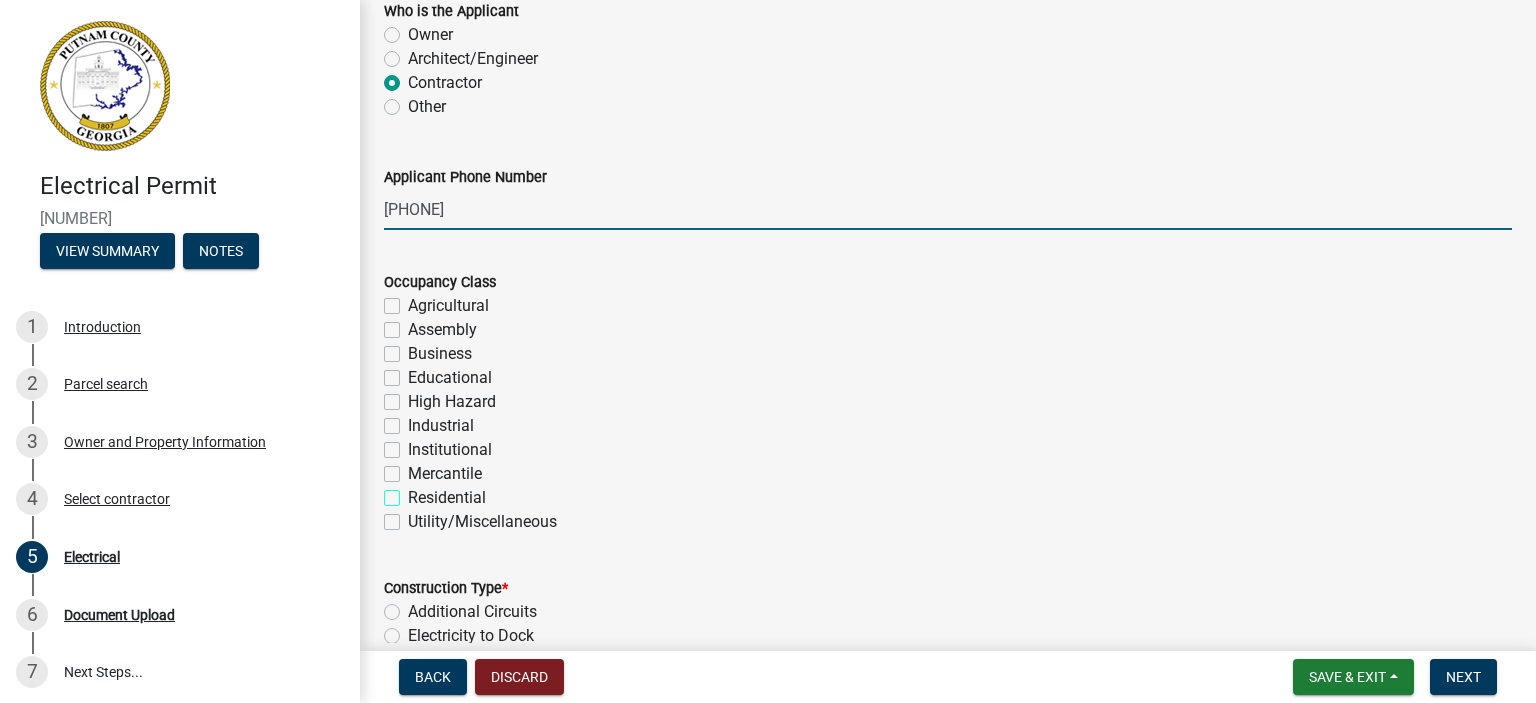 click on "Residential" at bounding box center [414, 492] 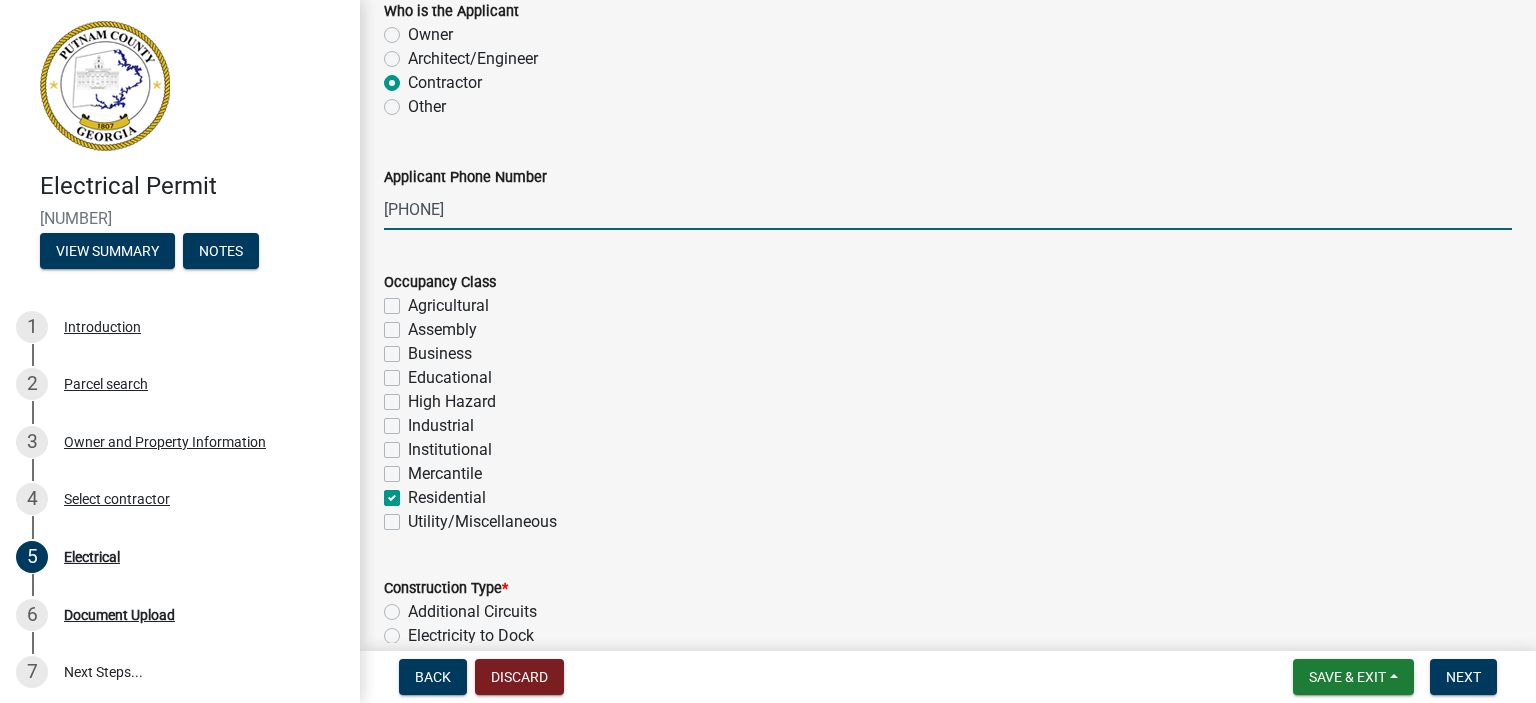 checkbox on "false" 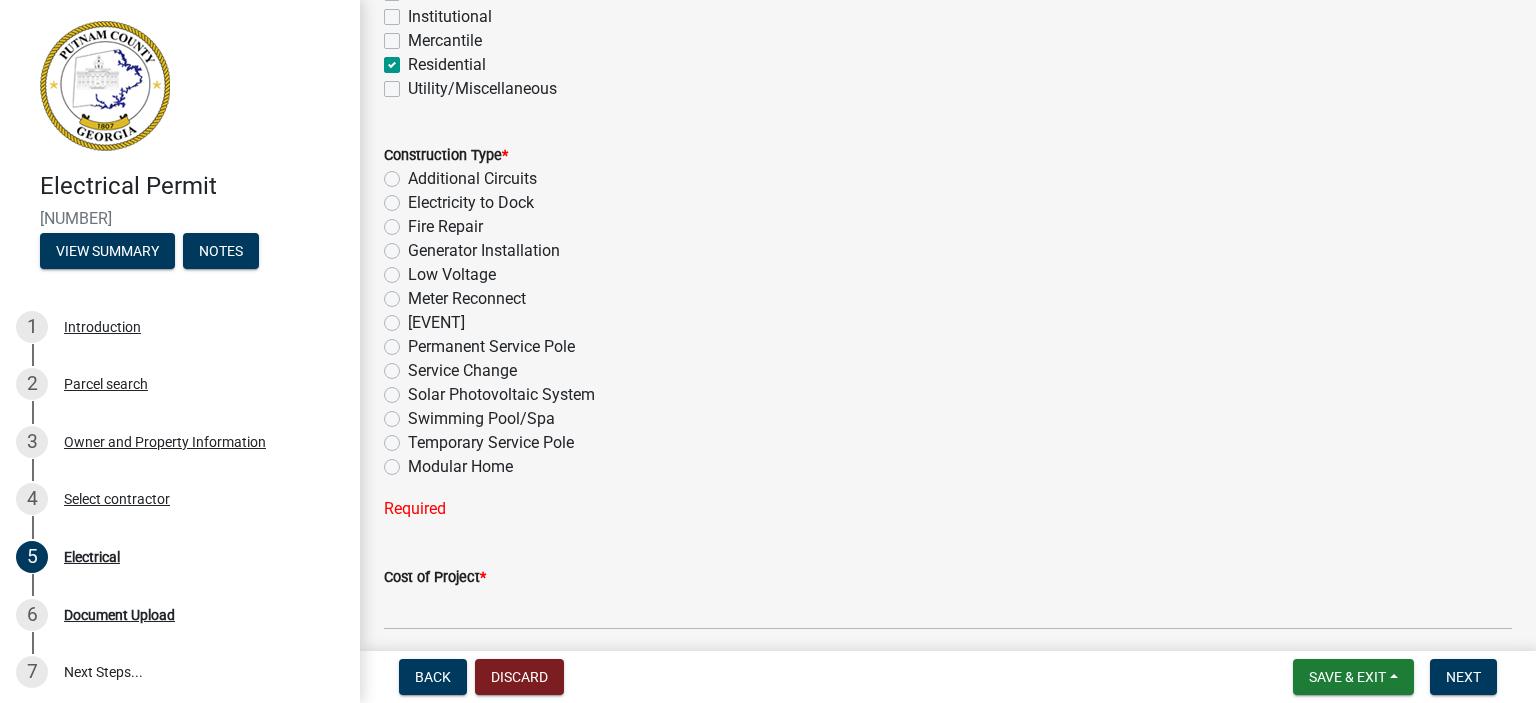 scroll, scrollTop: 574, scrollLeft: 0, axis: vertical 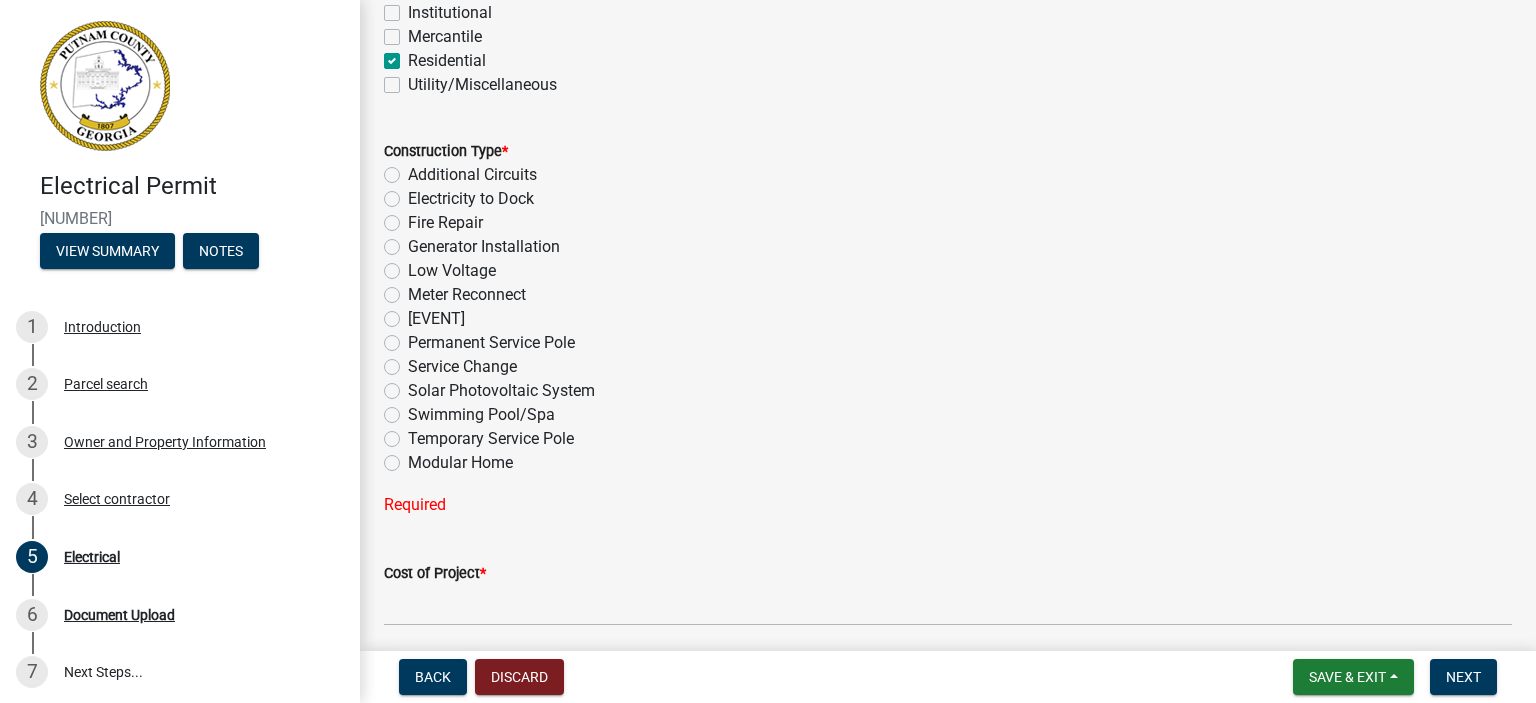 click on "[EVENT]" 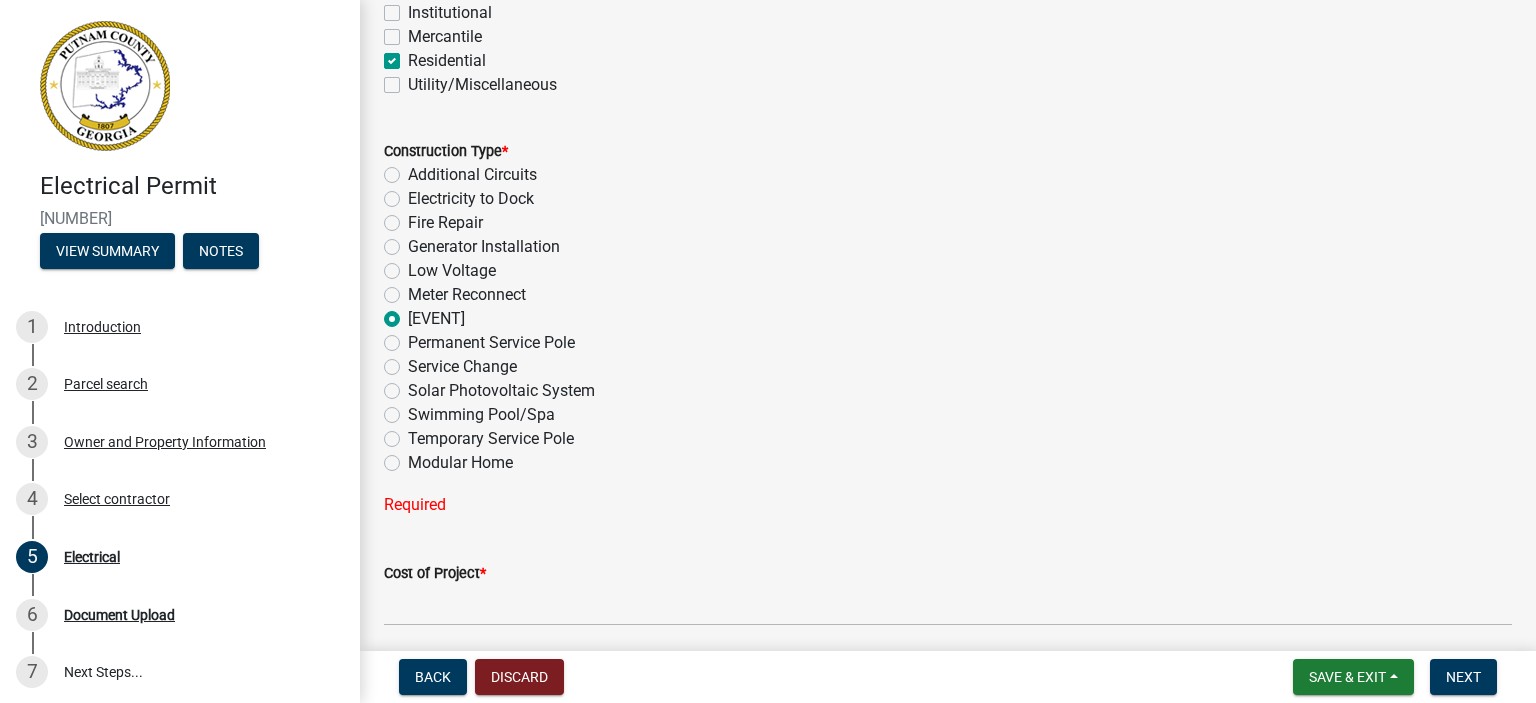 radio on "true" 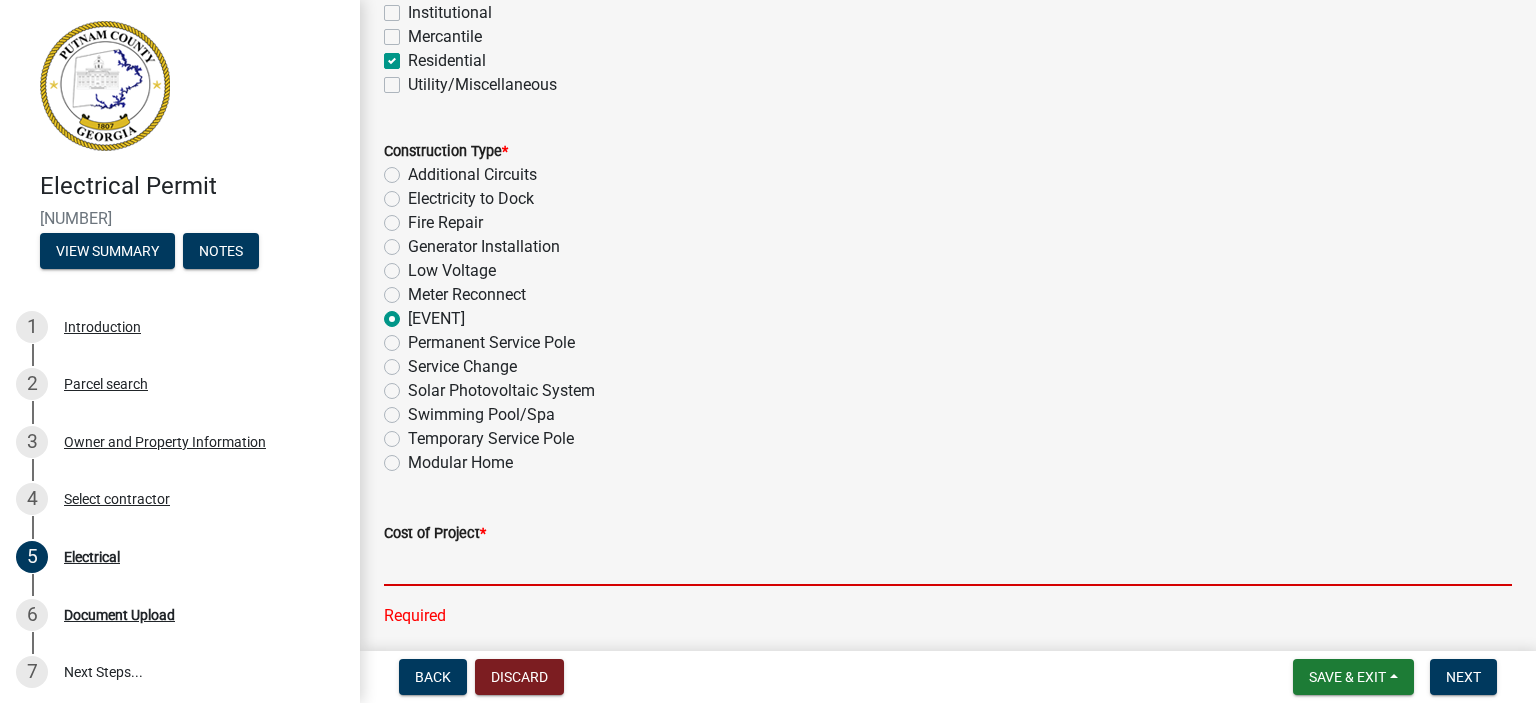 click 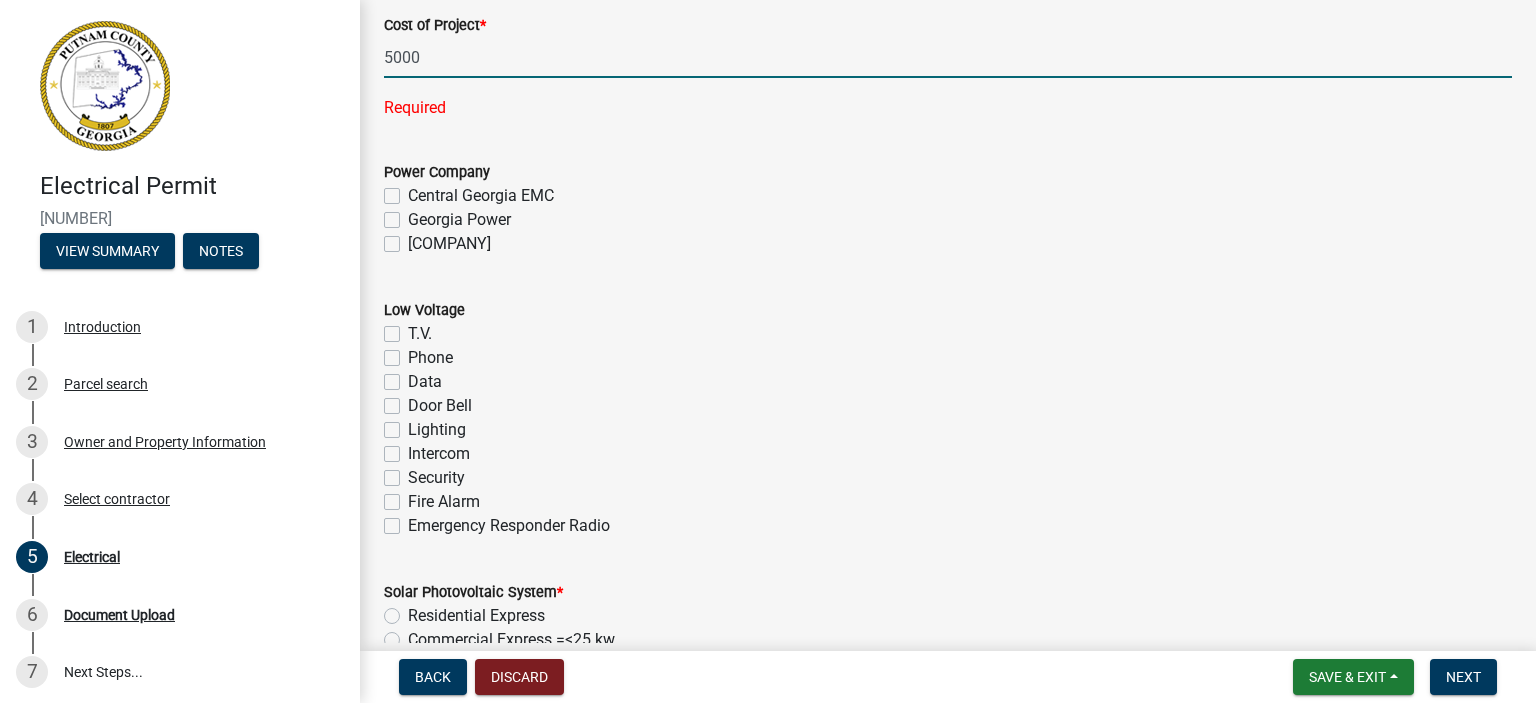 scroll, scrollTop: 1090, scrollLeft: 0, axis: vertical 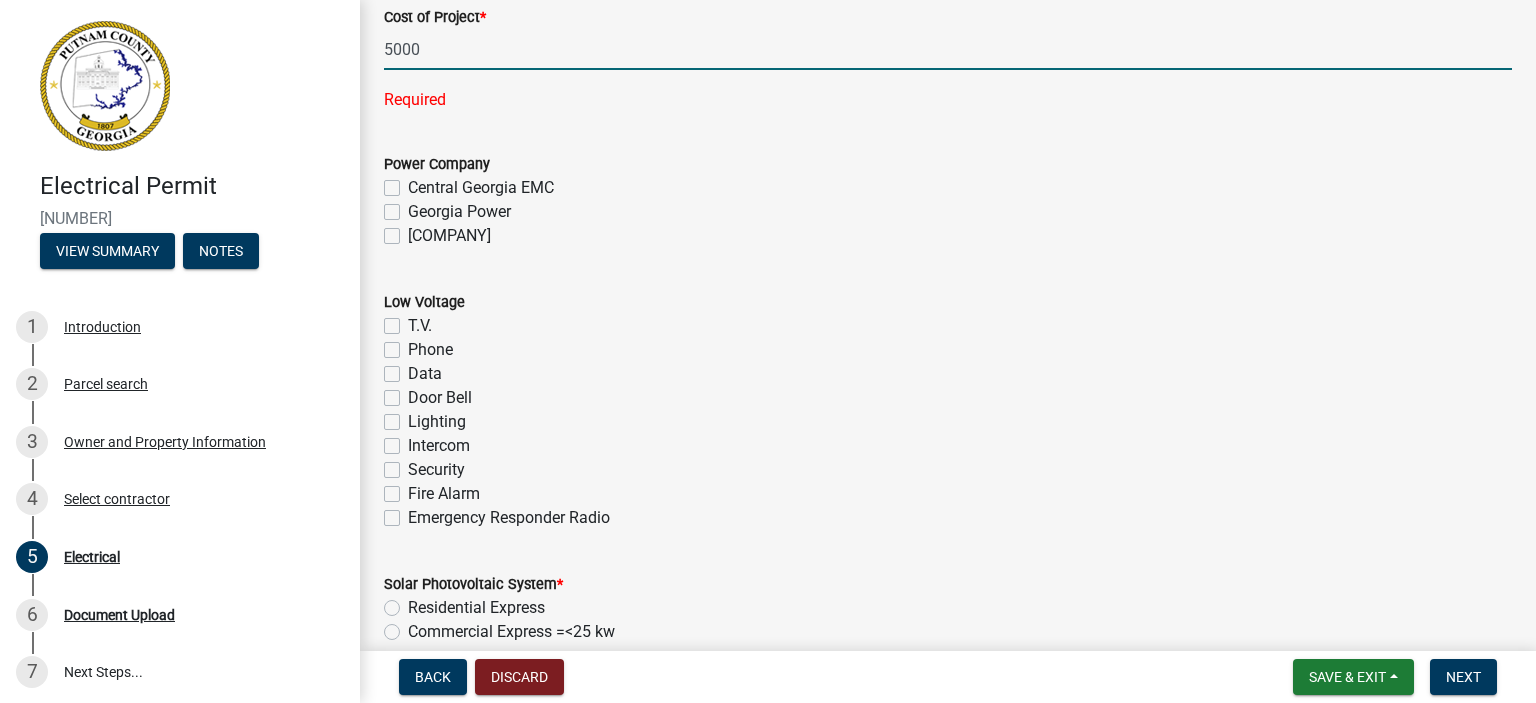 type on "5000" 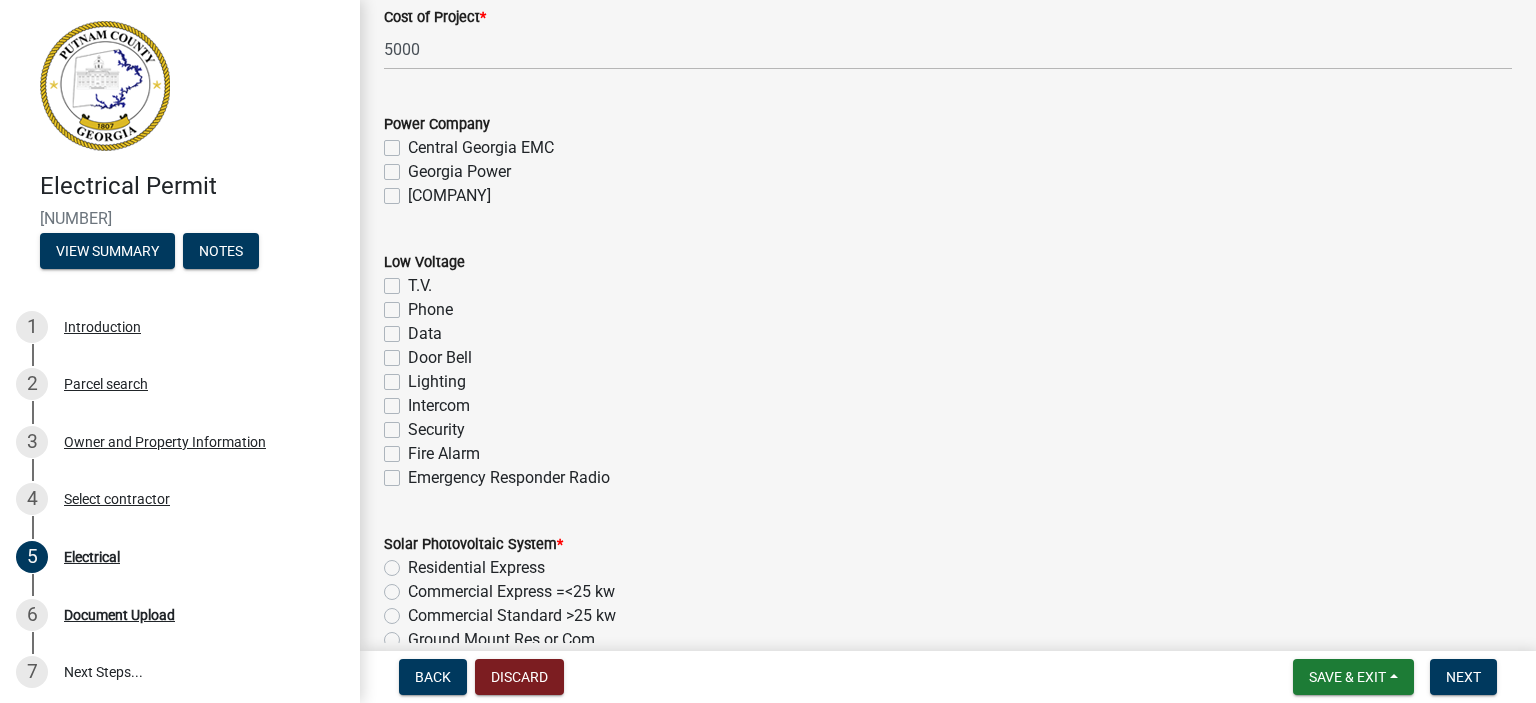 click on "[COMPANY]" 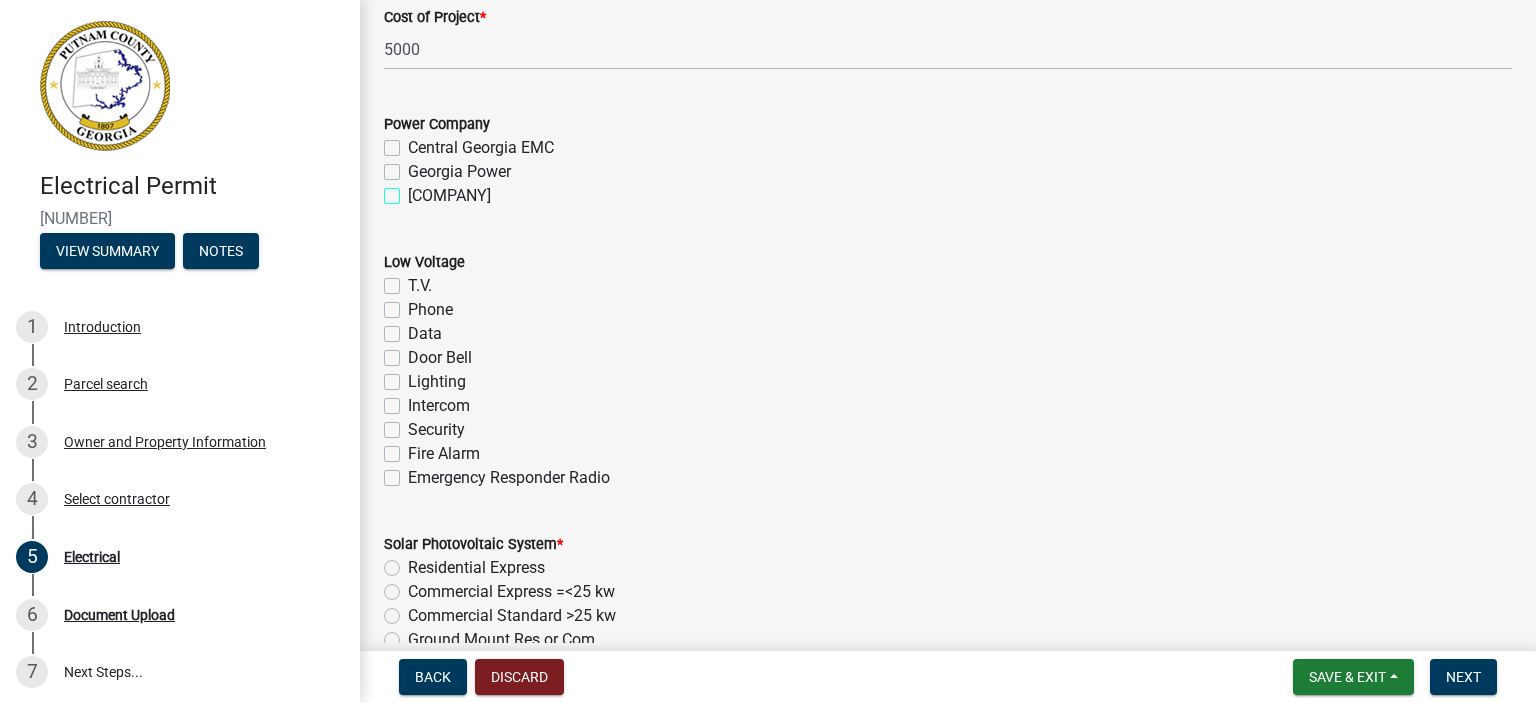 click on "[COMPANY]" at bounding box center (414, 190) 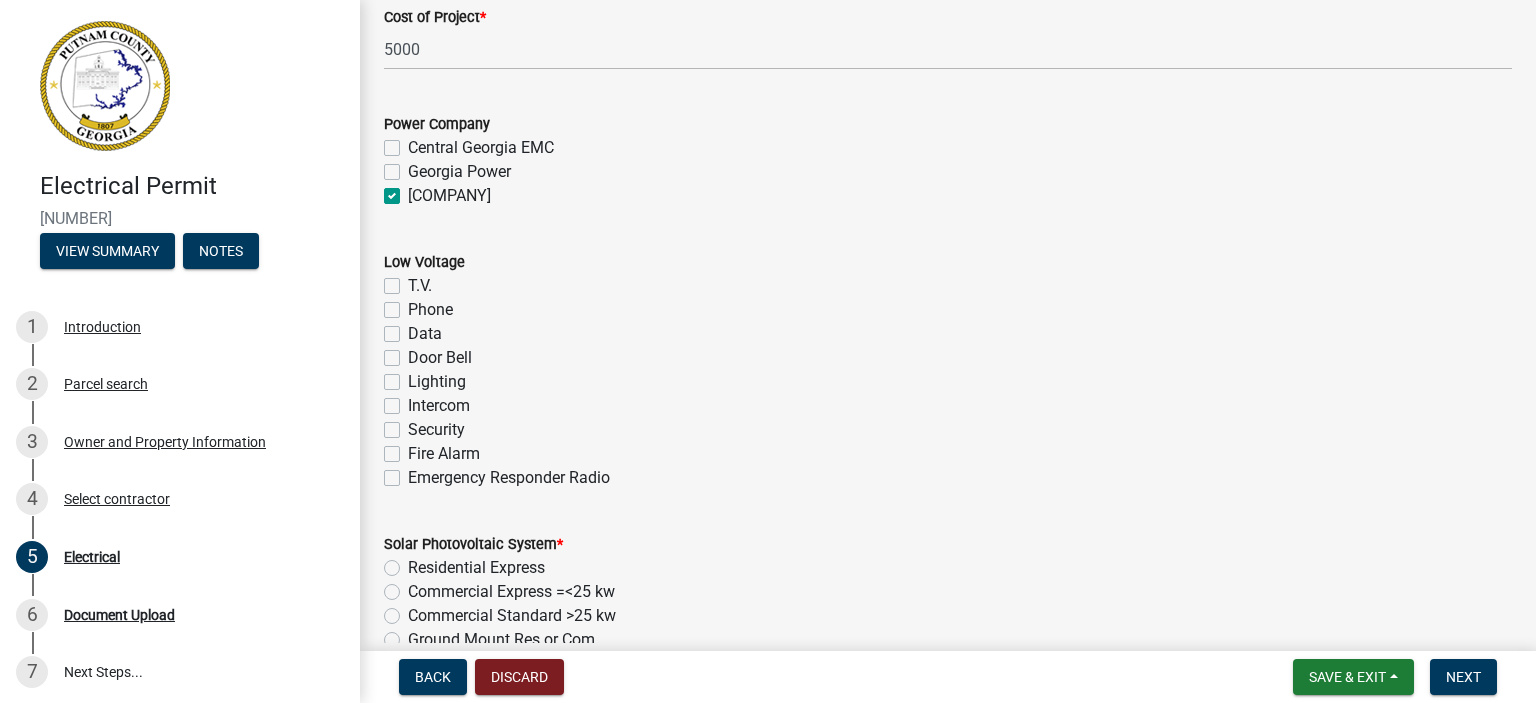 checkbox on "false" 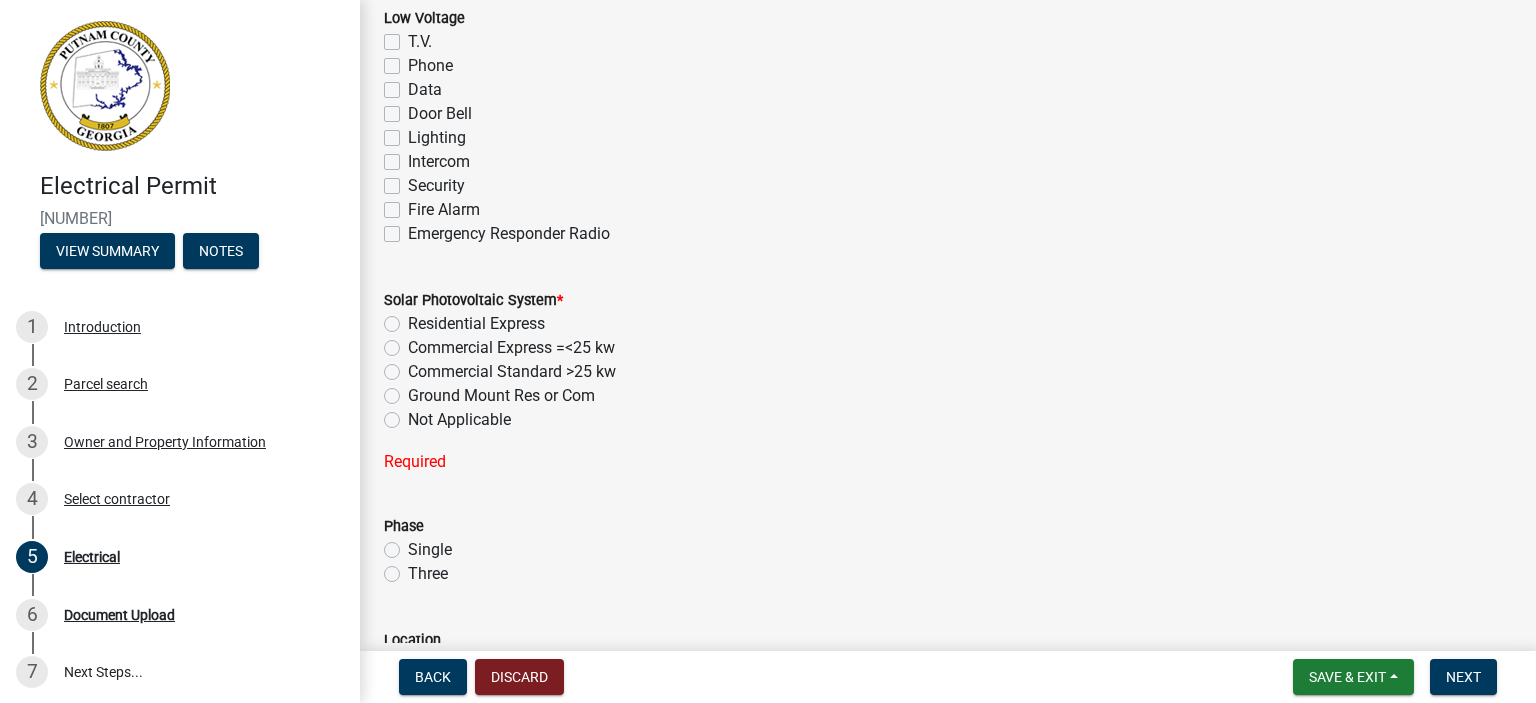 scroll, scrollTop: 1376, scrollLeft: 0, axis: vertical 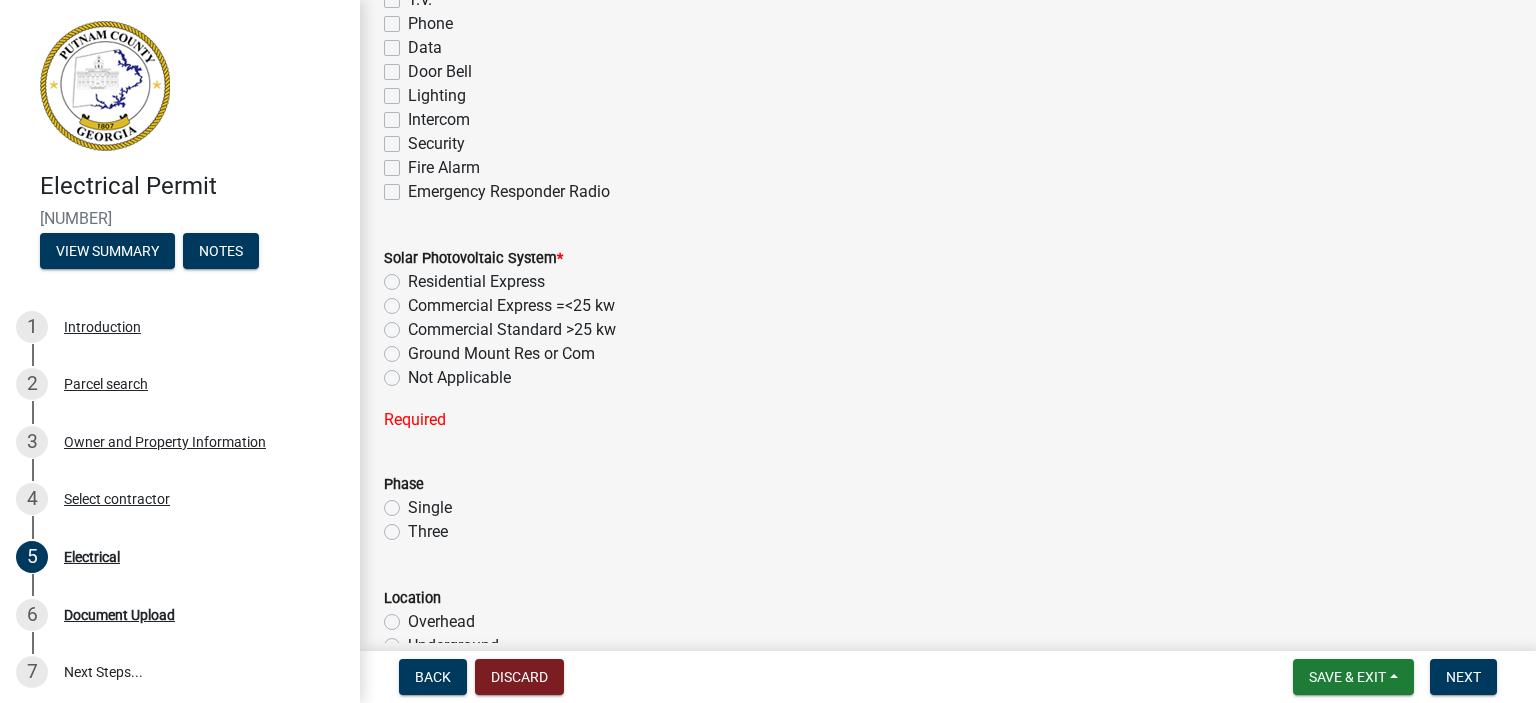click on "Not Applicable" 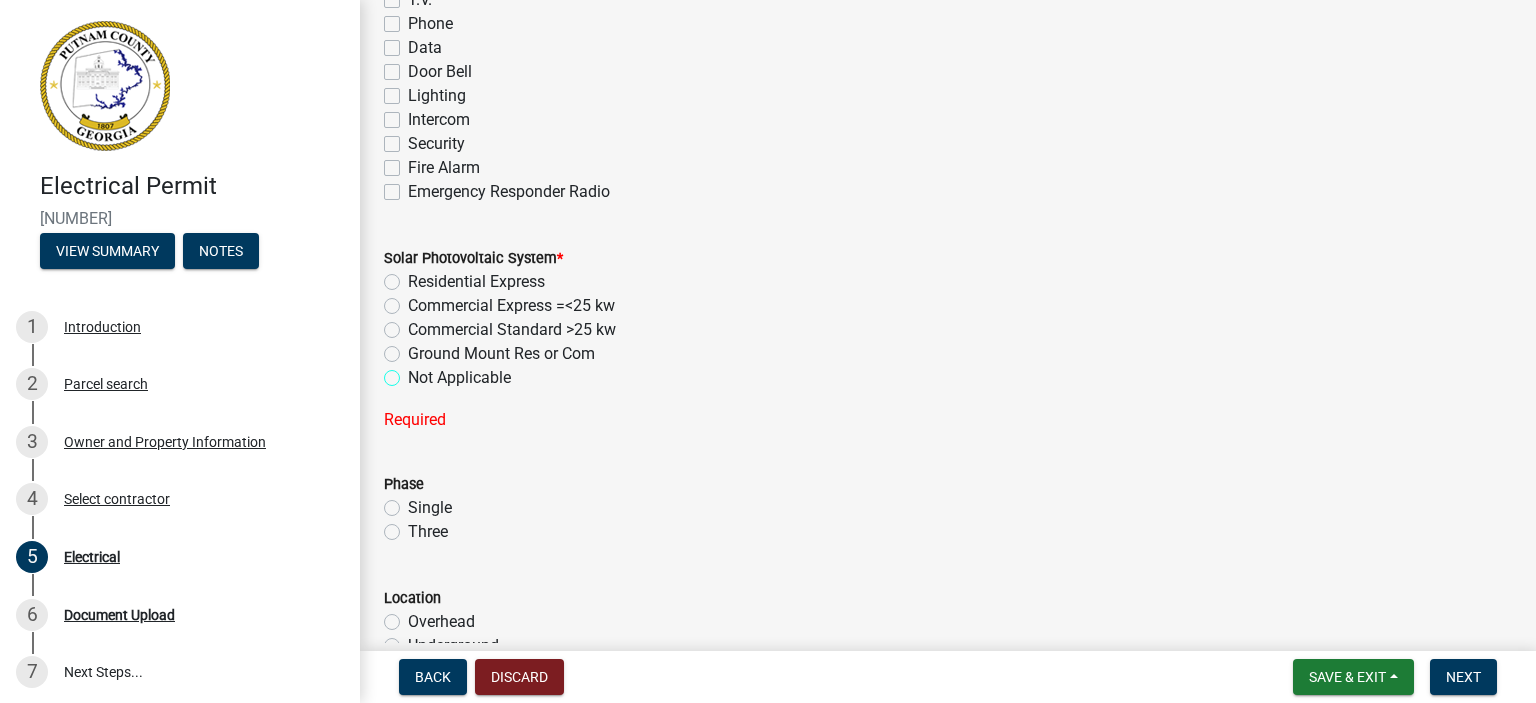 click on "Not Applicable" at bounding box center [414, 372] 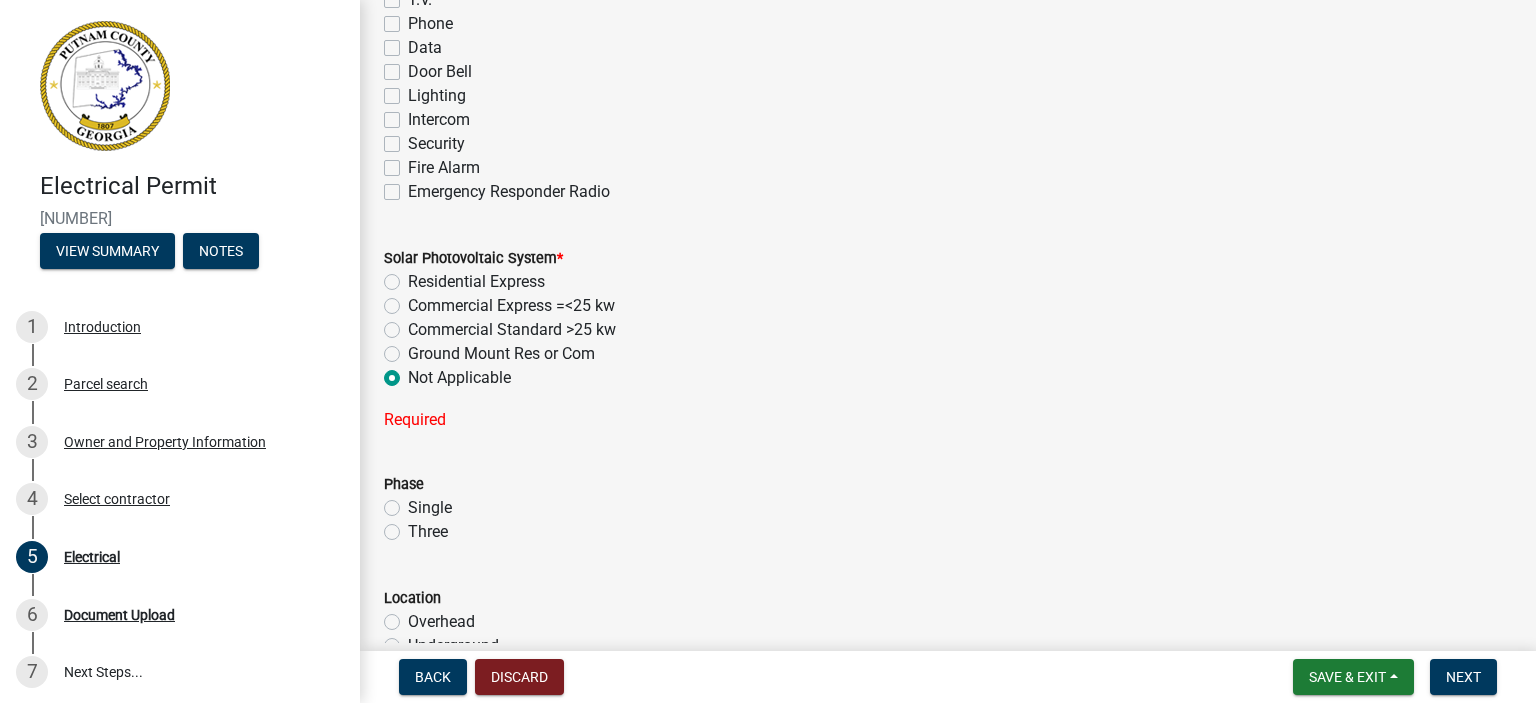 radio on "true" 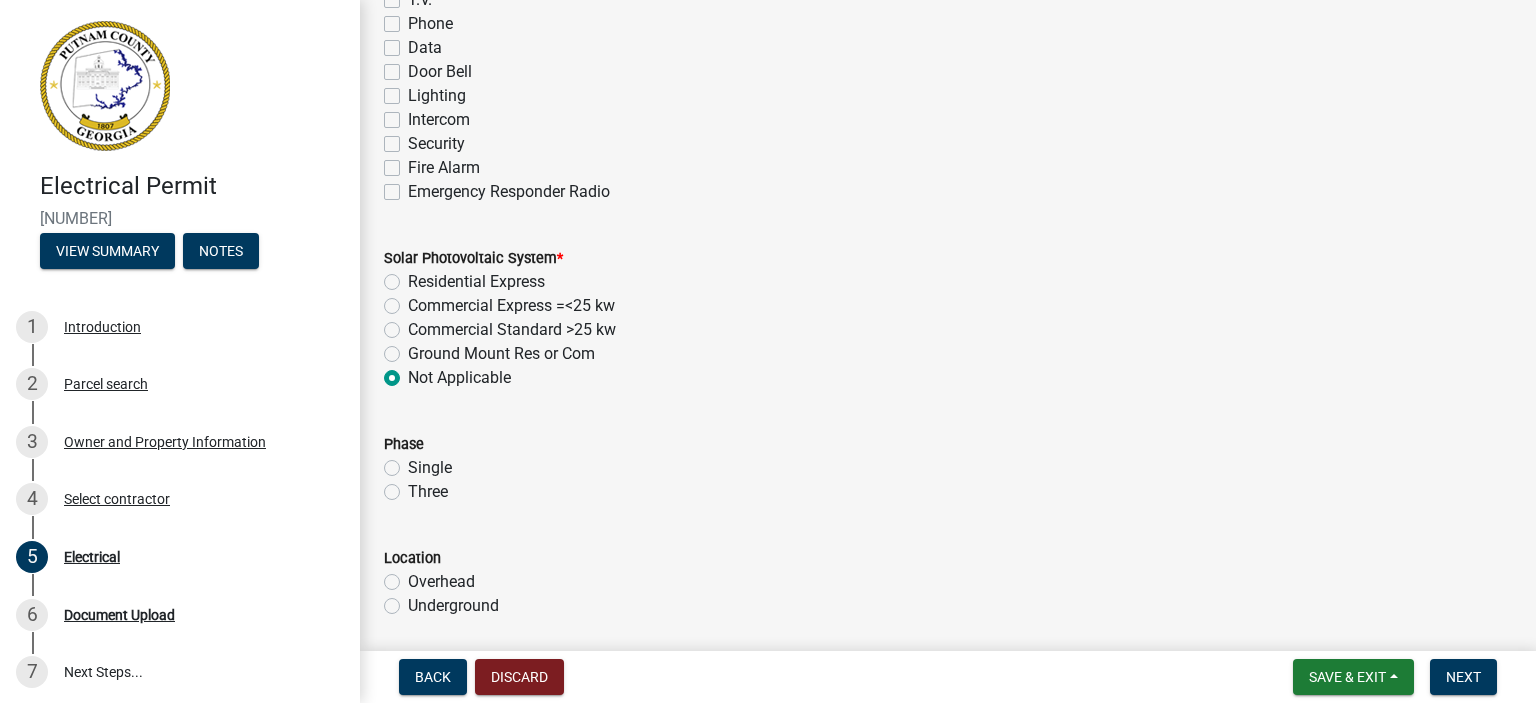 click on "Single" 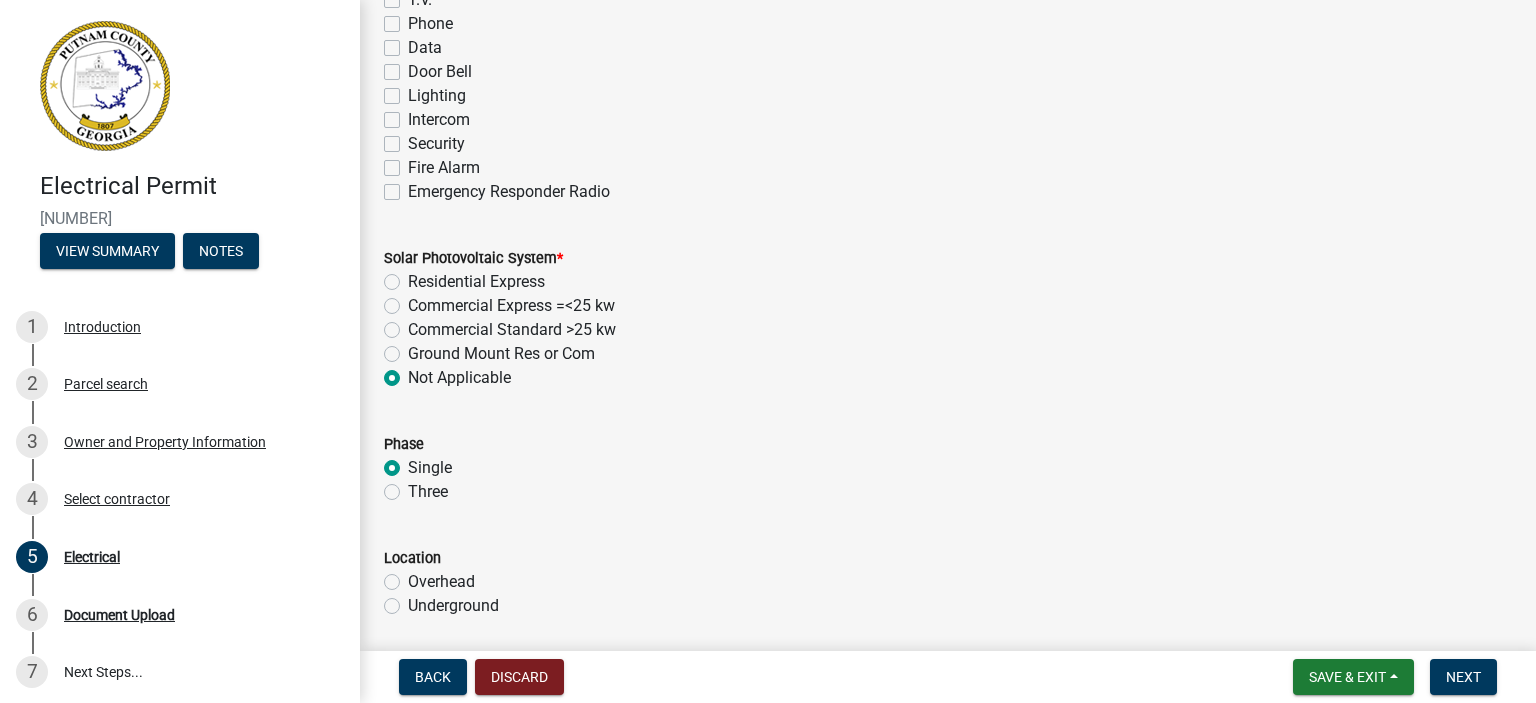 radio on "true" 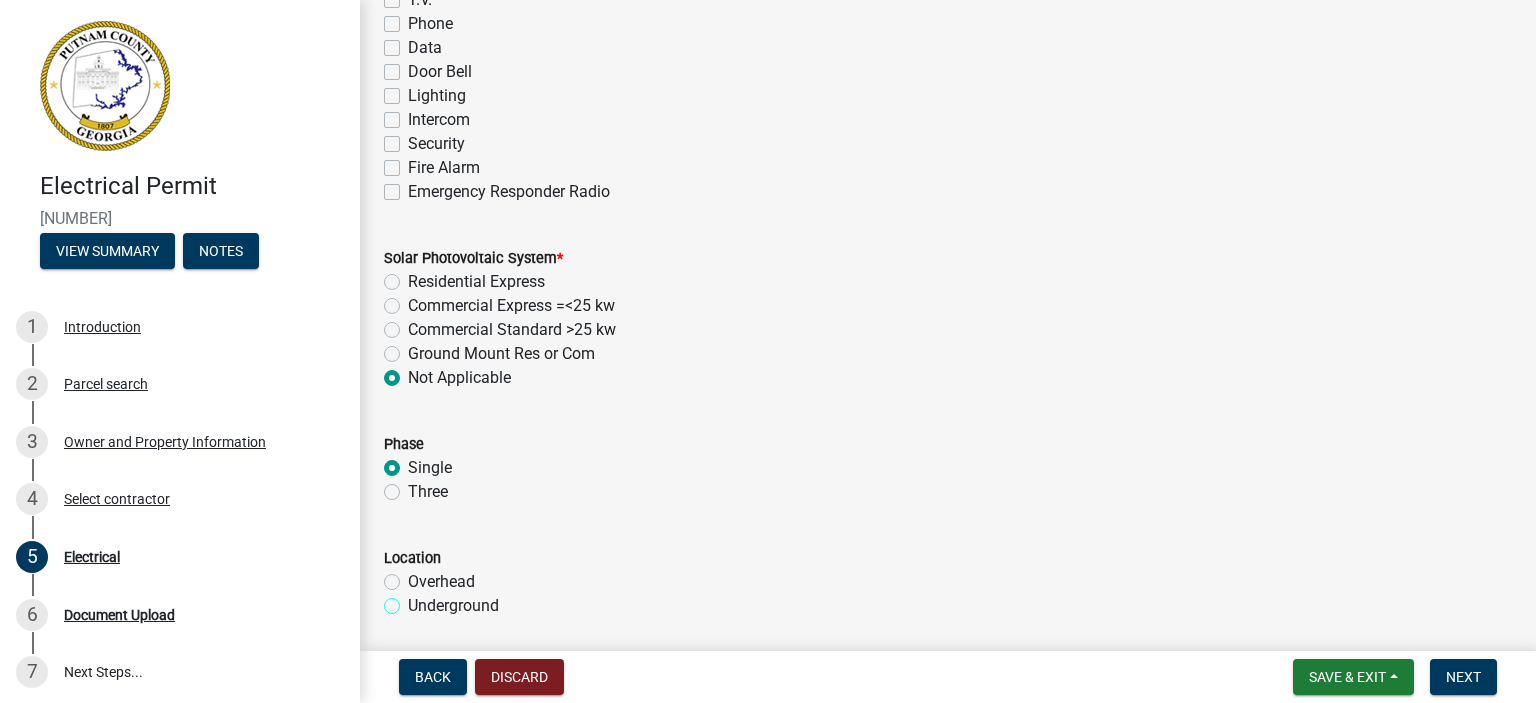 click on "Underground" at bounding box center (414, 600) 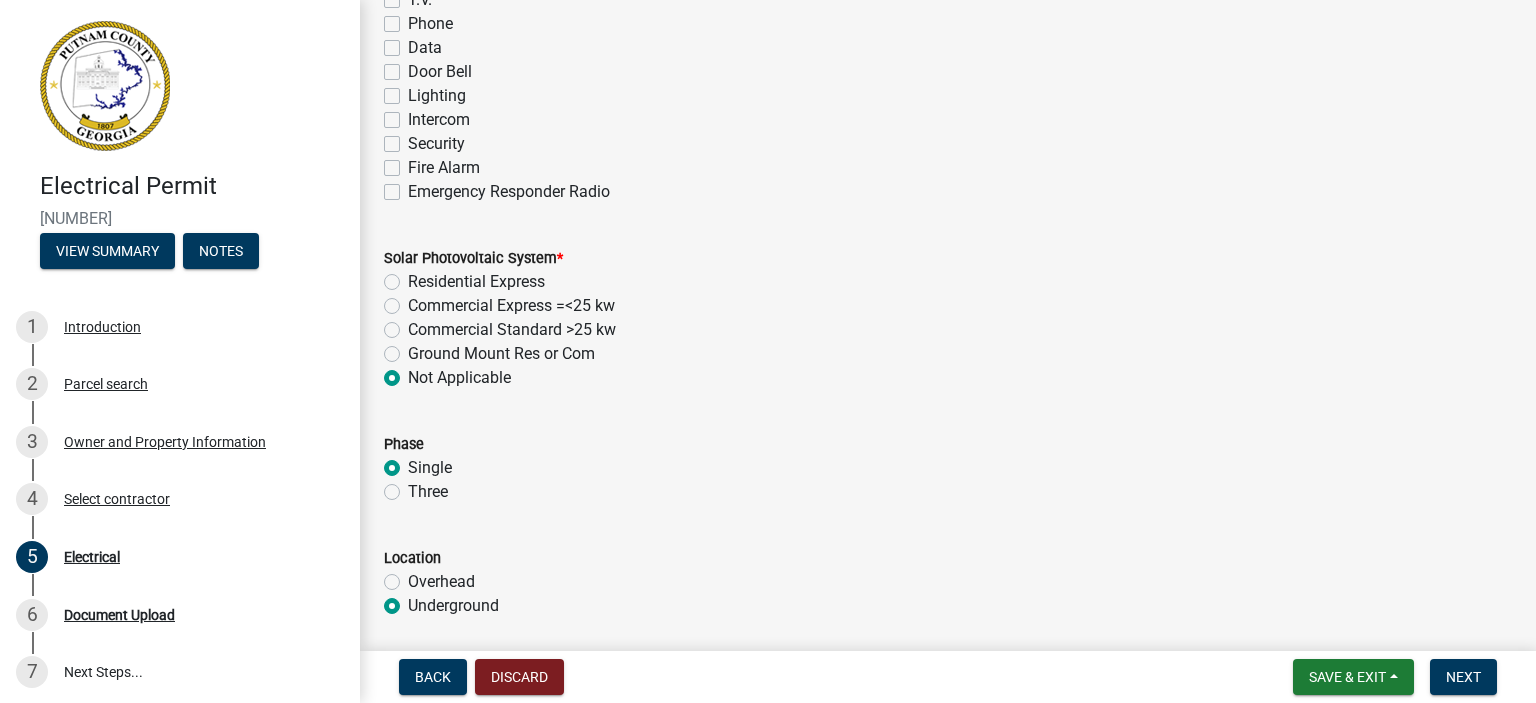 radio on "true" 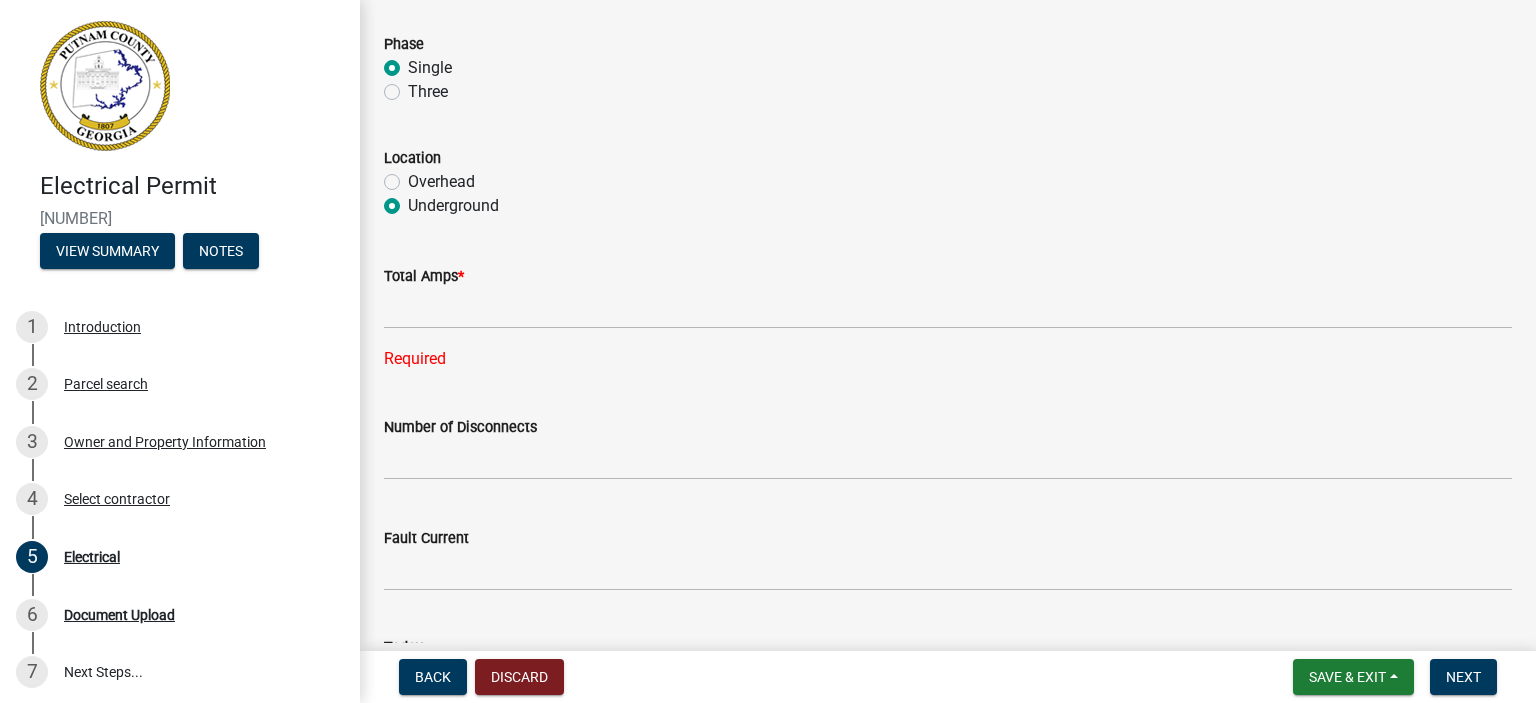 scroll, scrollTop: 1788, scrollLeft: 0, axis: vertical 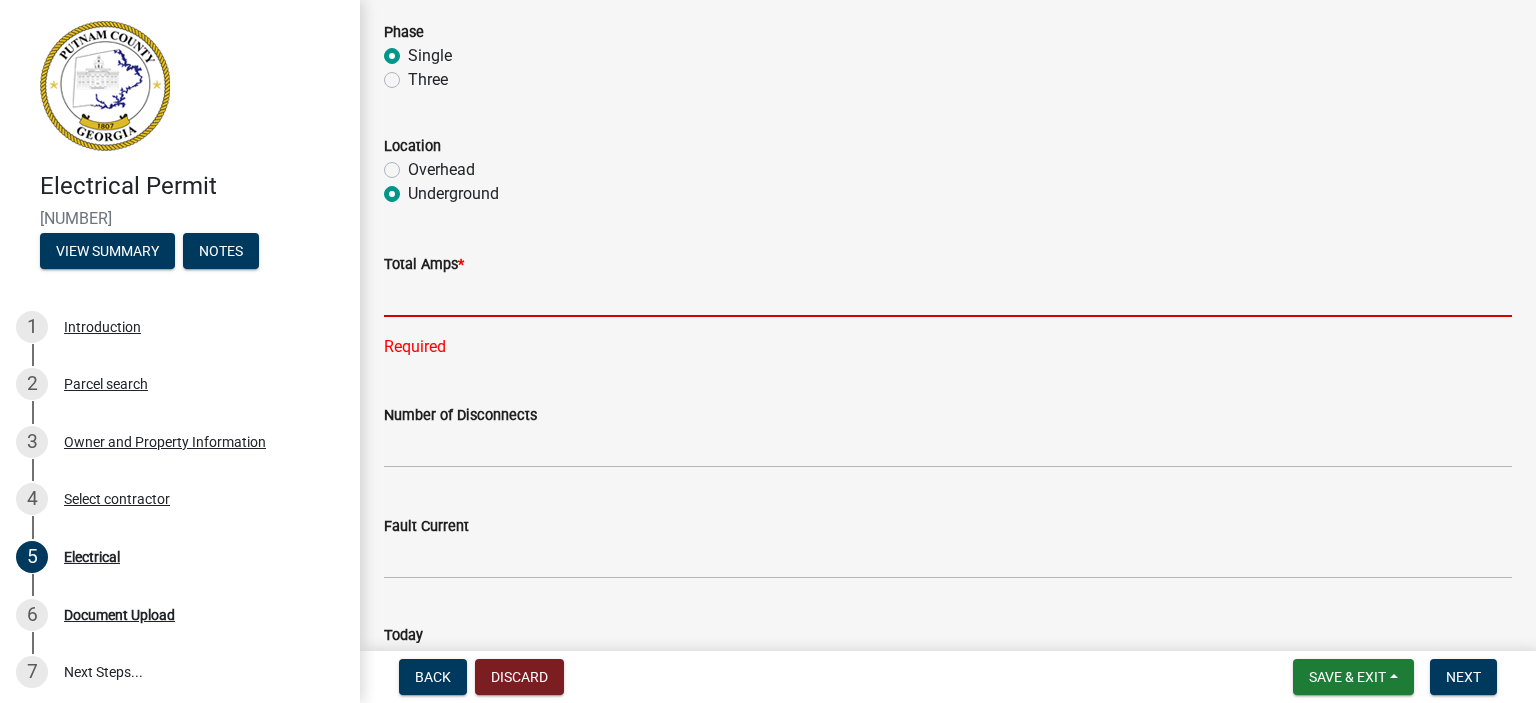 click 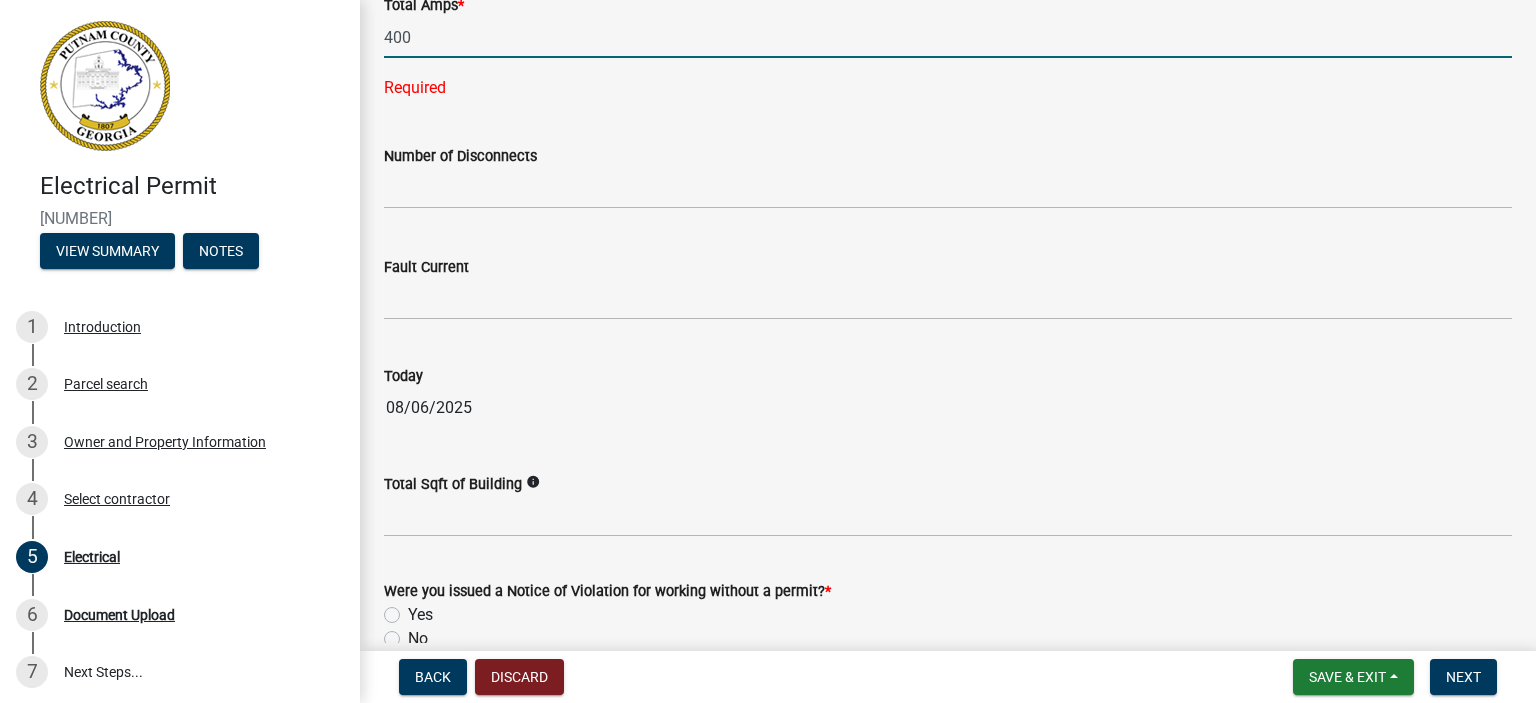 scroll, scrollTop: 2061, scrollLeft: 0, axis: vertical 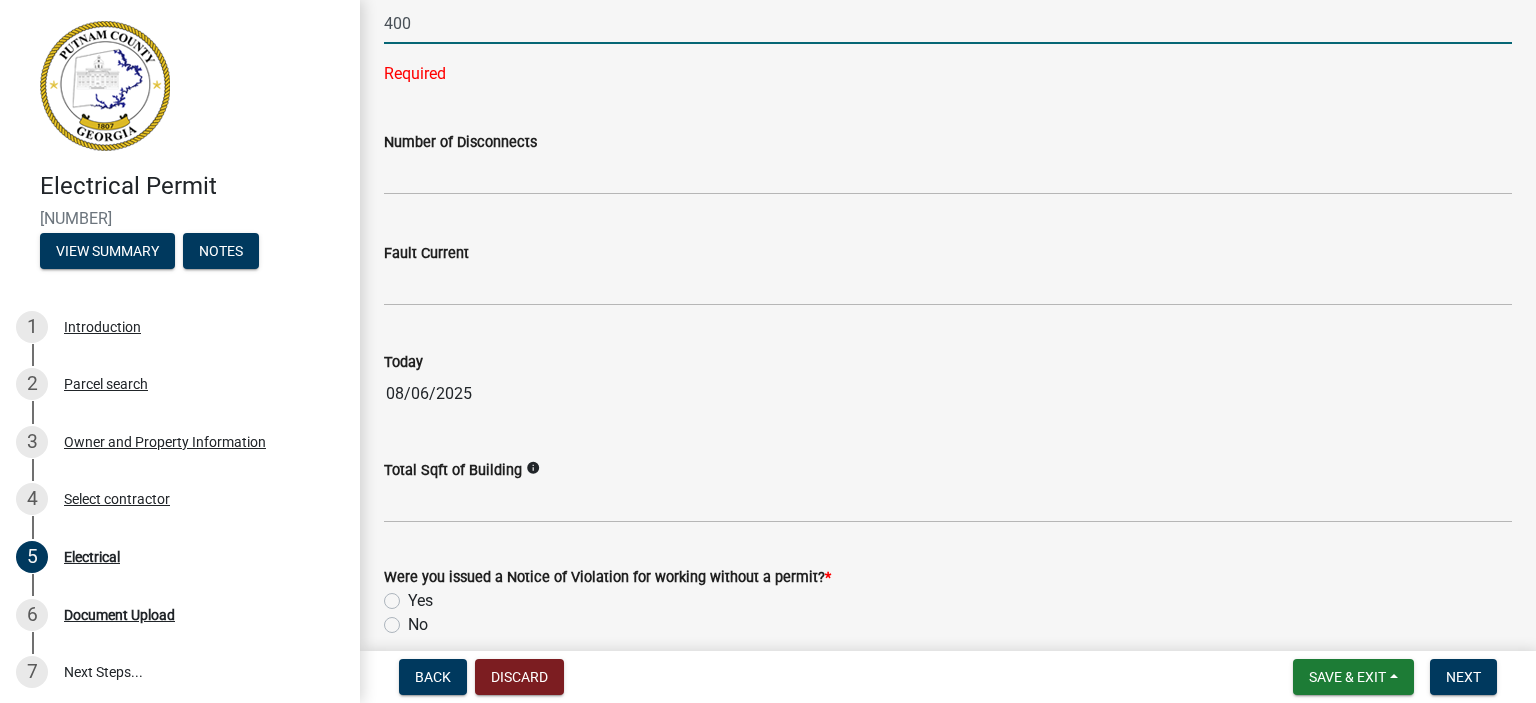 type on "400" 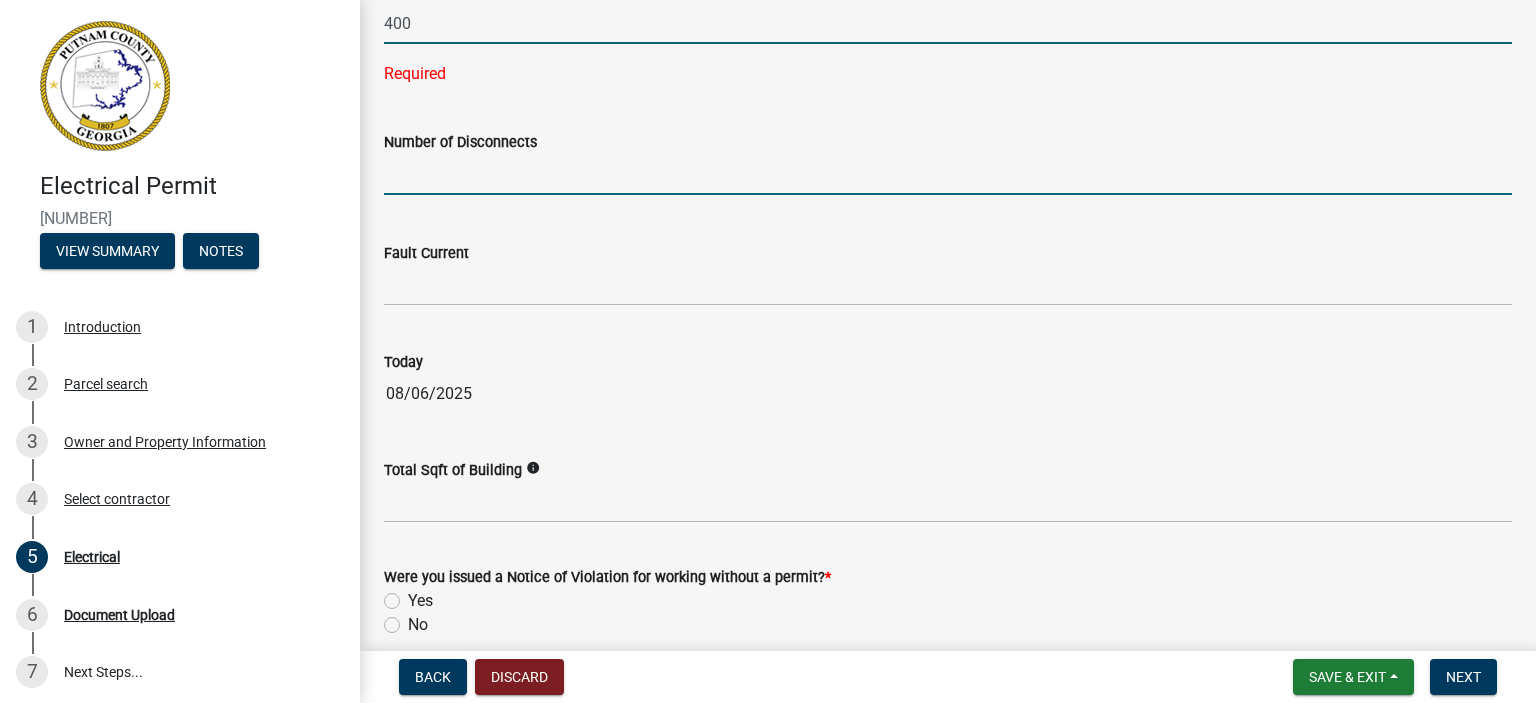 click on "[PHONE] [NUMBER]" 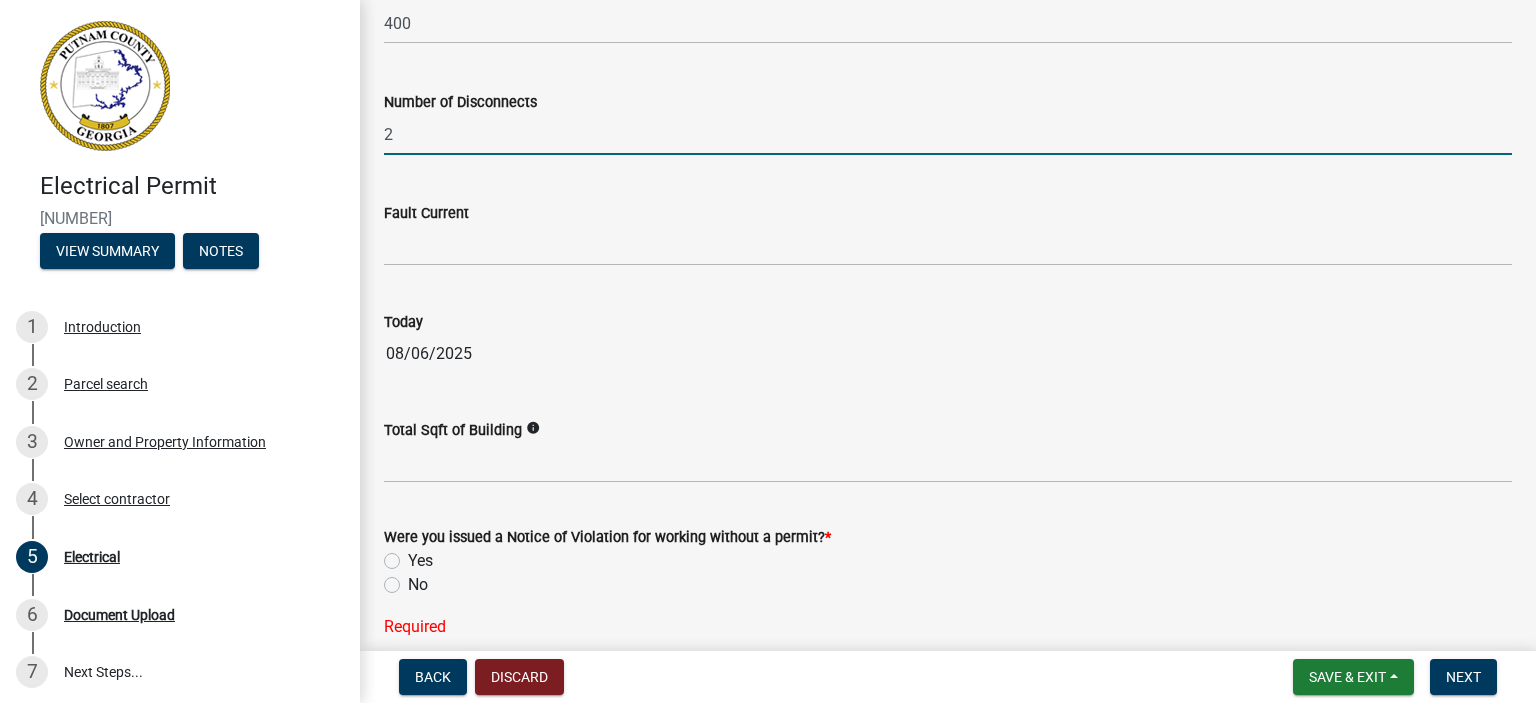 type on "2" 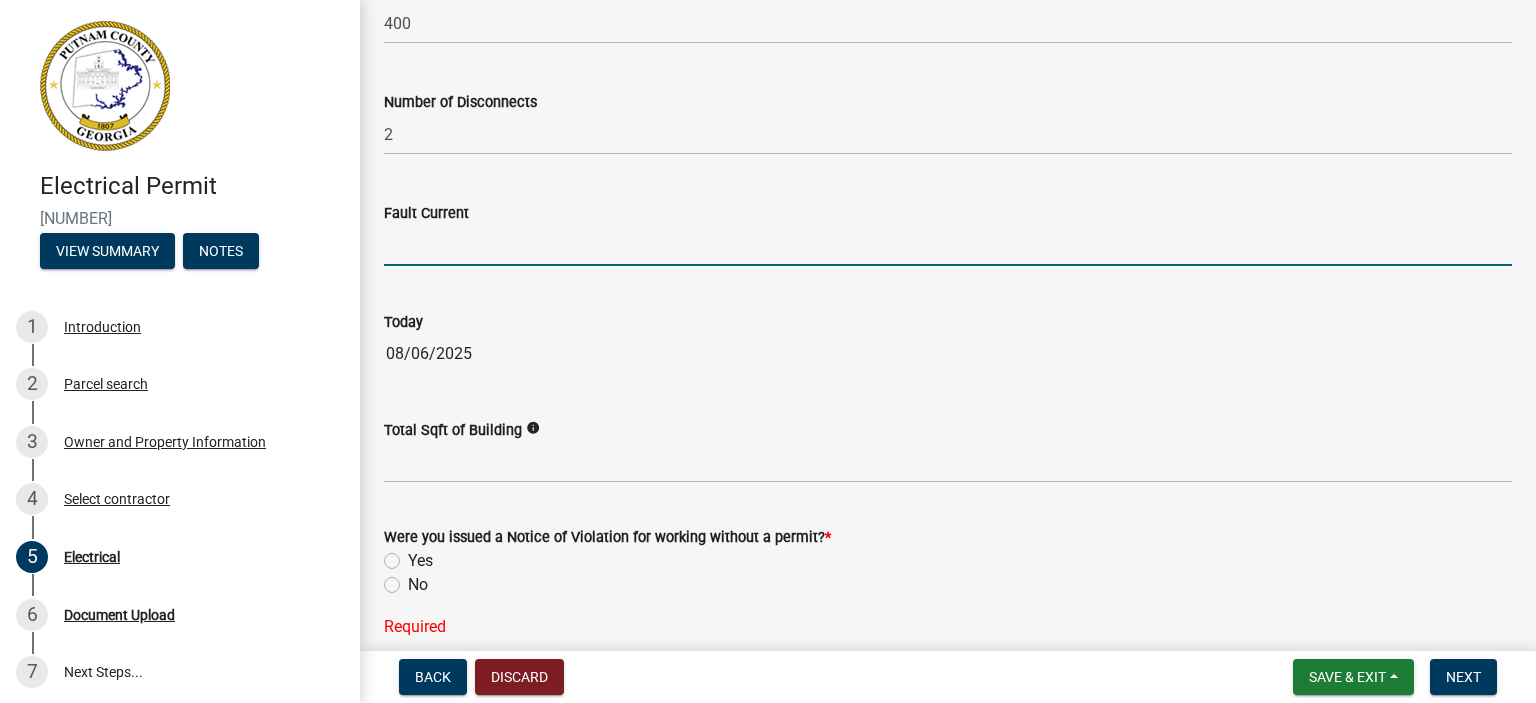 click on "Fault Current" at bounding box center [948, 245] 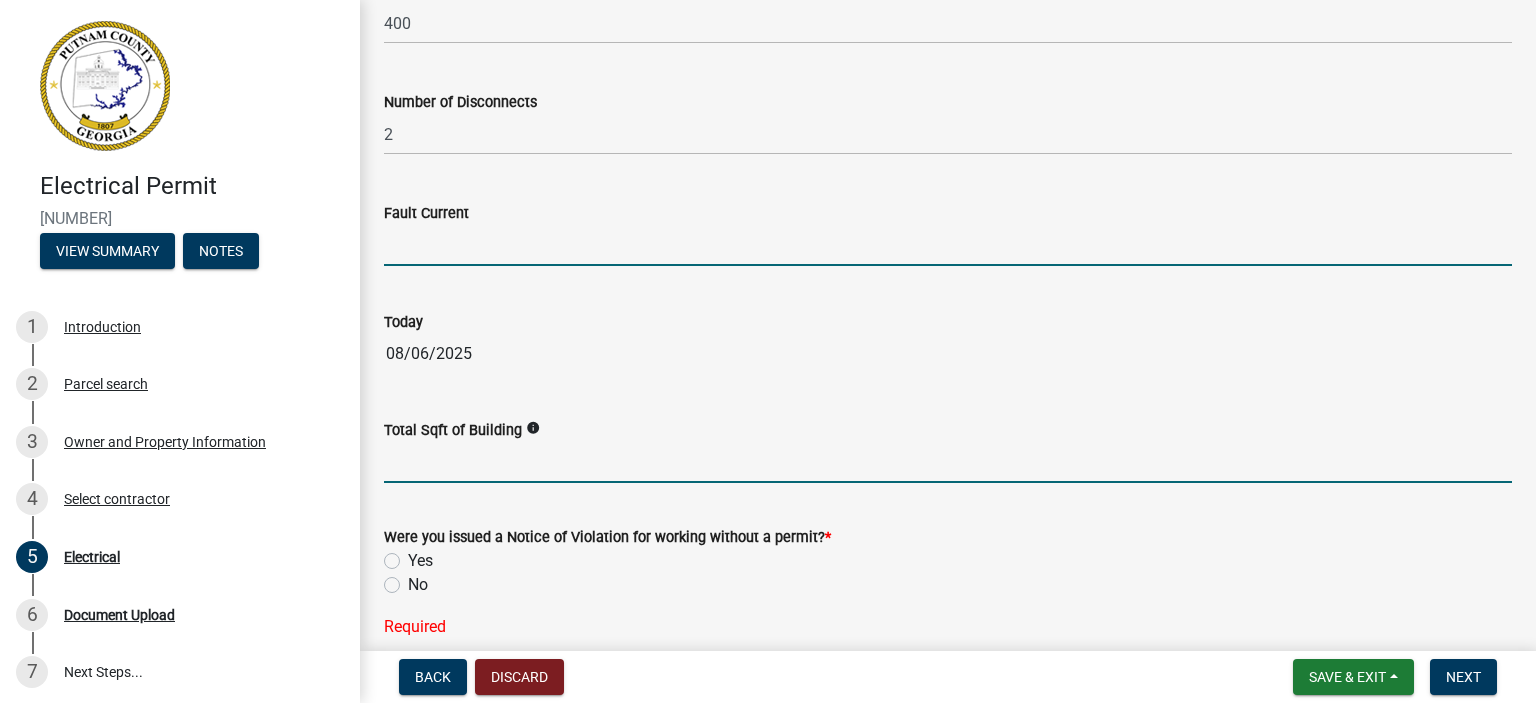 click 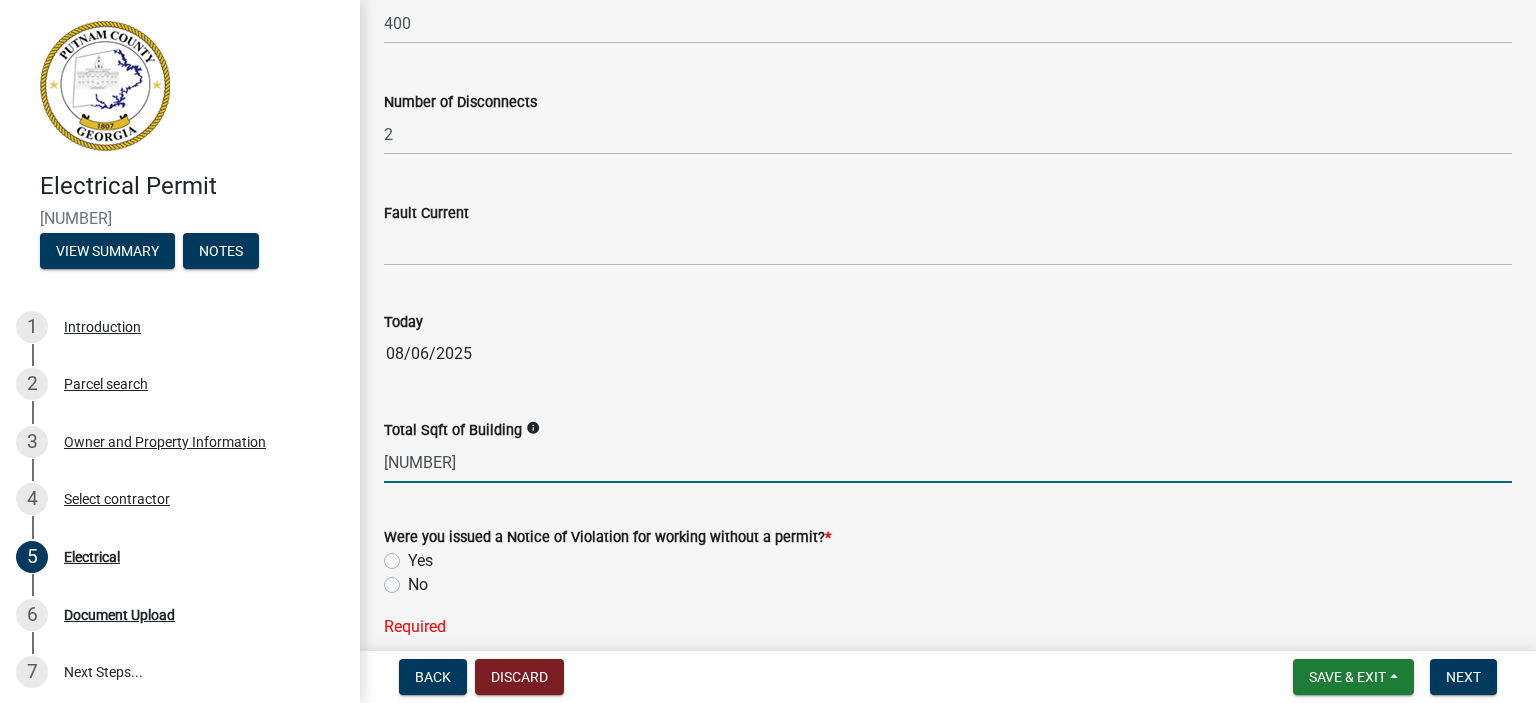 type on "[NUMBER]" 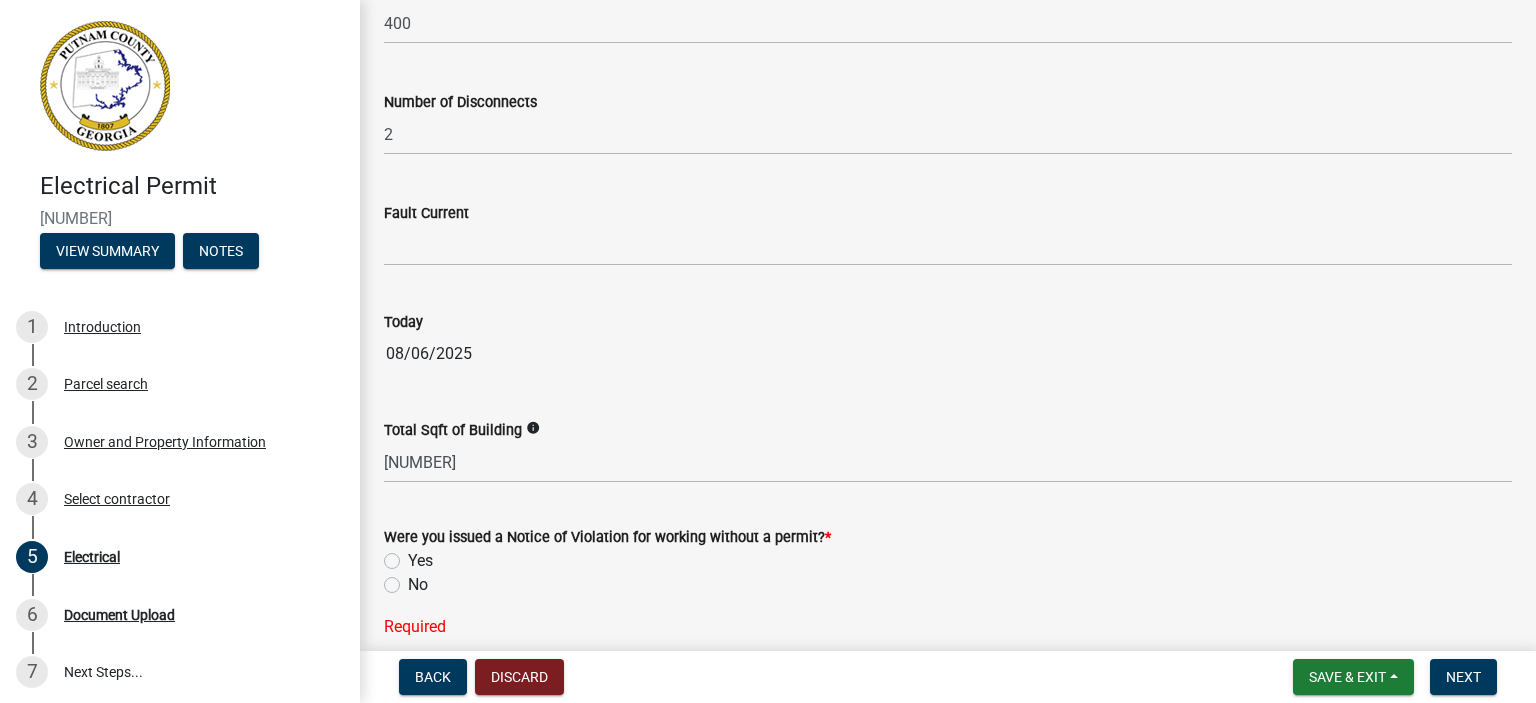 click on "No" 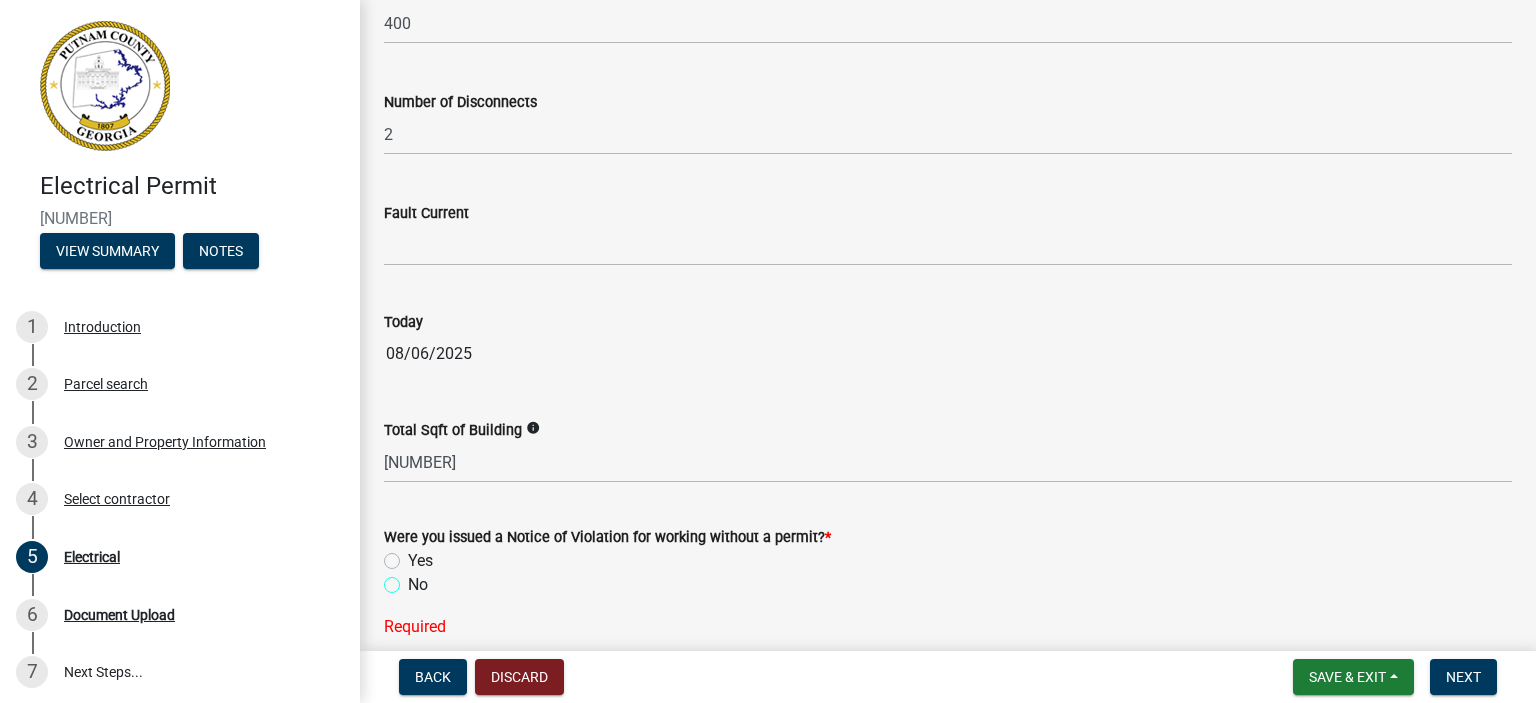 click on "No" at bounding box center (414, 579) 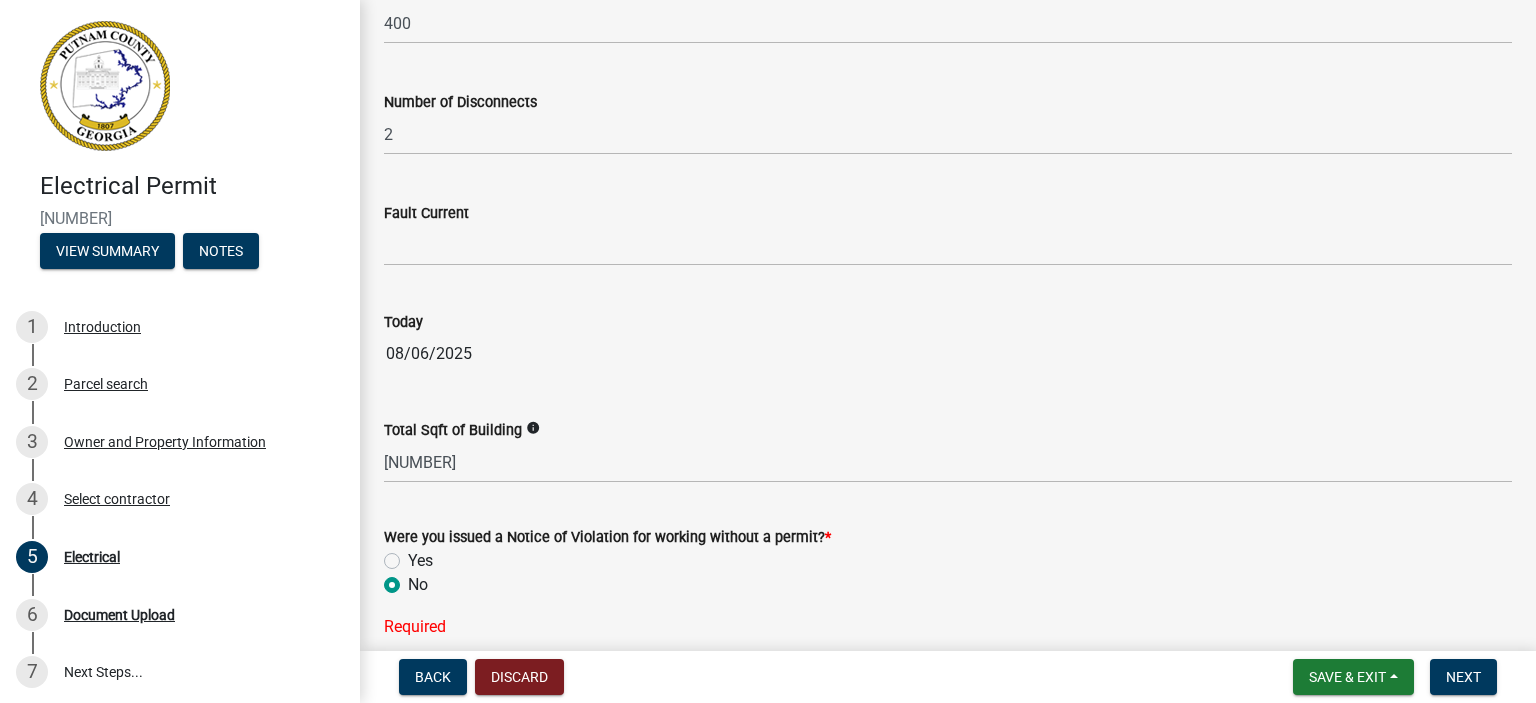 radio on "true" 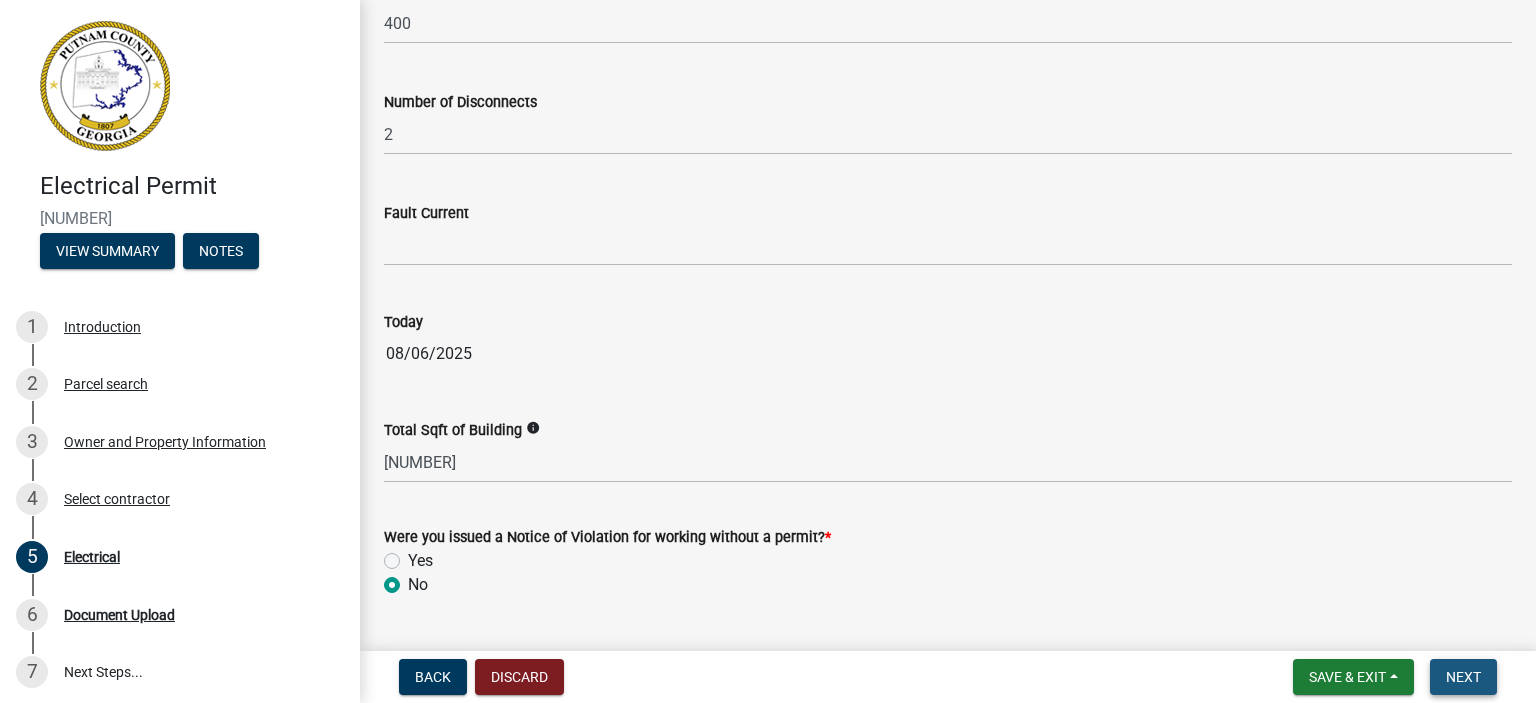 click on "Next" at bounding box center [1463, 677] 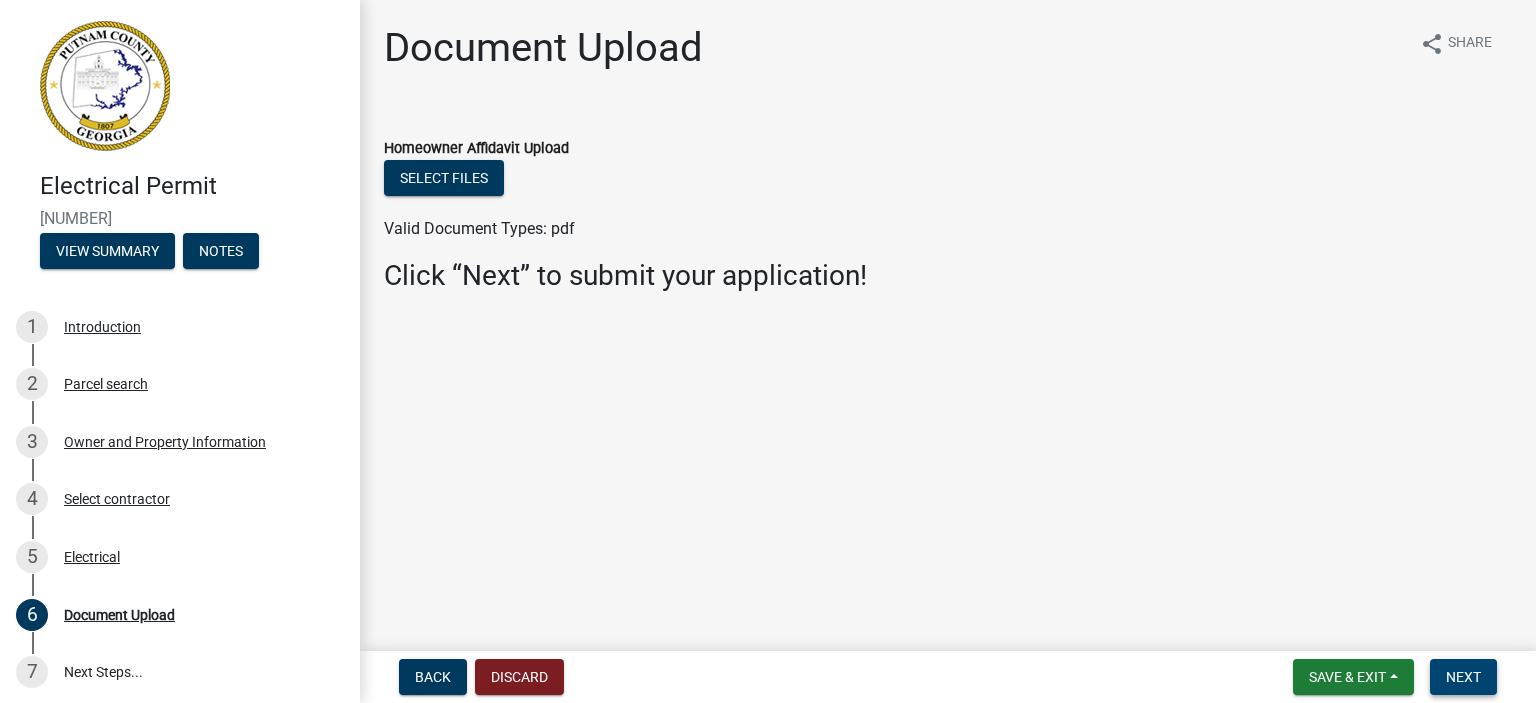 click on "Next" at bounding box center [1463, 677] 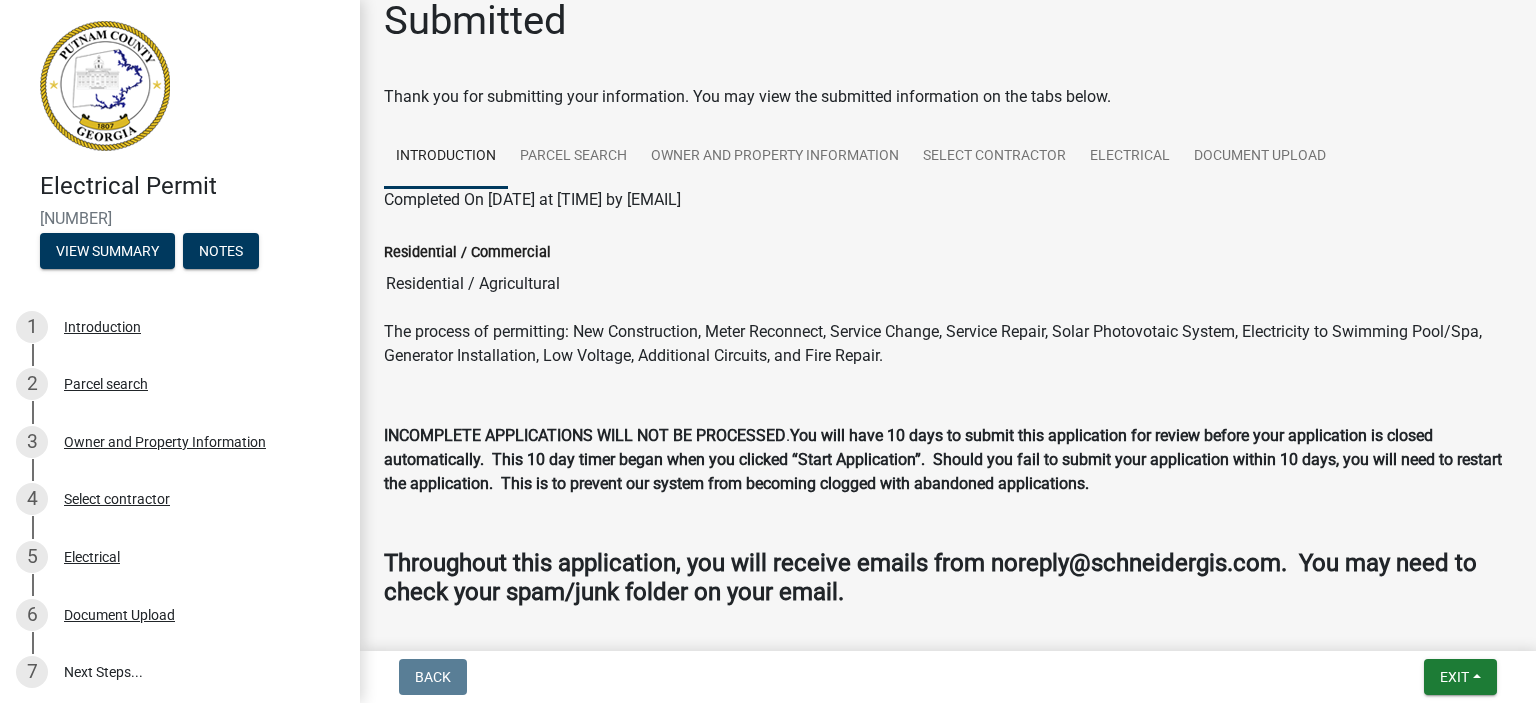 scroll, scrollTop: 0, scrollLeft: 0, axis: both 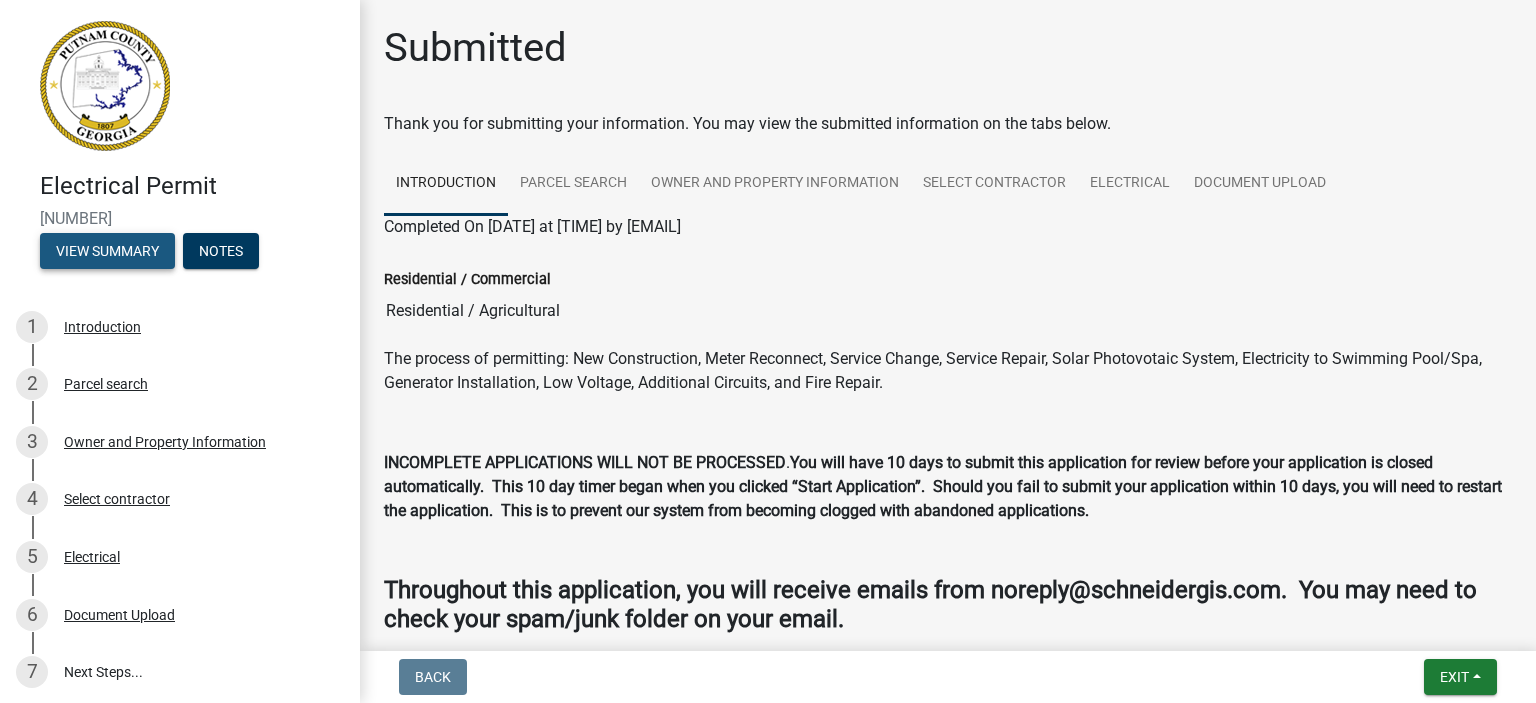 click on "View Summary" at bounding box center (107, 251) 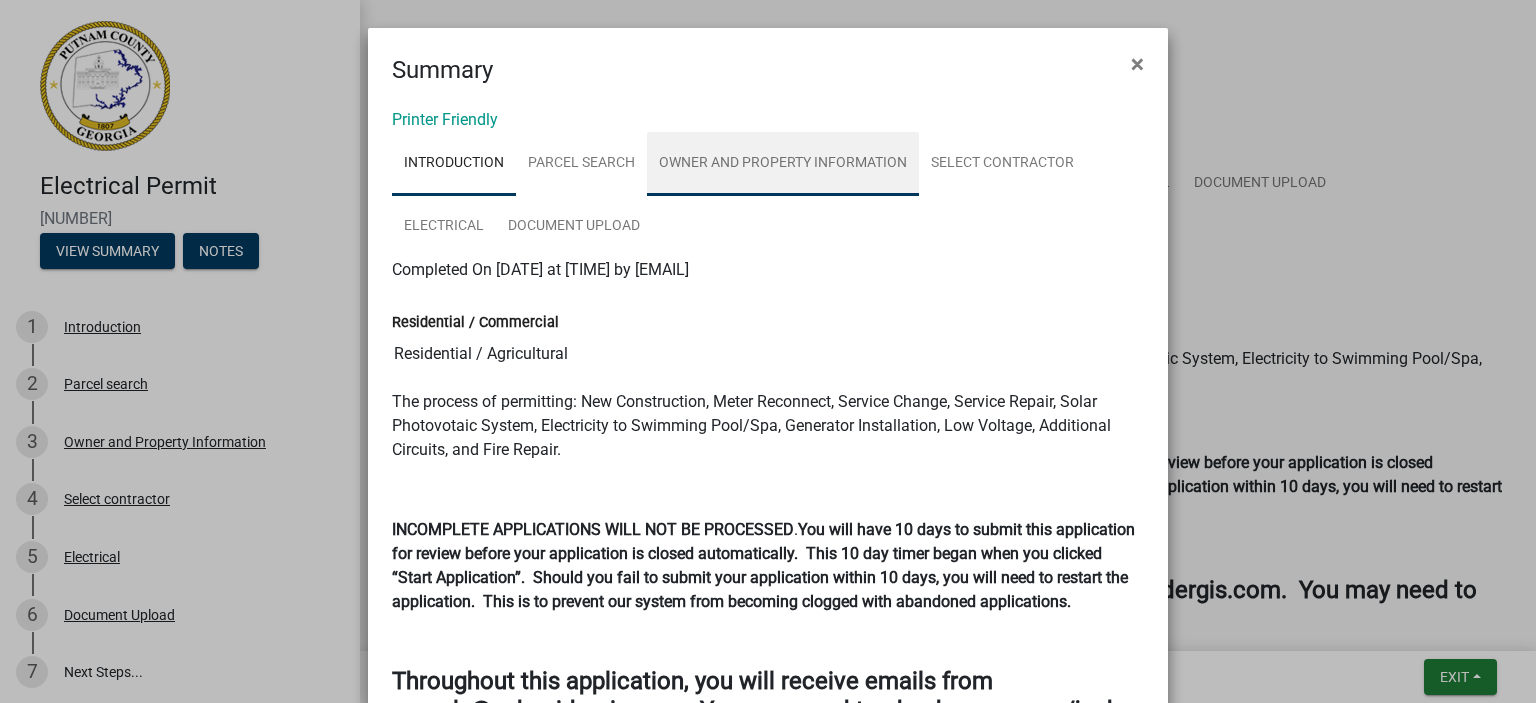 click on "Owner and Property Information" at bounding box center (783, 164) 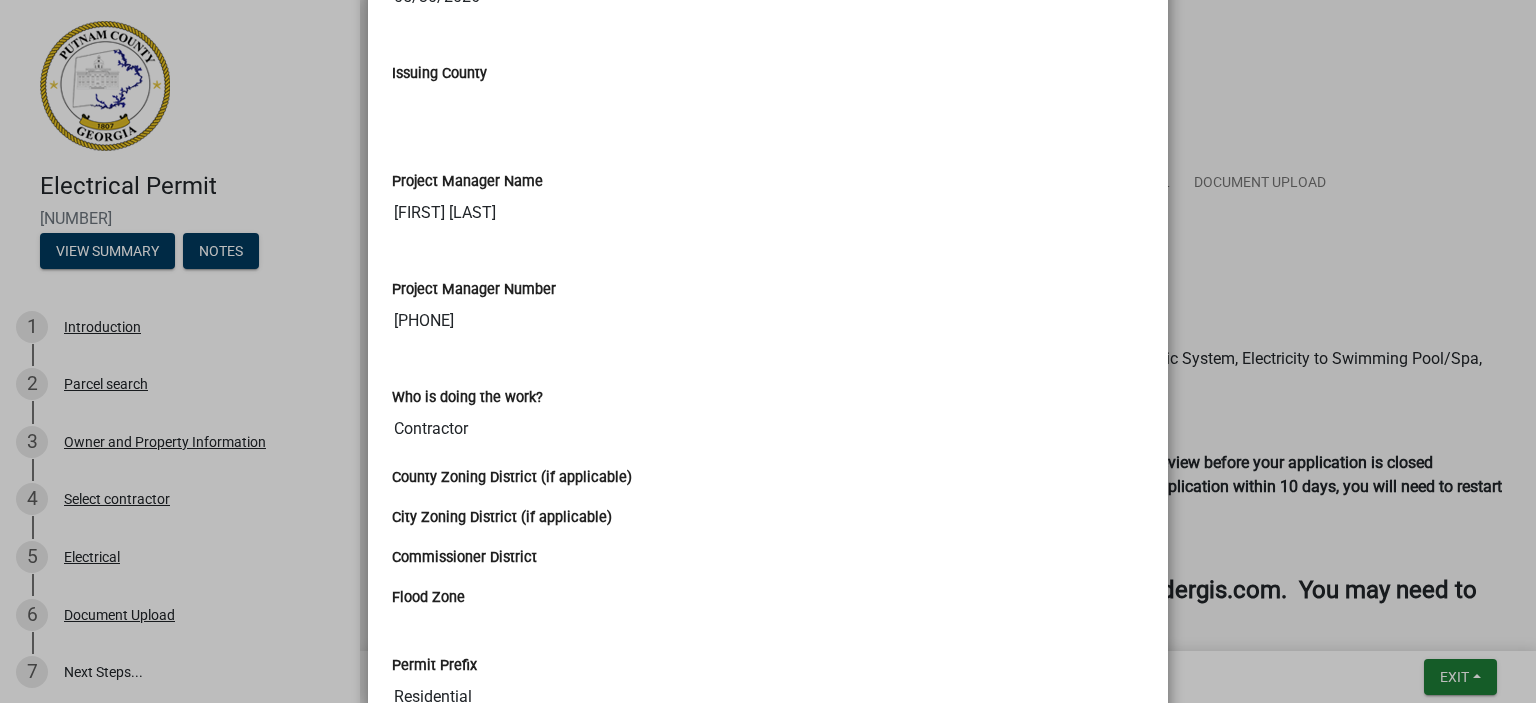 scroll, scrollTop: 3311, scrollLeft: 0, axis: vertical 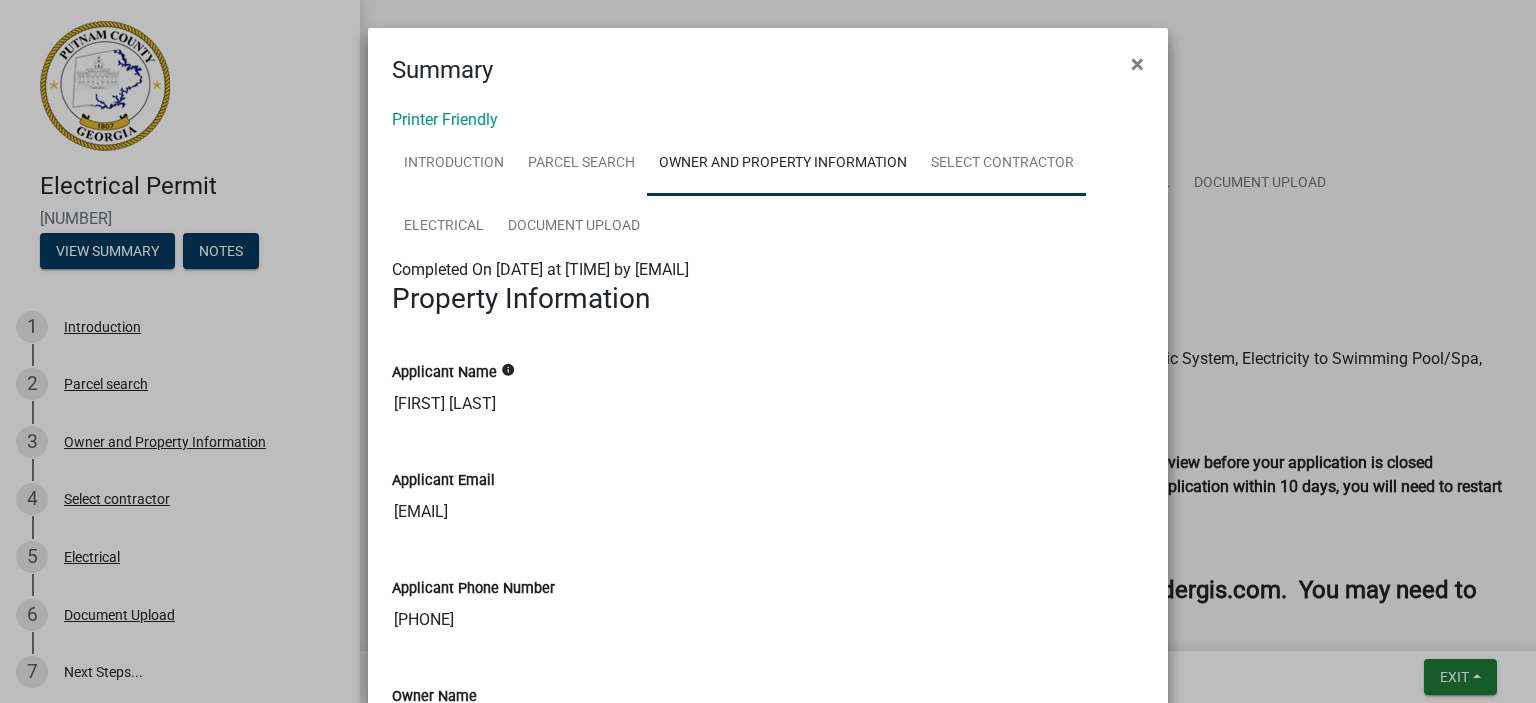 click on "Select contractor" at bounding box center (1002, 164) 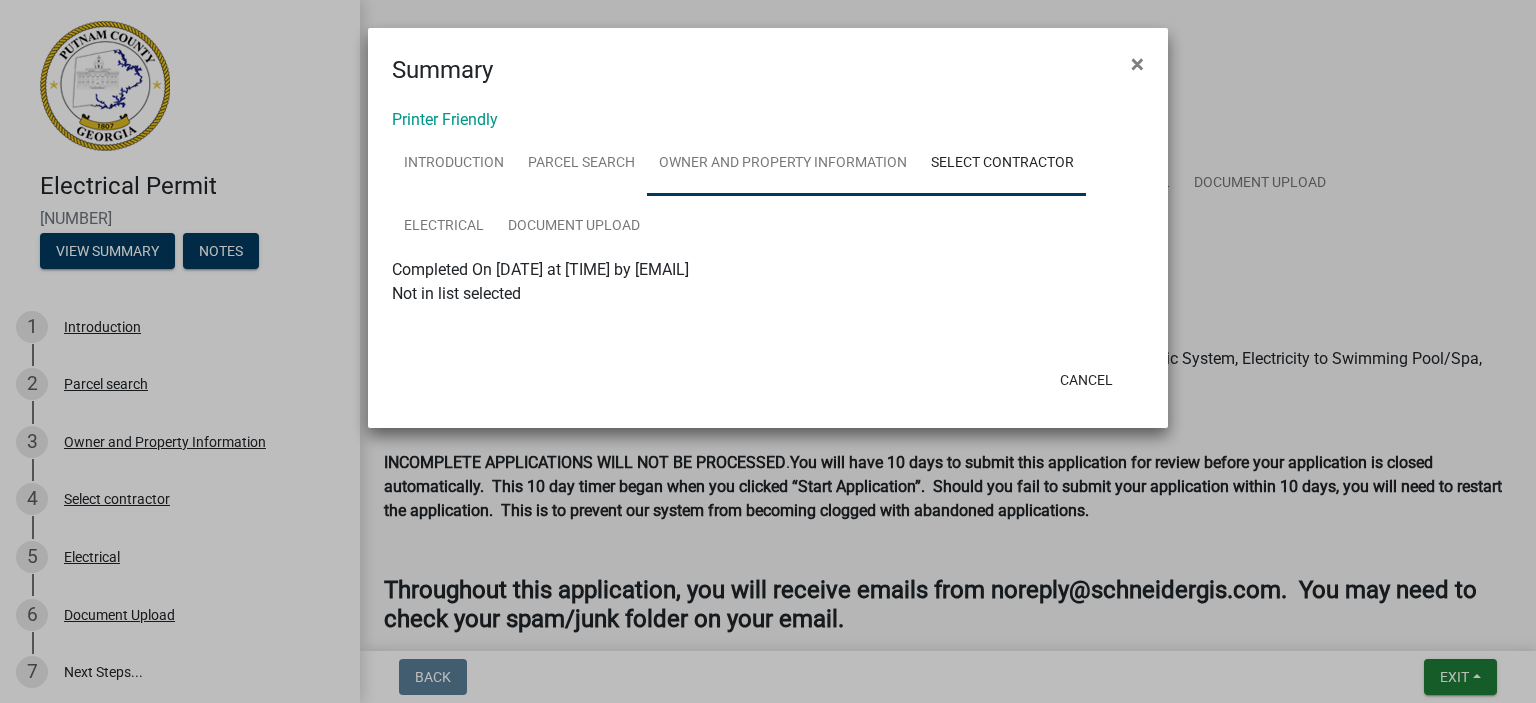 click on "Owner and Property Information" at bounding box center (783, 164) 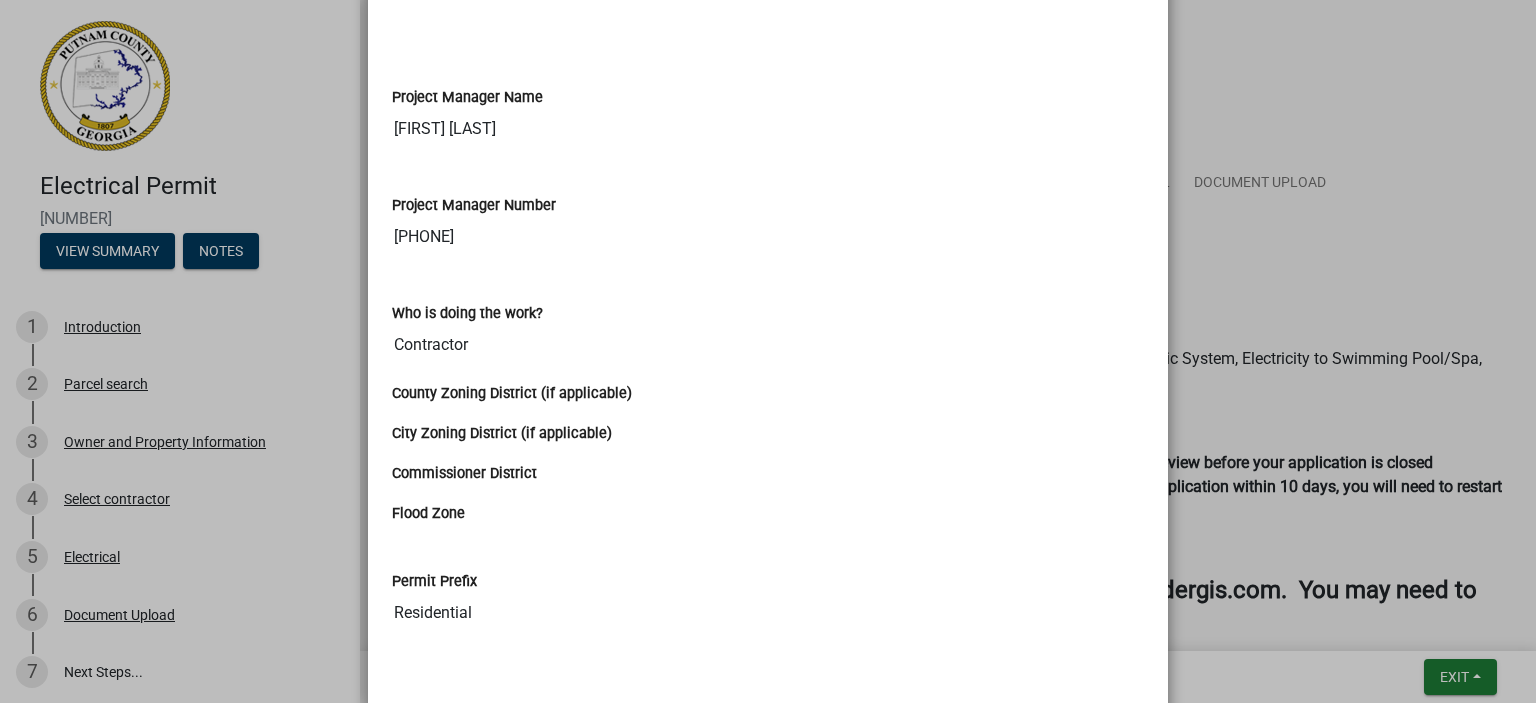 scroll, scrollTop: 3444, scrollLeft: 0, axis: vertical 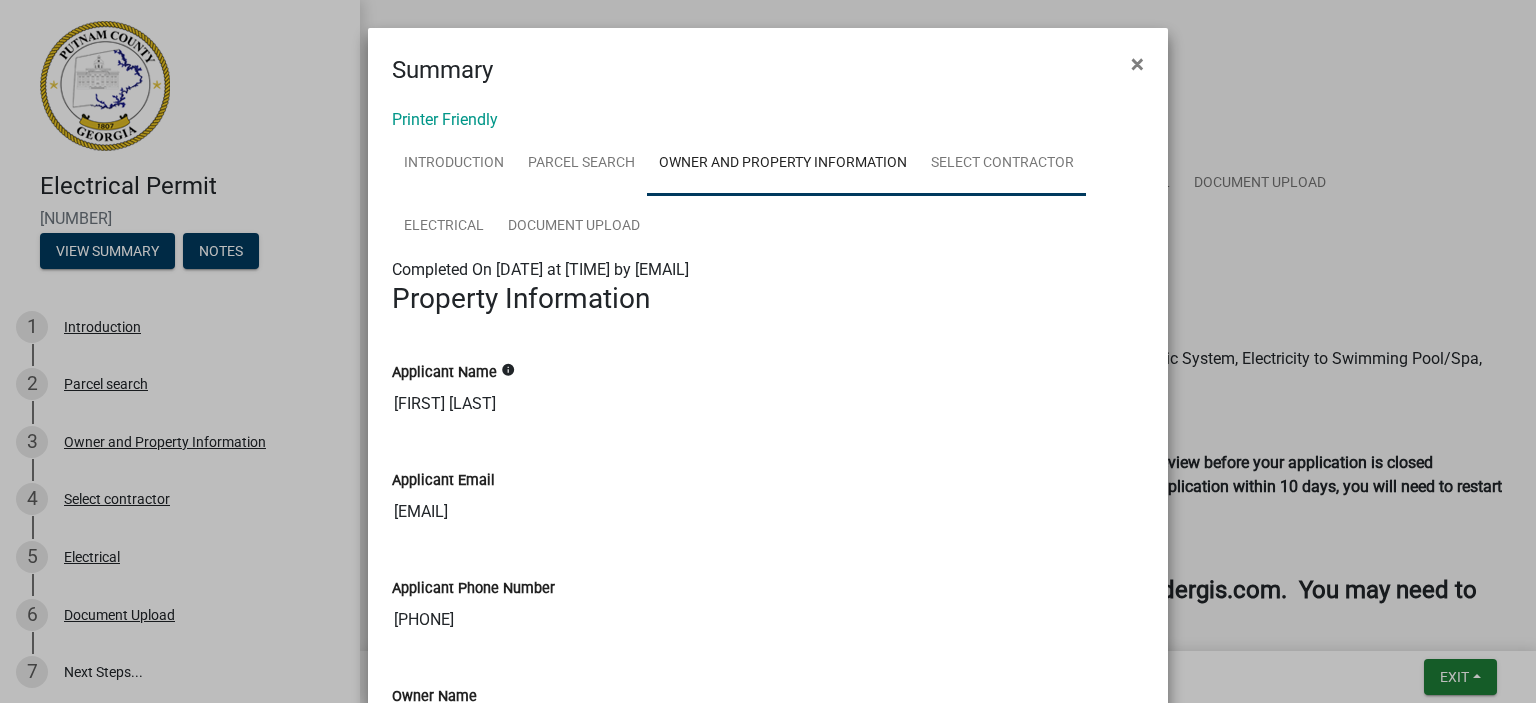 click on "Select contractor" at bounding box center [1002, 164] 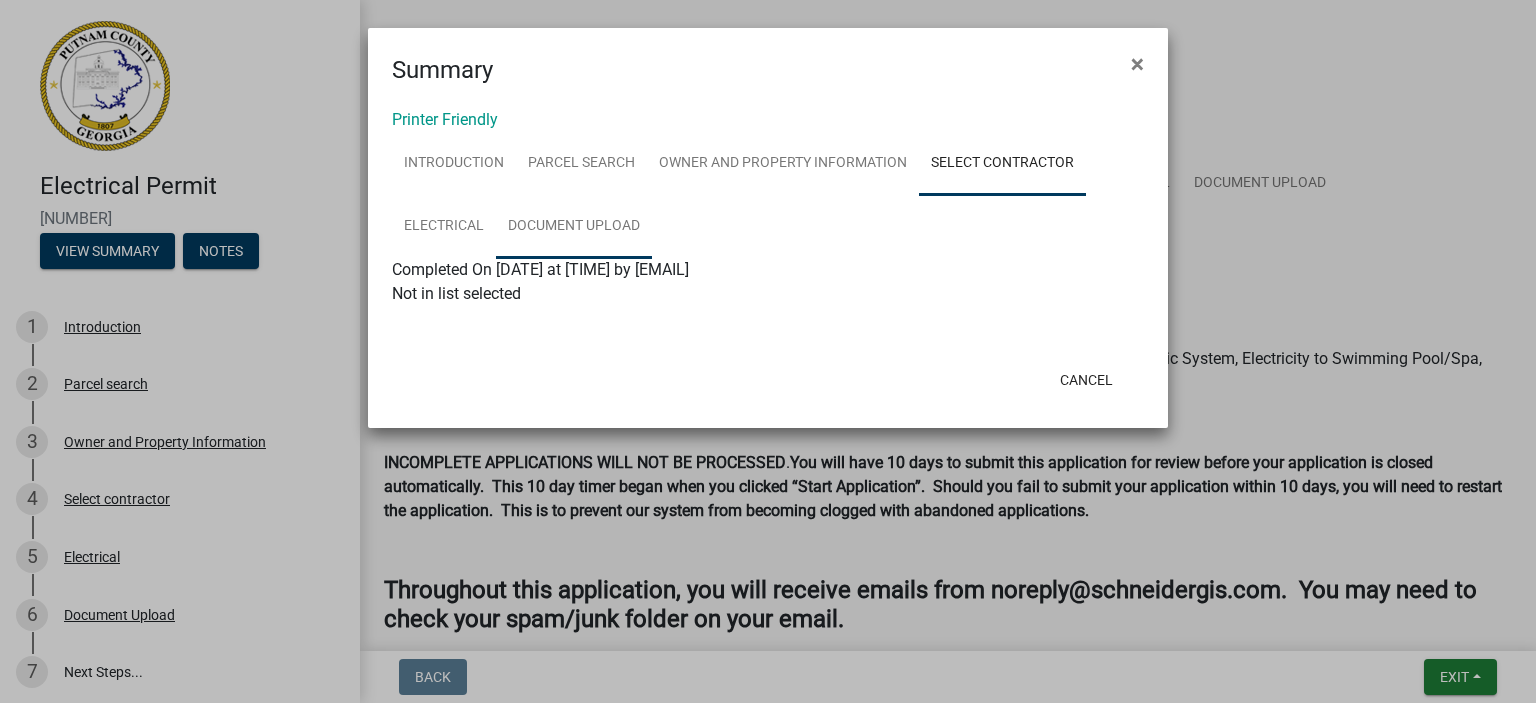 click on "Document Upload" at bounding box center [574, 227] 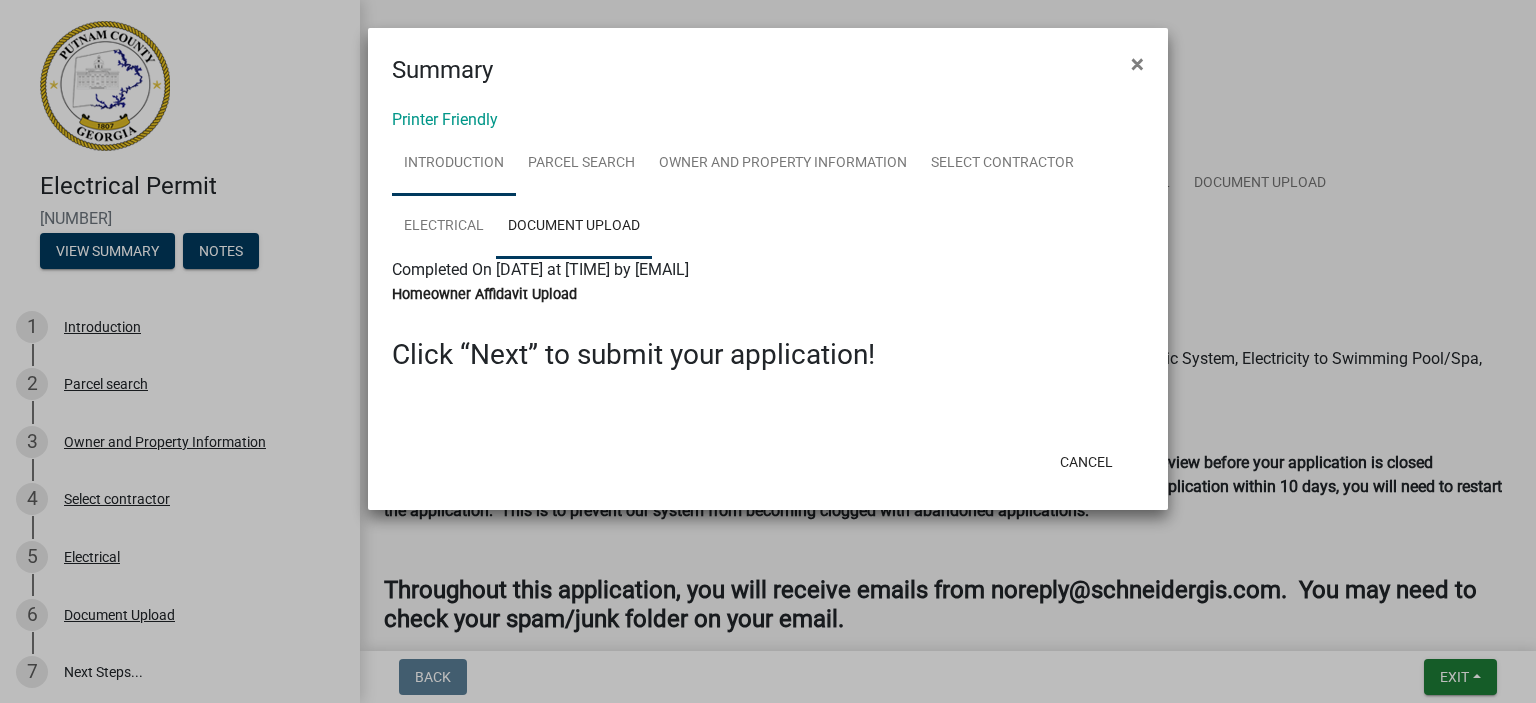 click on "Introduction" at bounding box center [454, 164] 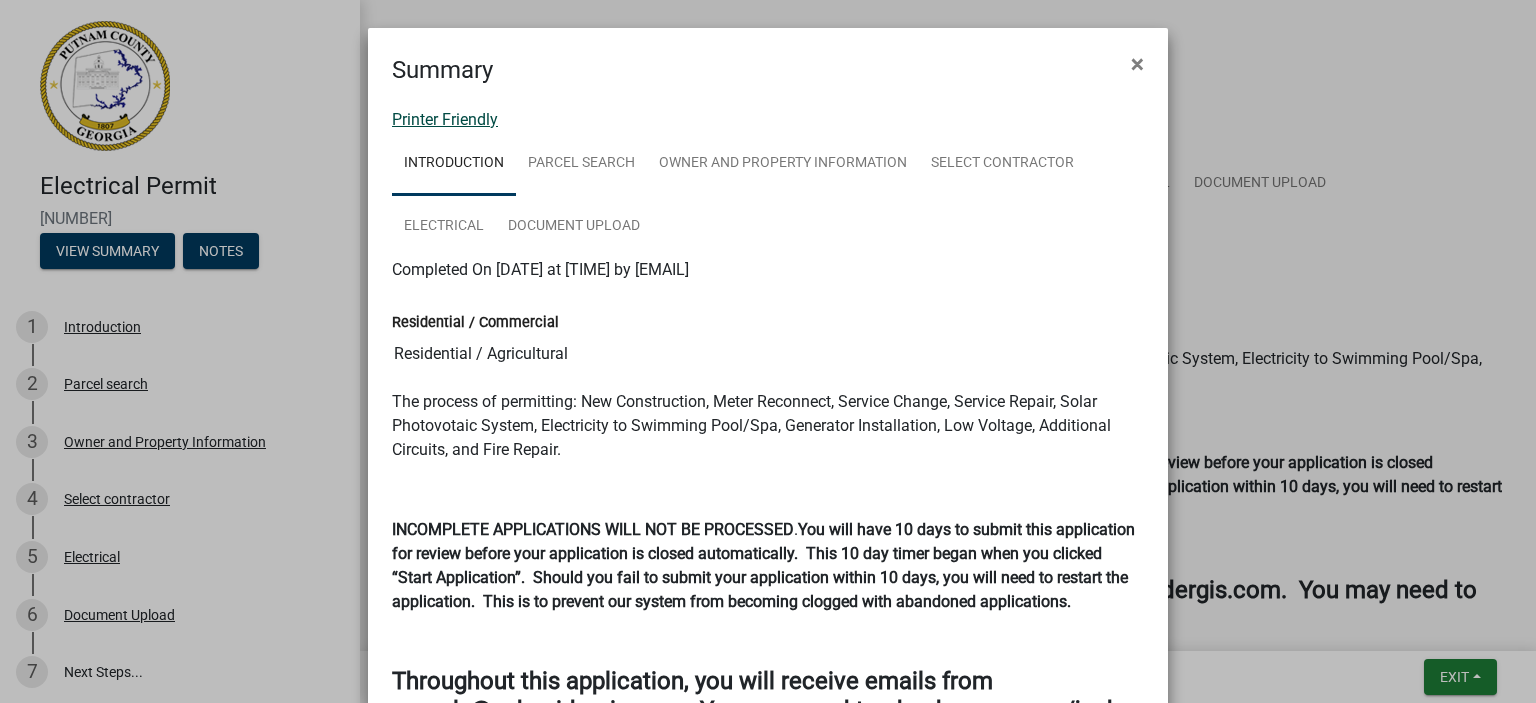 click on "Printer Friendly" 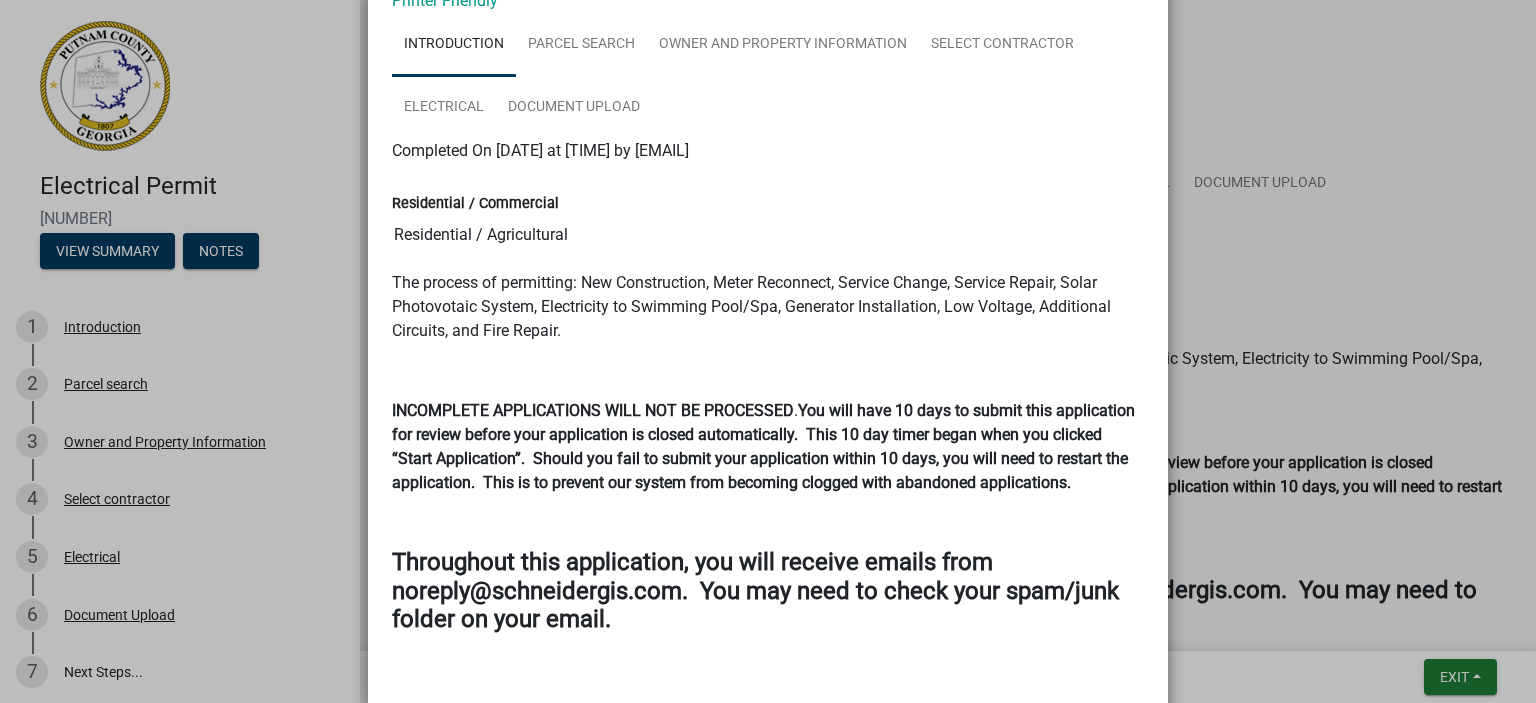 scroll, scrollTop: 216, scrollLeft: 0, axis: vertical 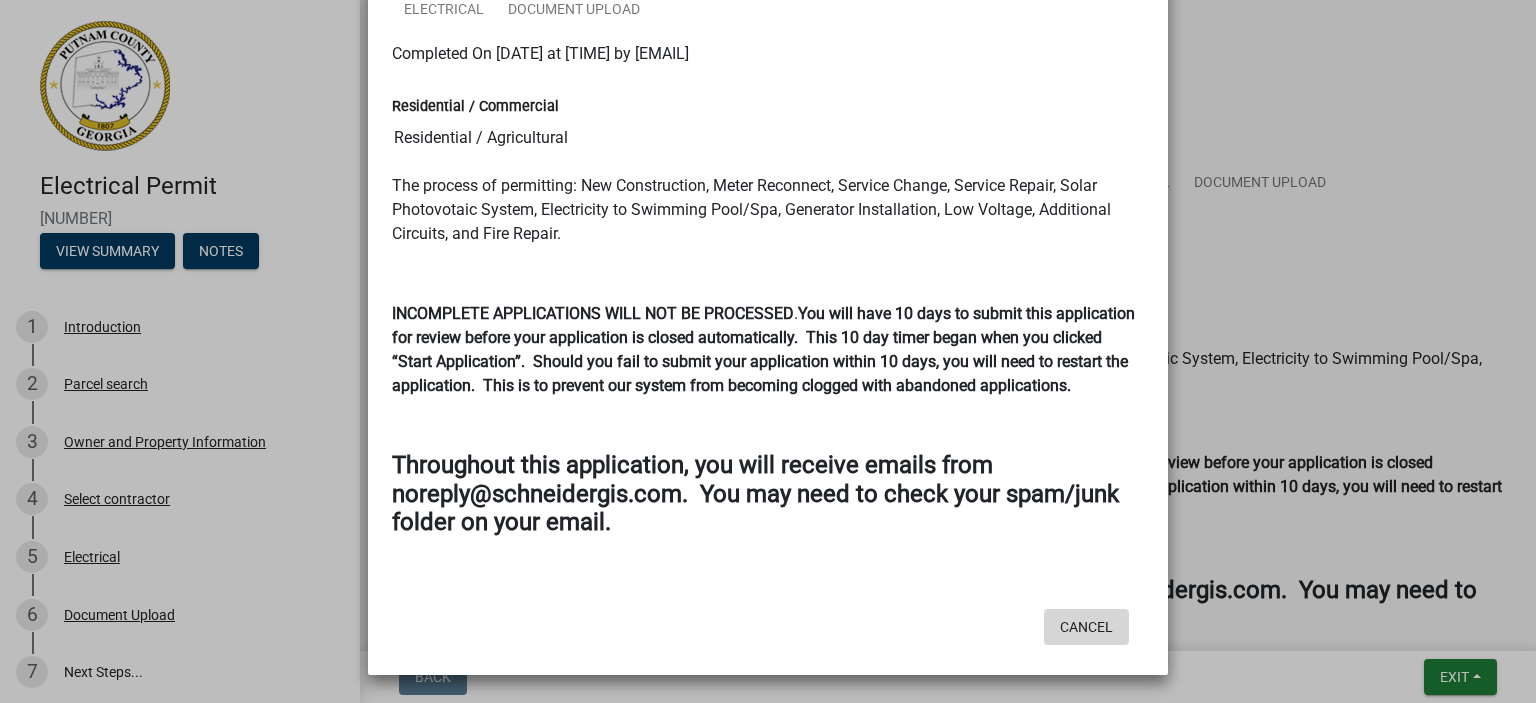click on "Cancel" 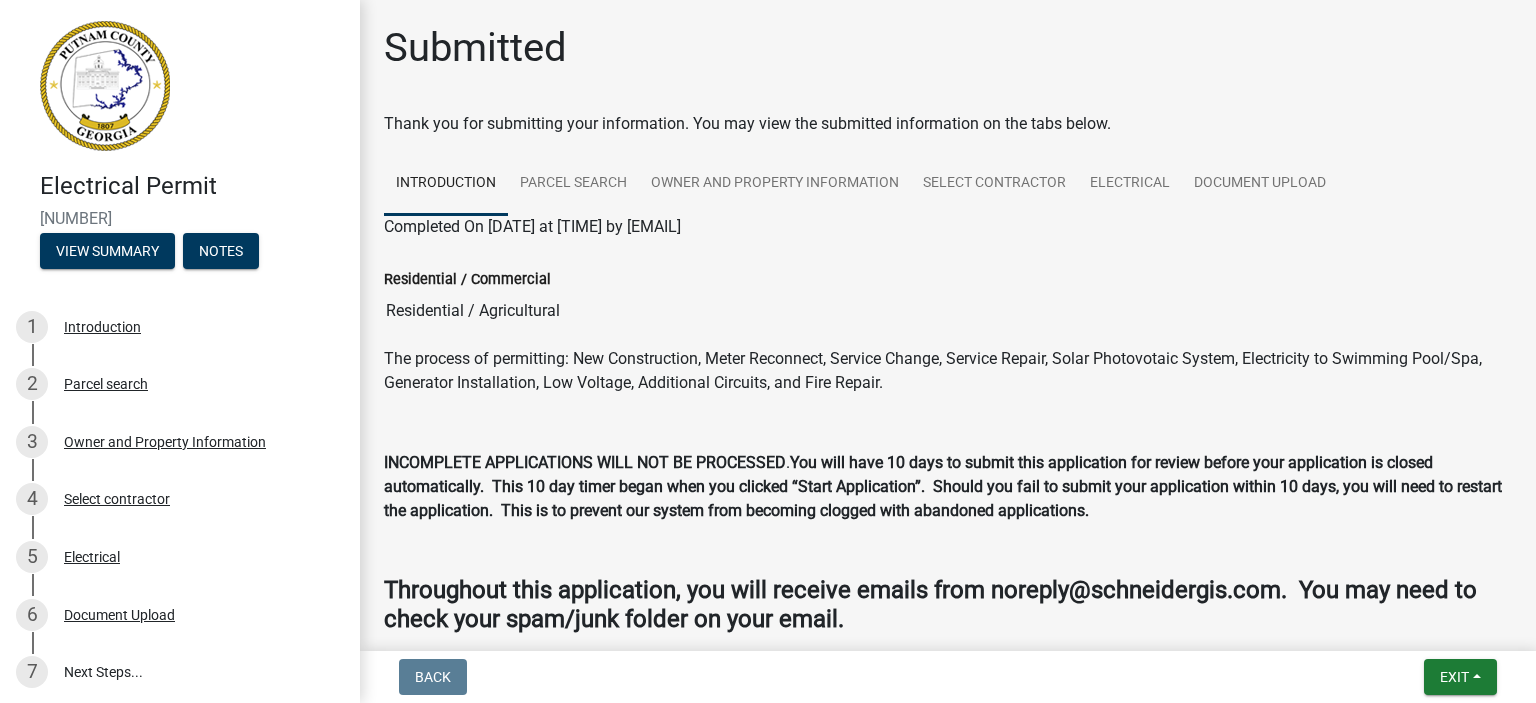 scroll, scrollTop: 108, scrollLeft: 0, axis: vertical 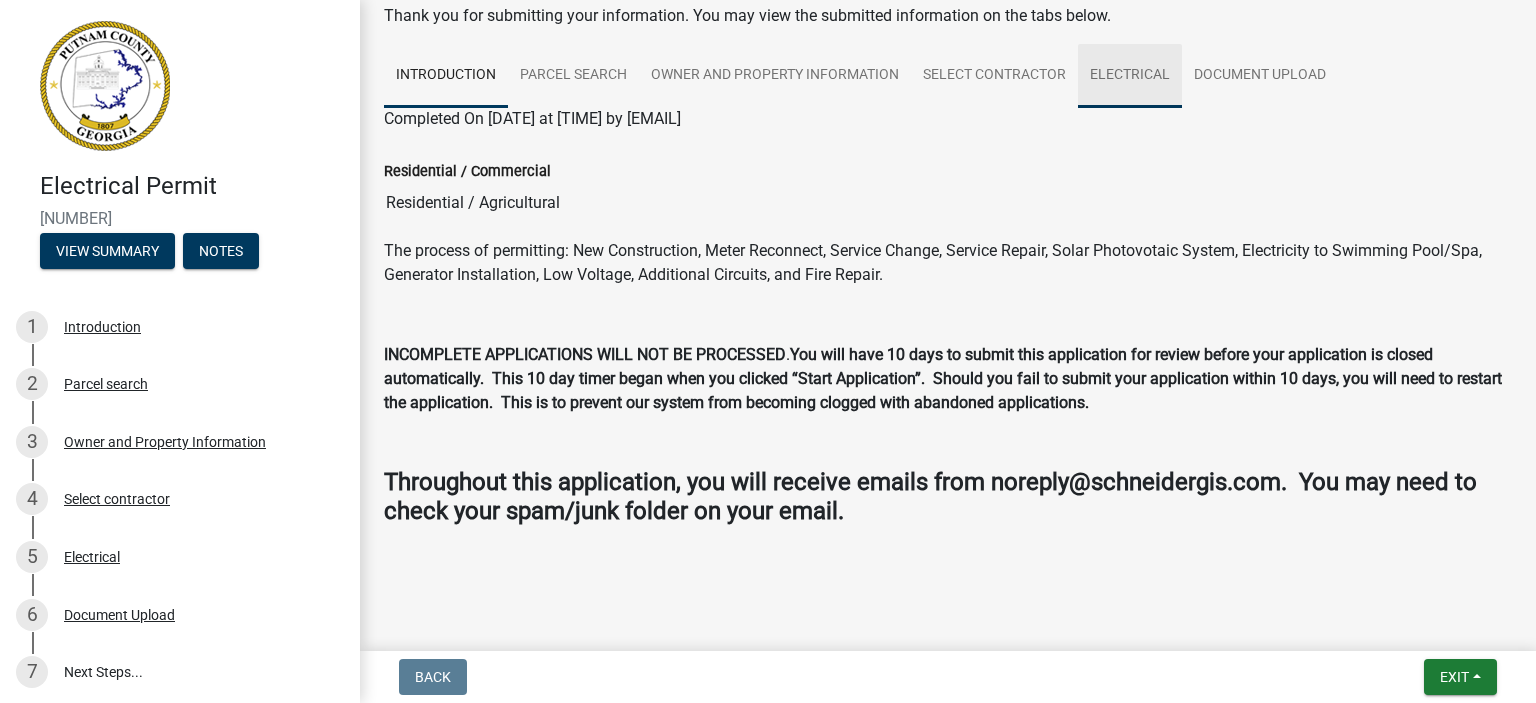 click on "Electrical" at bounding box center (1130, 76) 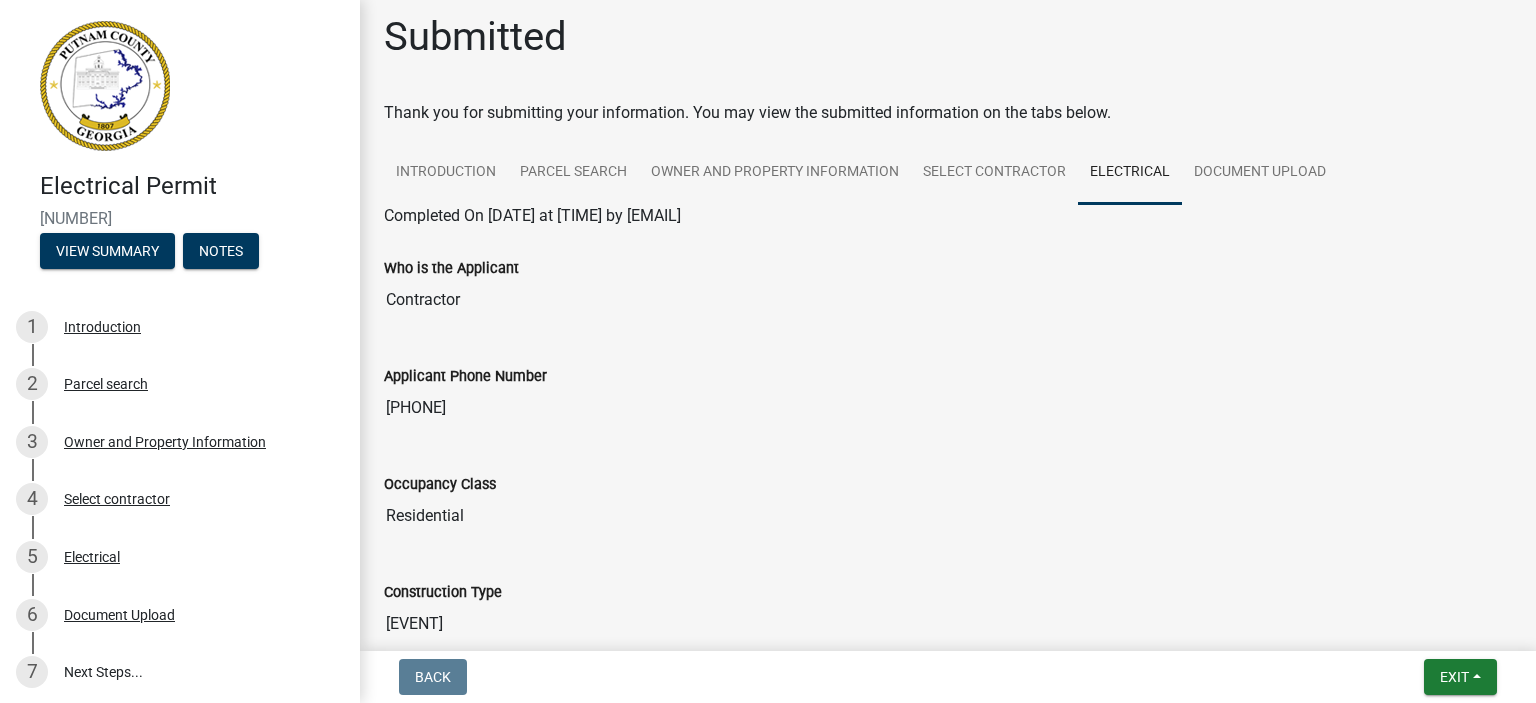 scroll, scrollTop: 0, scrollLeft: 0, axis: both 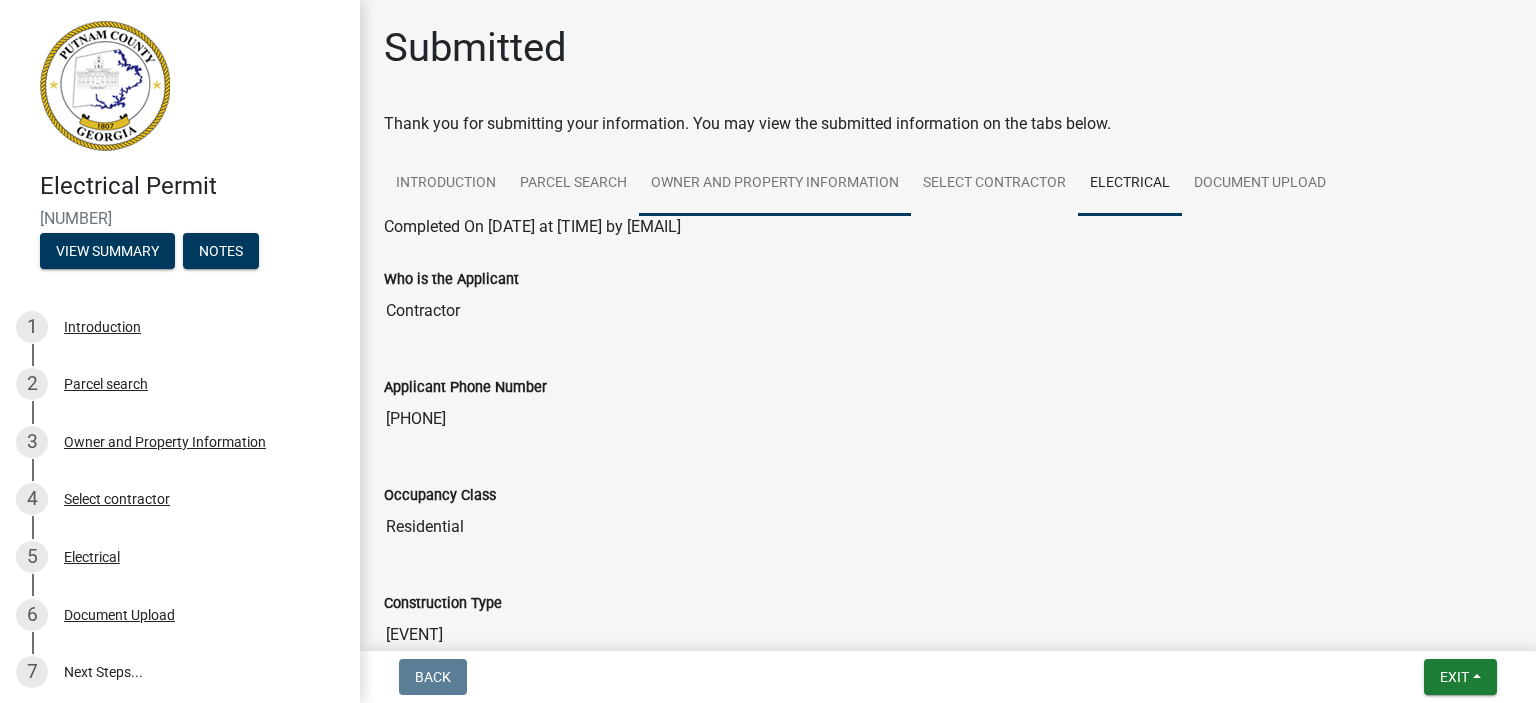 click on "Owner and Property Information" at bounding box center (775, 184) 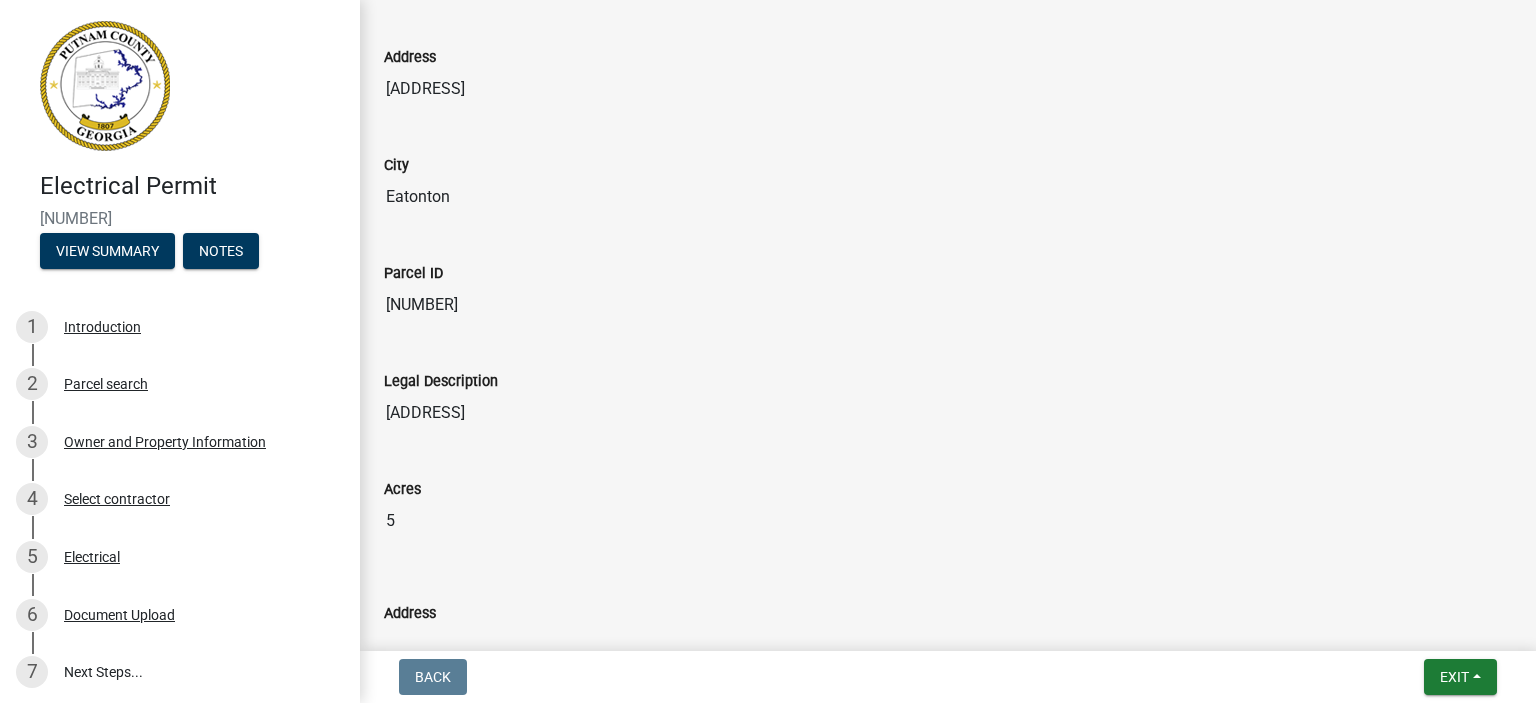 scroll, scrollTop: 809, scrollLeft: 0, axis: vertical 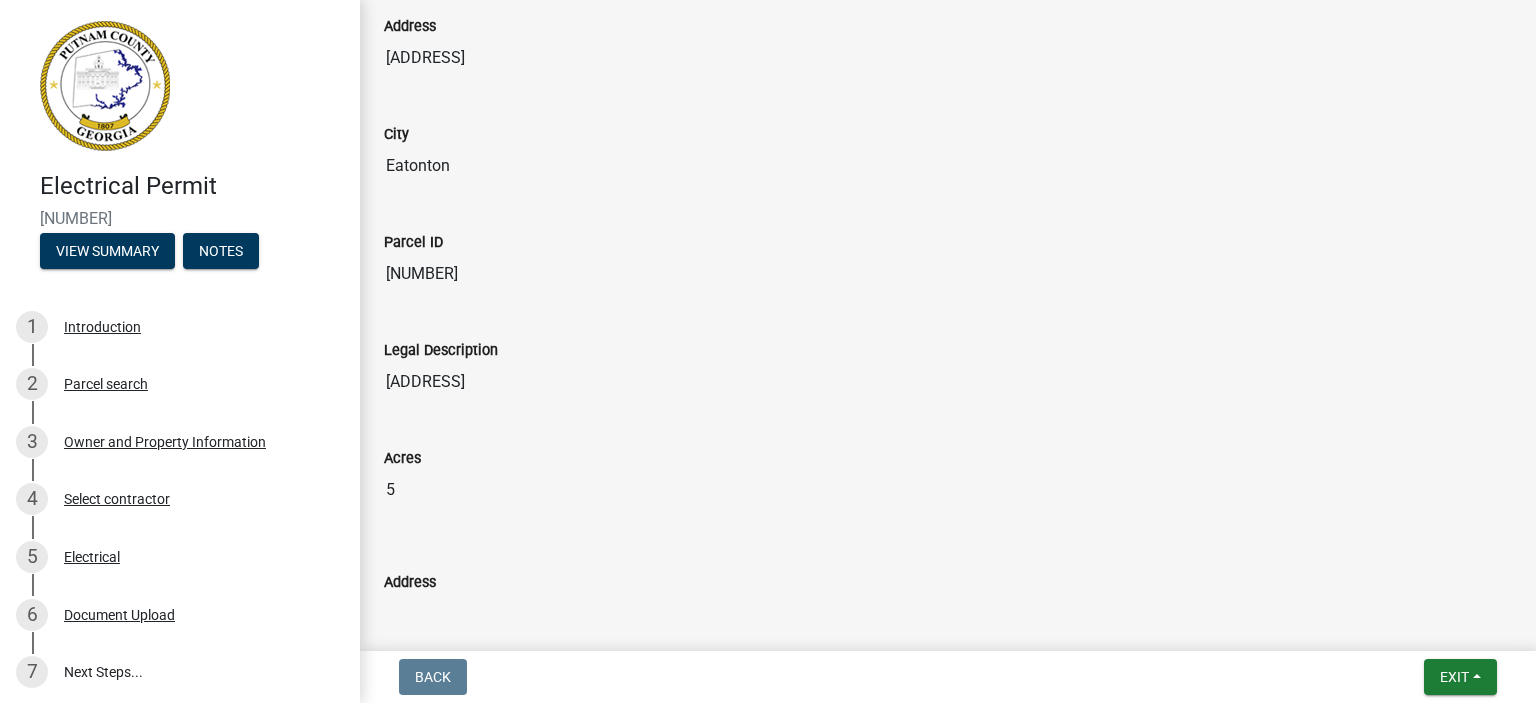 click on "Legal Description" 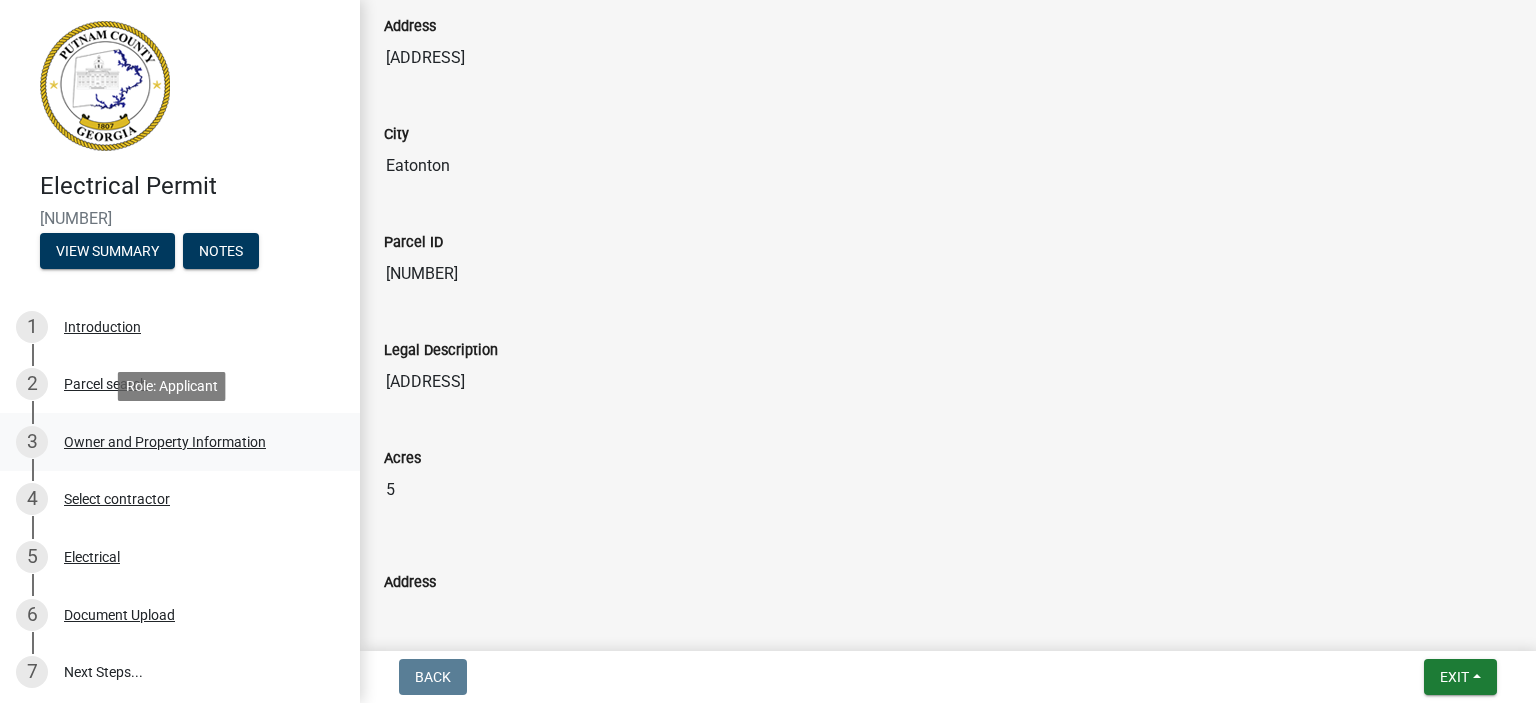 click on "Owner and Property Information" at bounding box center (165, 442) 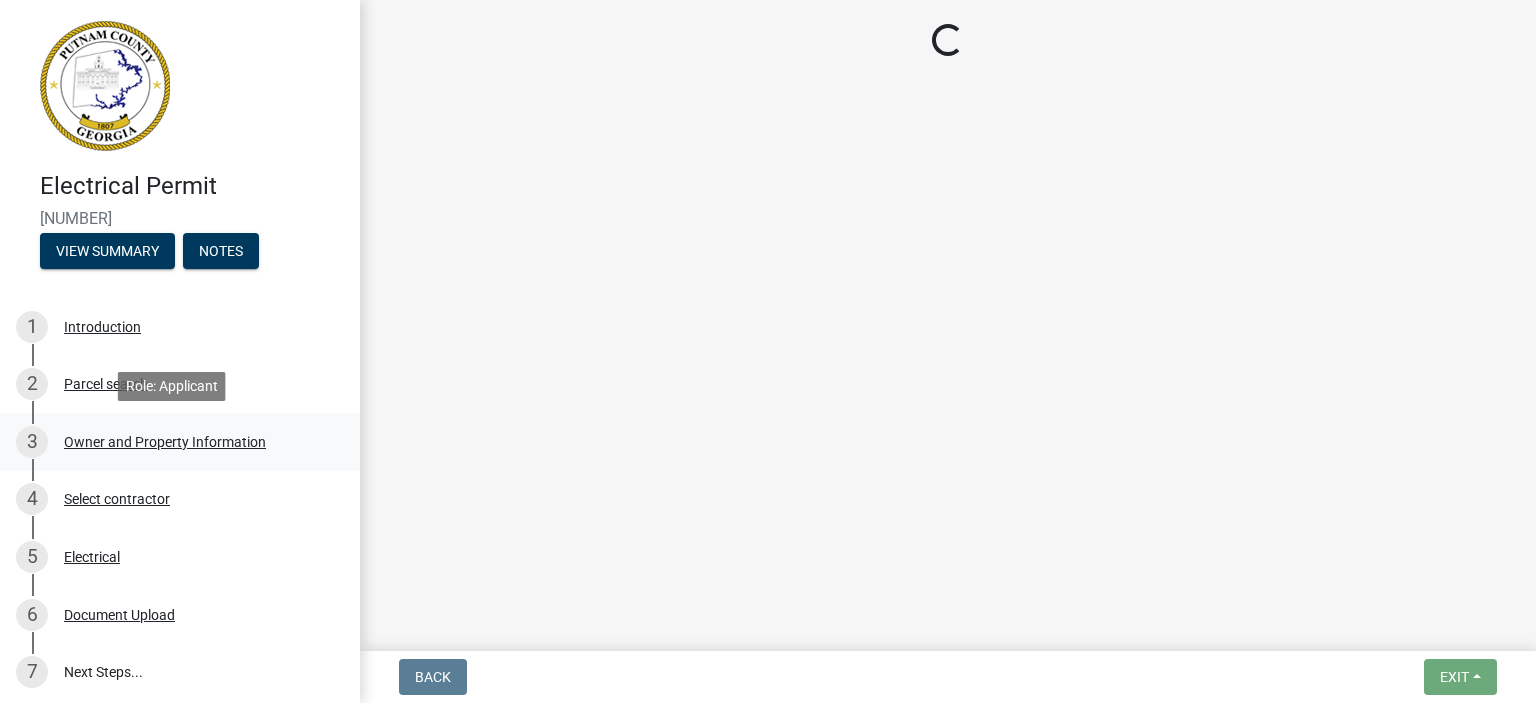 scroll, scrollTop: 0, scrollLeft: 0, axis: both 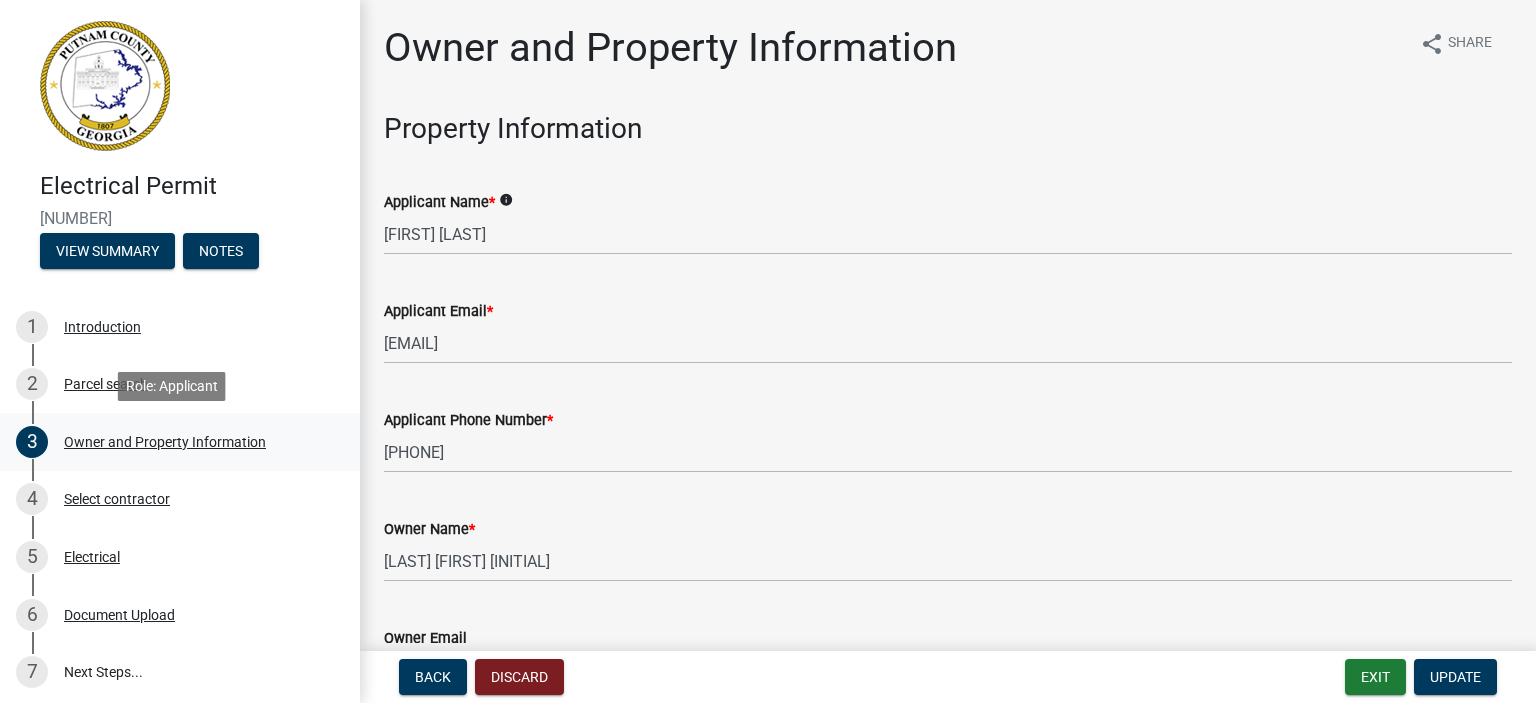 click on "Owner and Property Information" at bounding box center [165, 442] 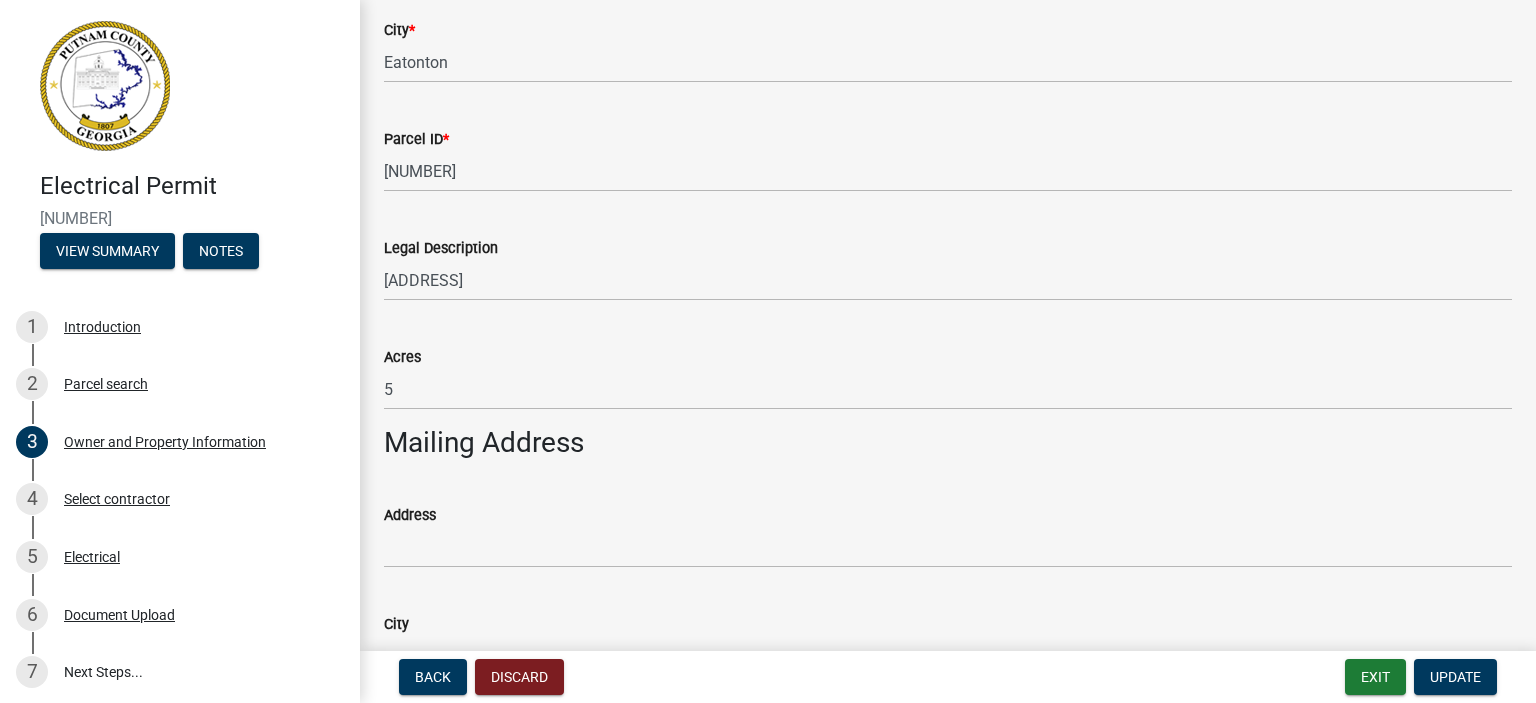 scroll, scrollTop: 848, scrollLeft: 0, axis: vertical 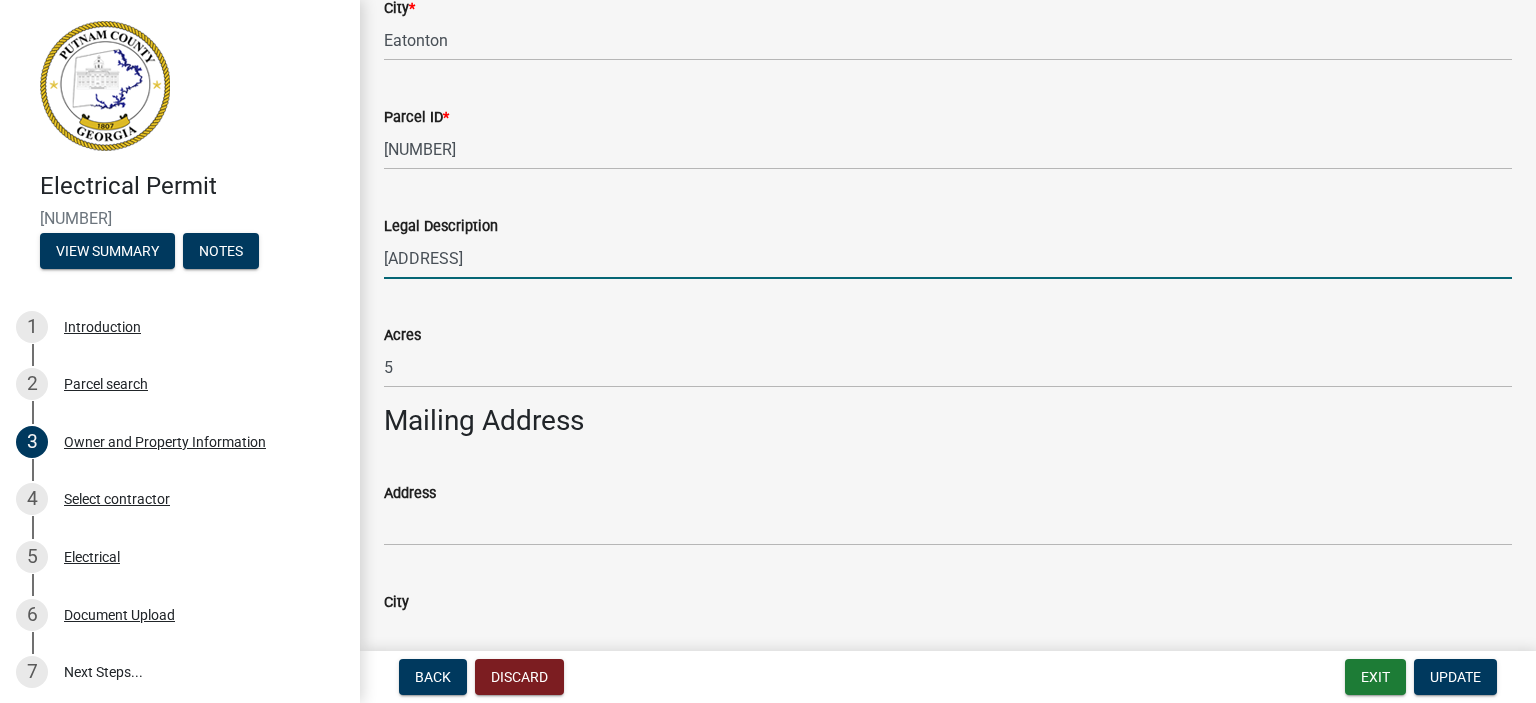 click on "[ADDRESS]" at bounding box center [948, 258] 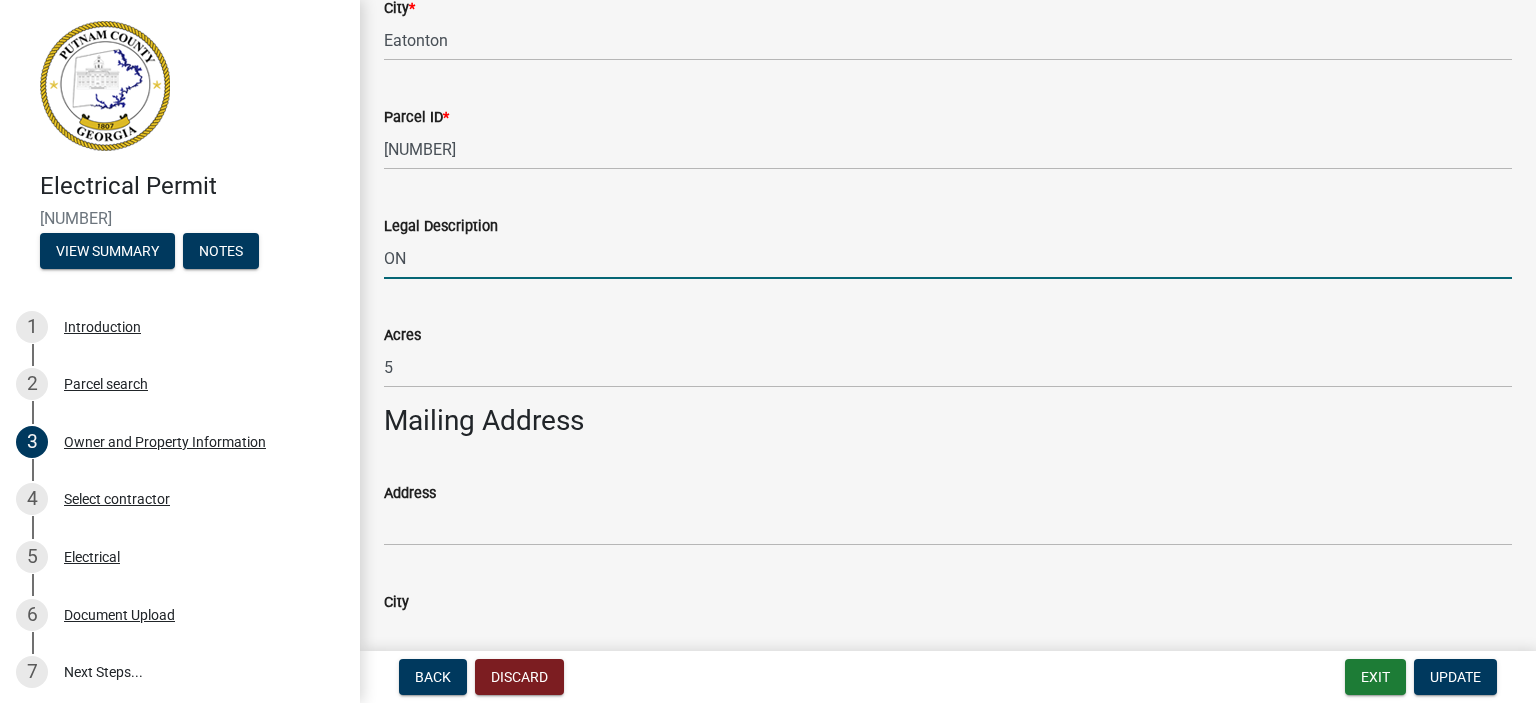 type on "O" 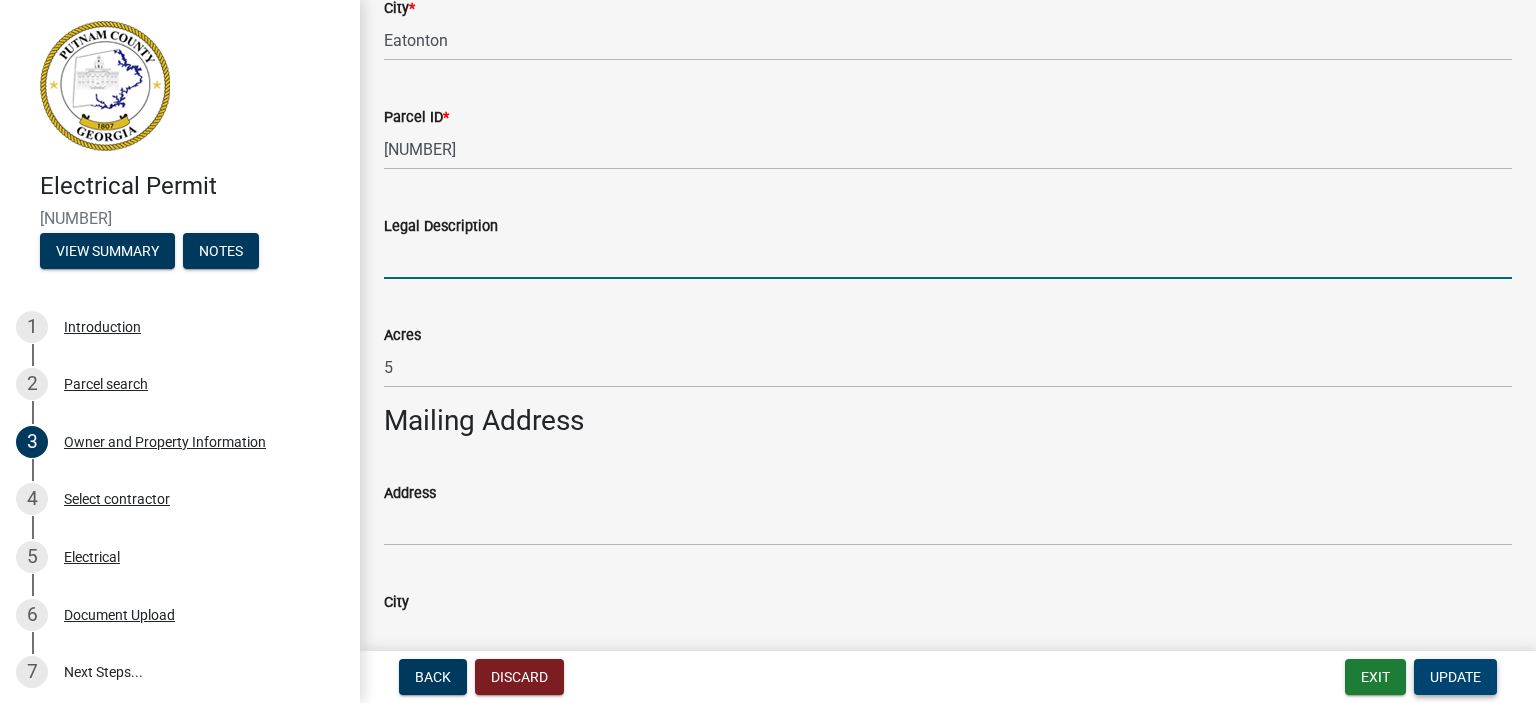 type 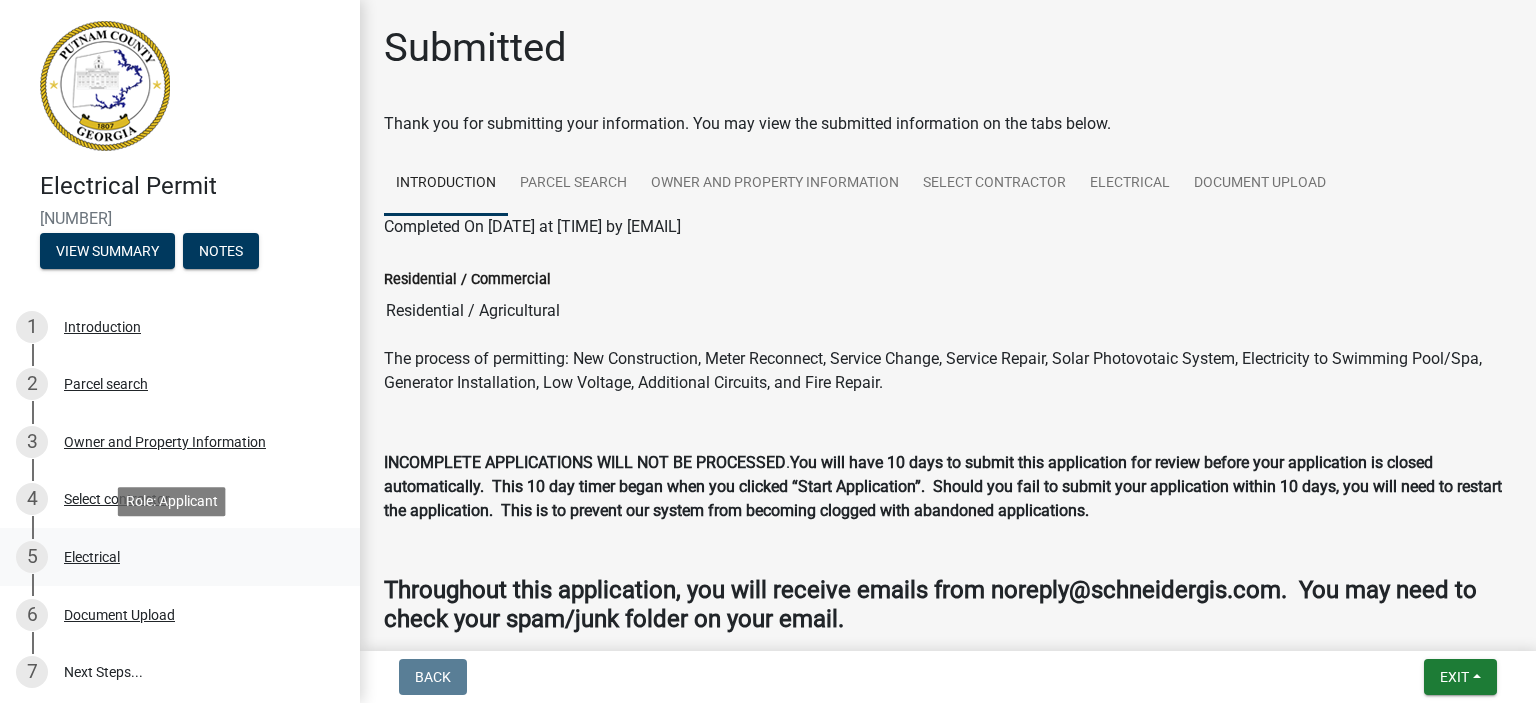click on "Electrical" at bounding box center [92, 557] 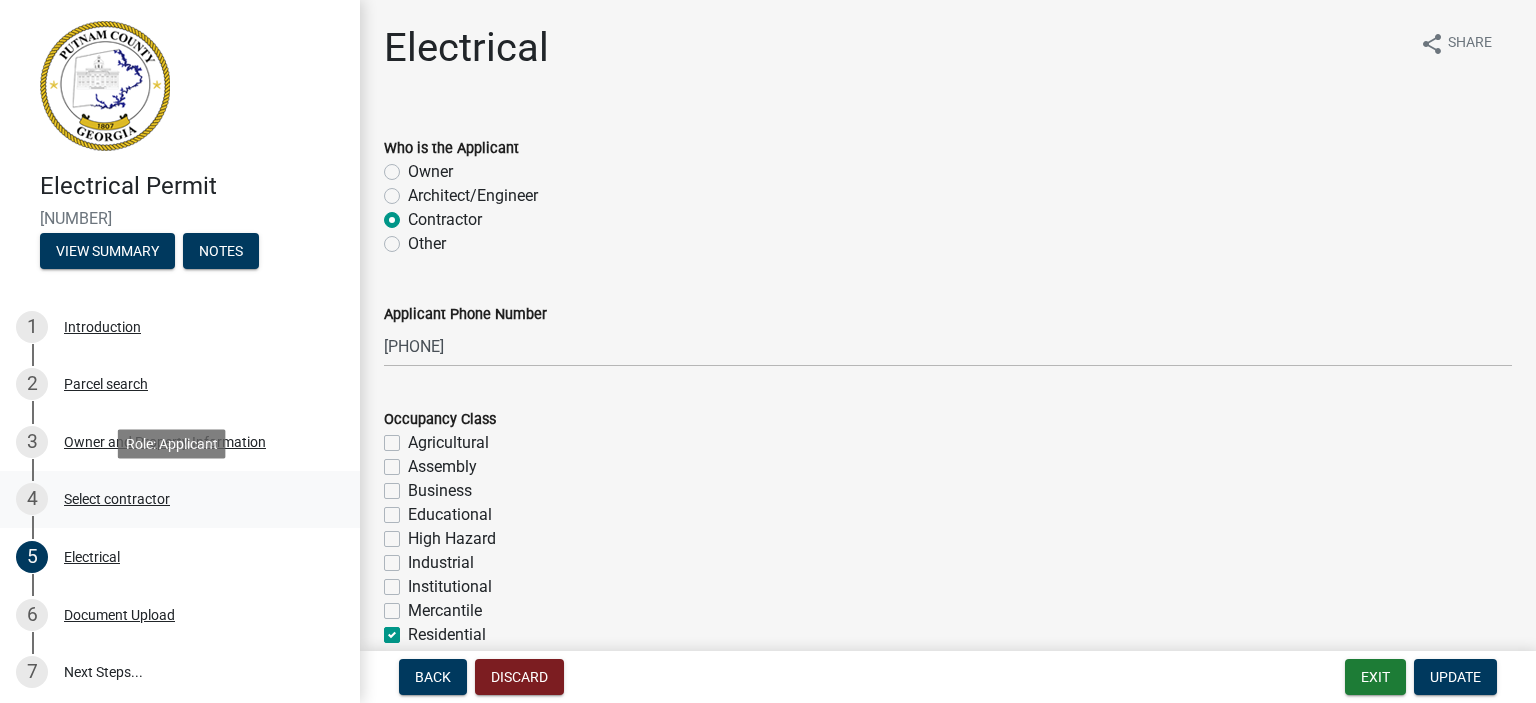 click on "Select contractor" at bounding box center [117, 499] 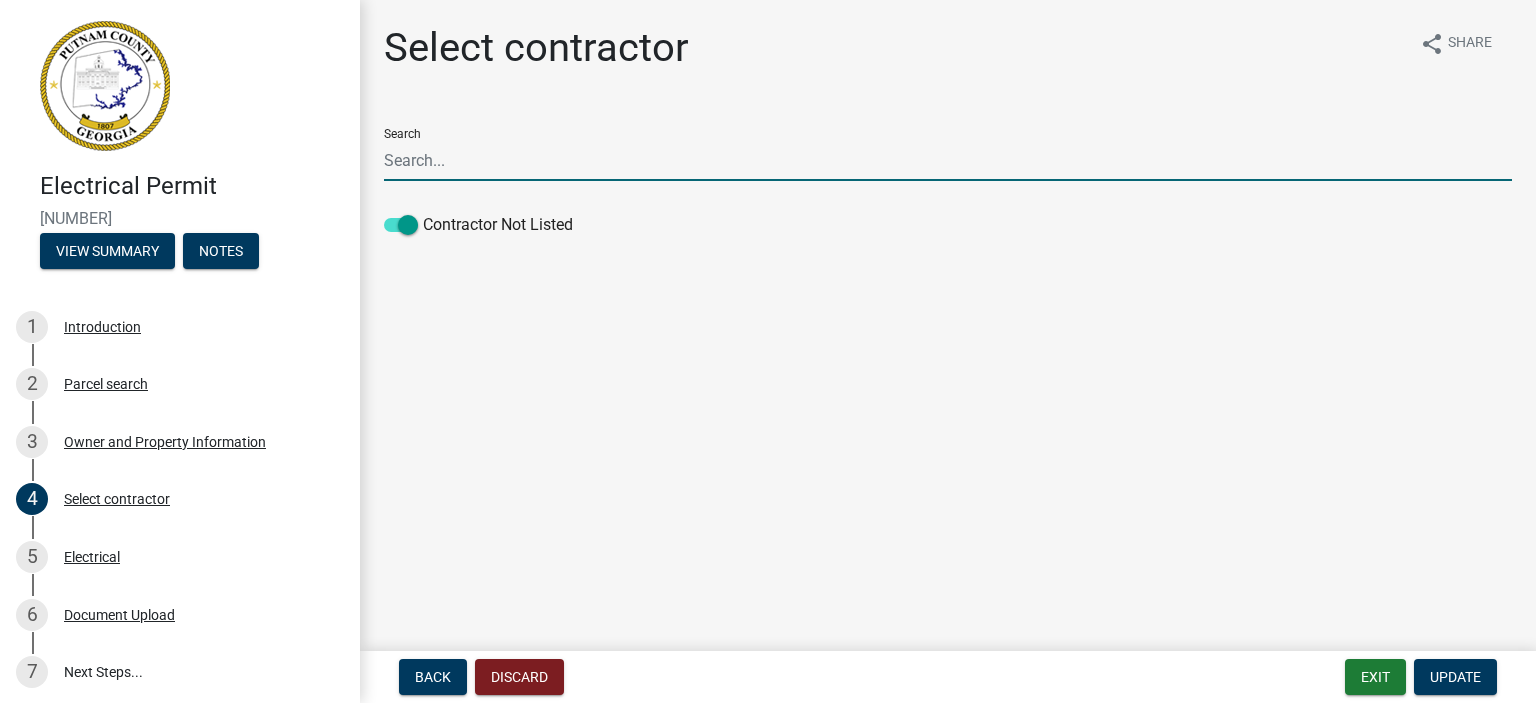 click on "Search" at bounding box center (948, 160) 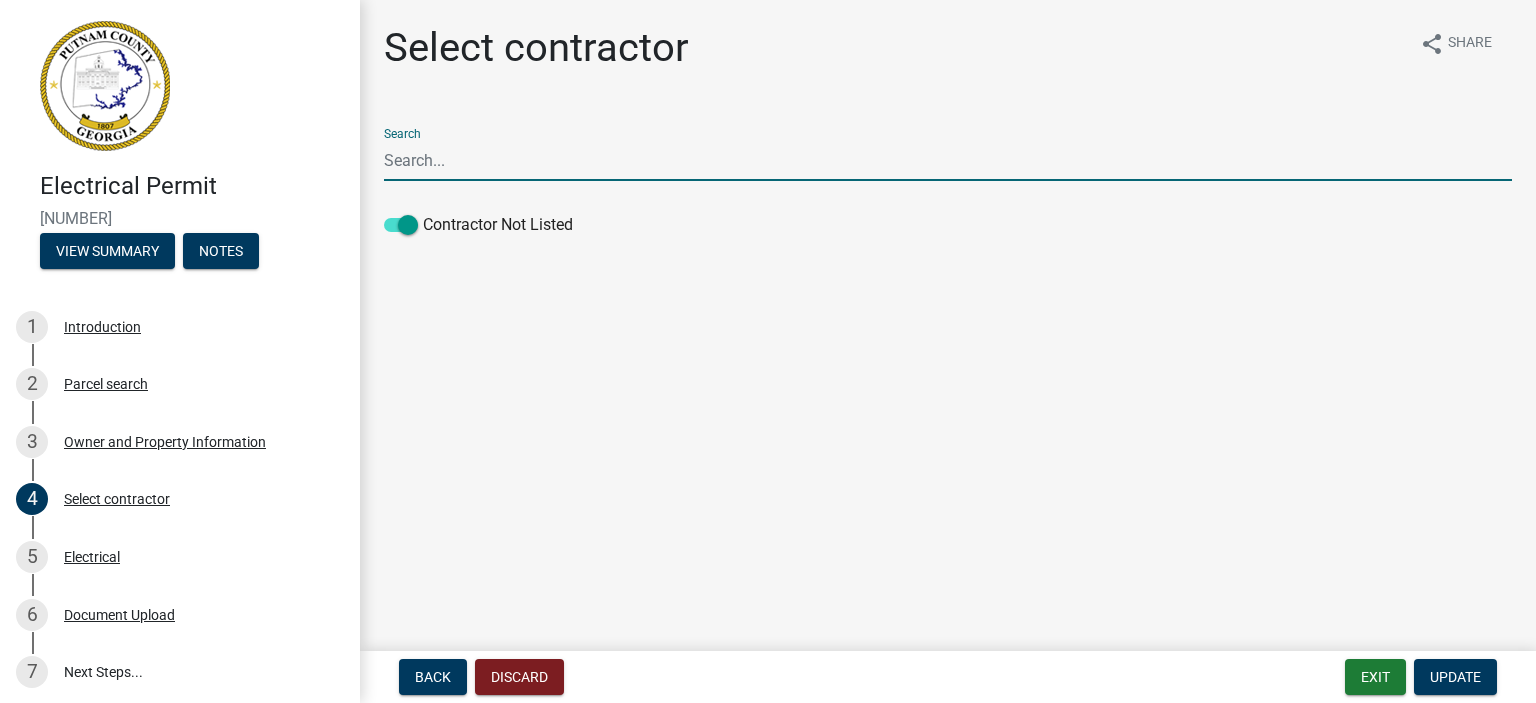 type on "[COMPANY]" 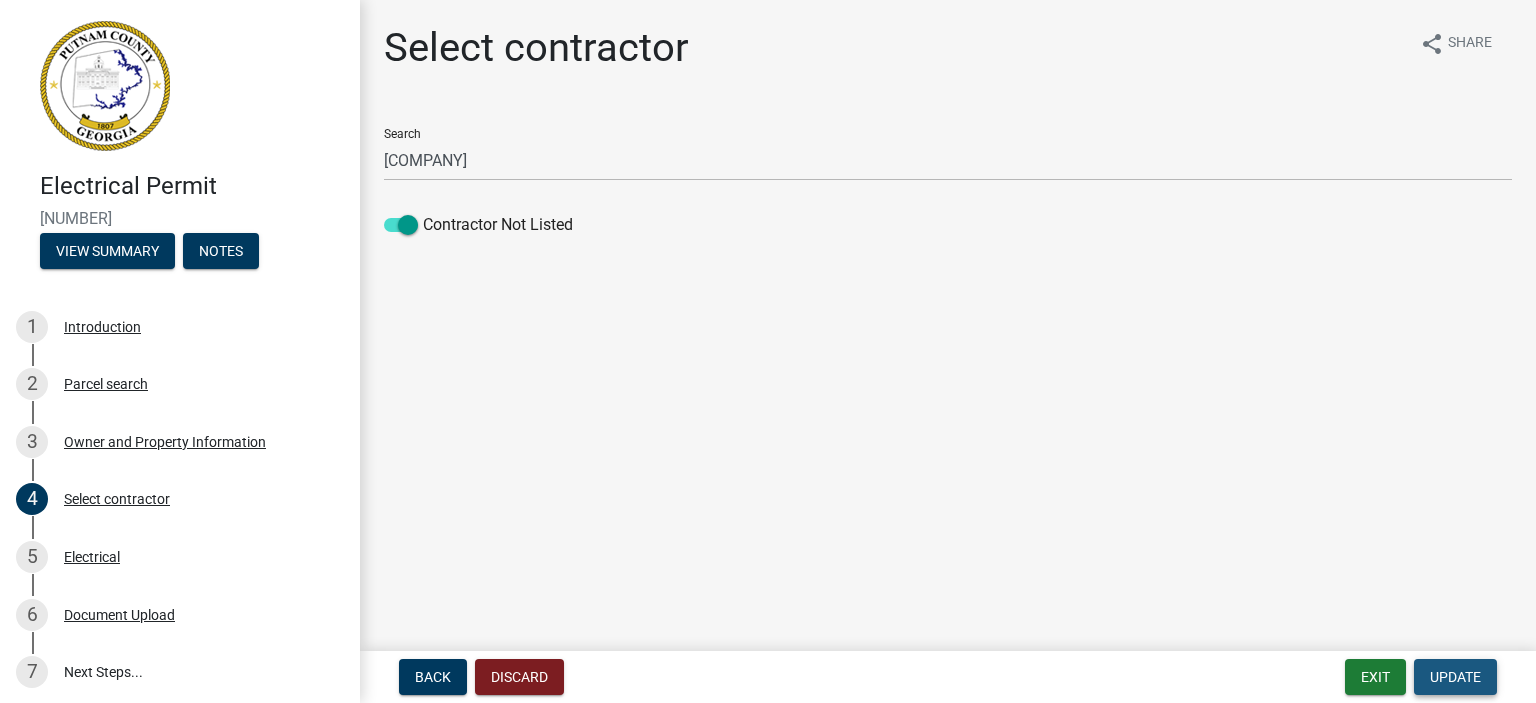 click on "Update" at bounding box center [1455, 677] 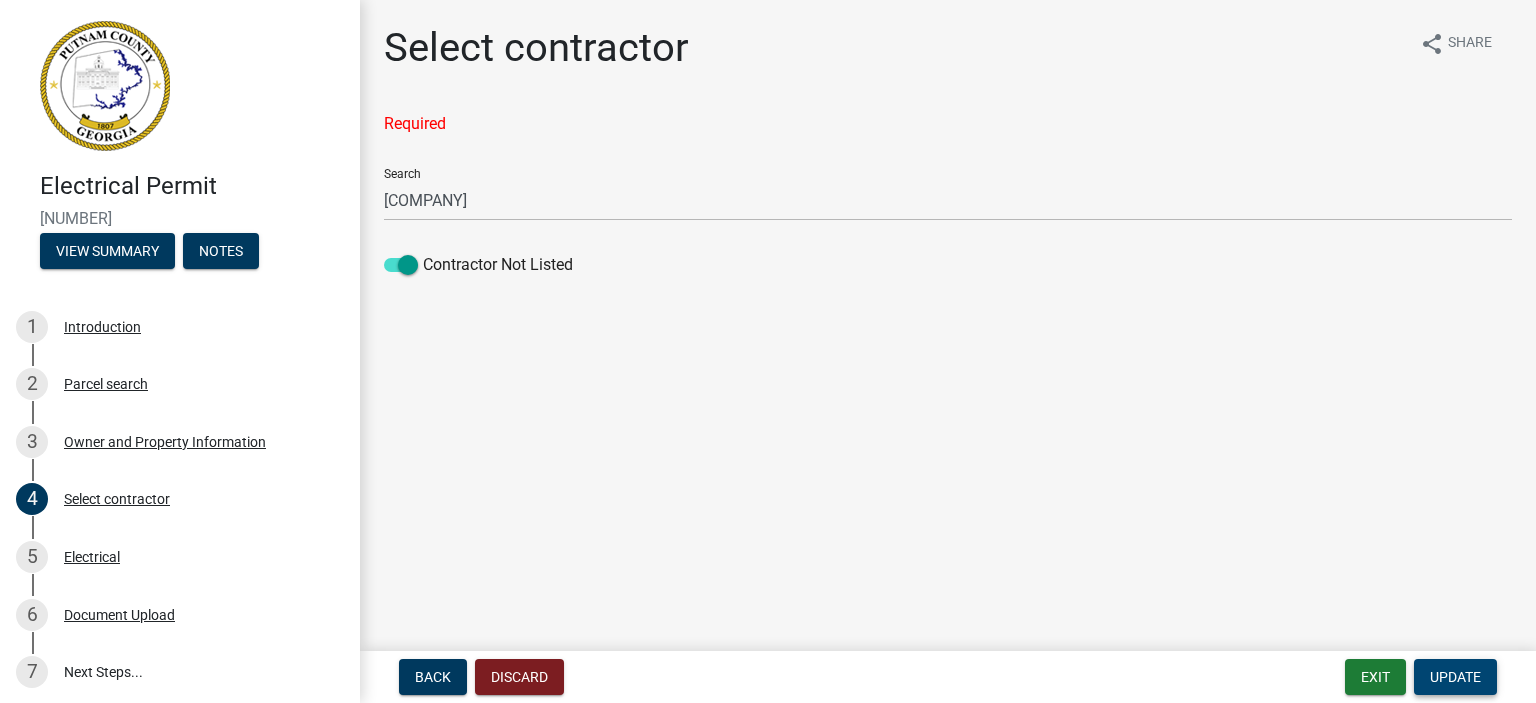 click on "Update" at bounding box center (1455, 677) 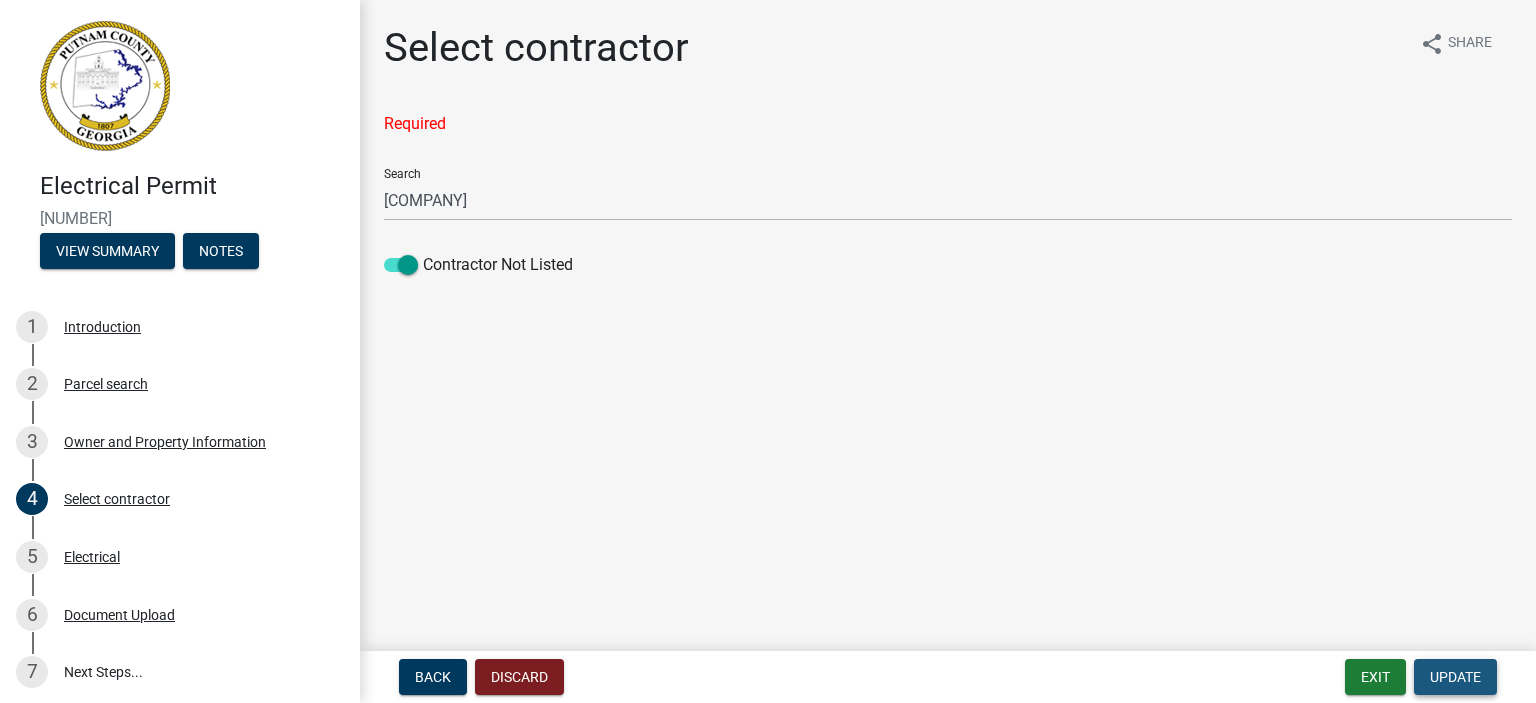 click on "Update" at bounding box center [1455, 677] 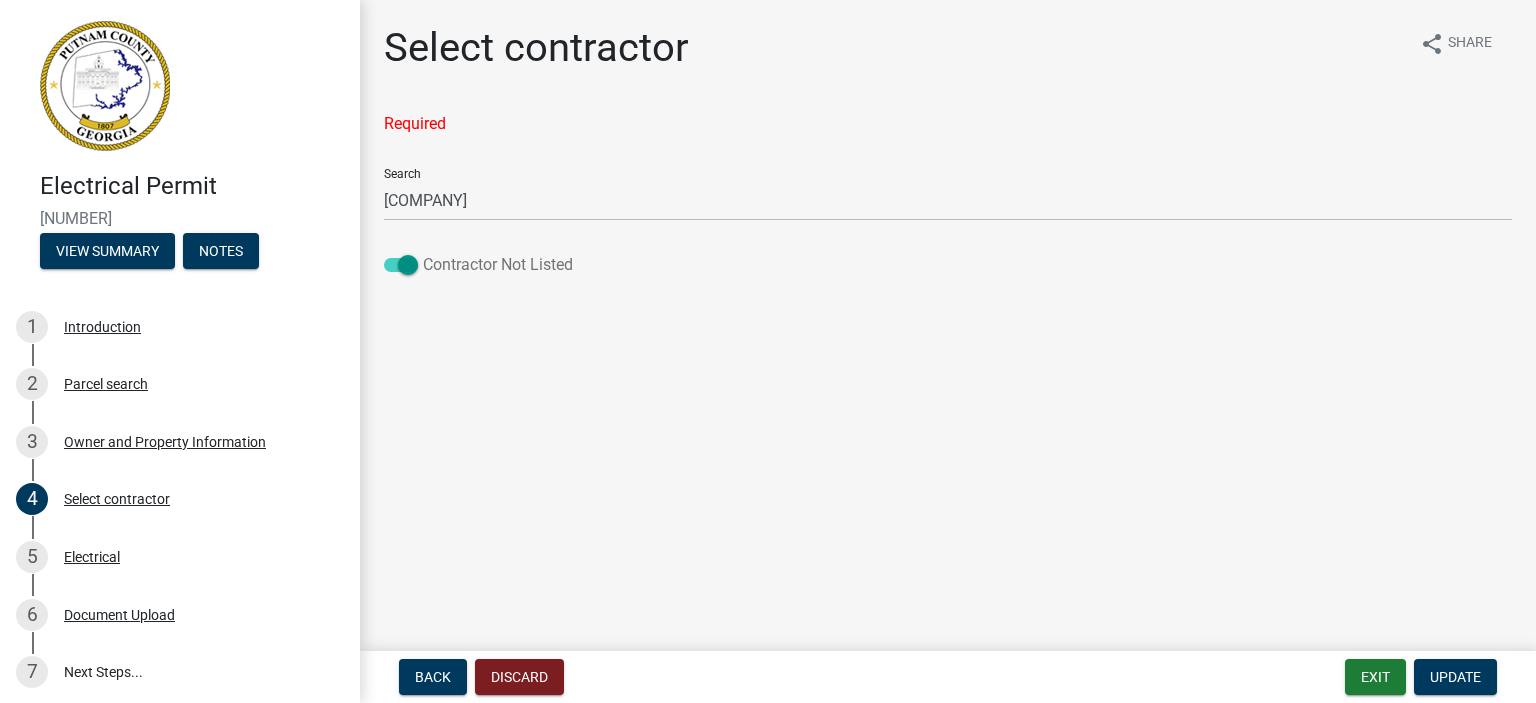 click 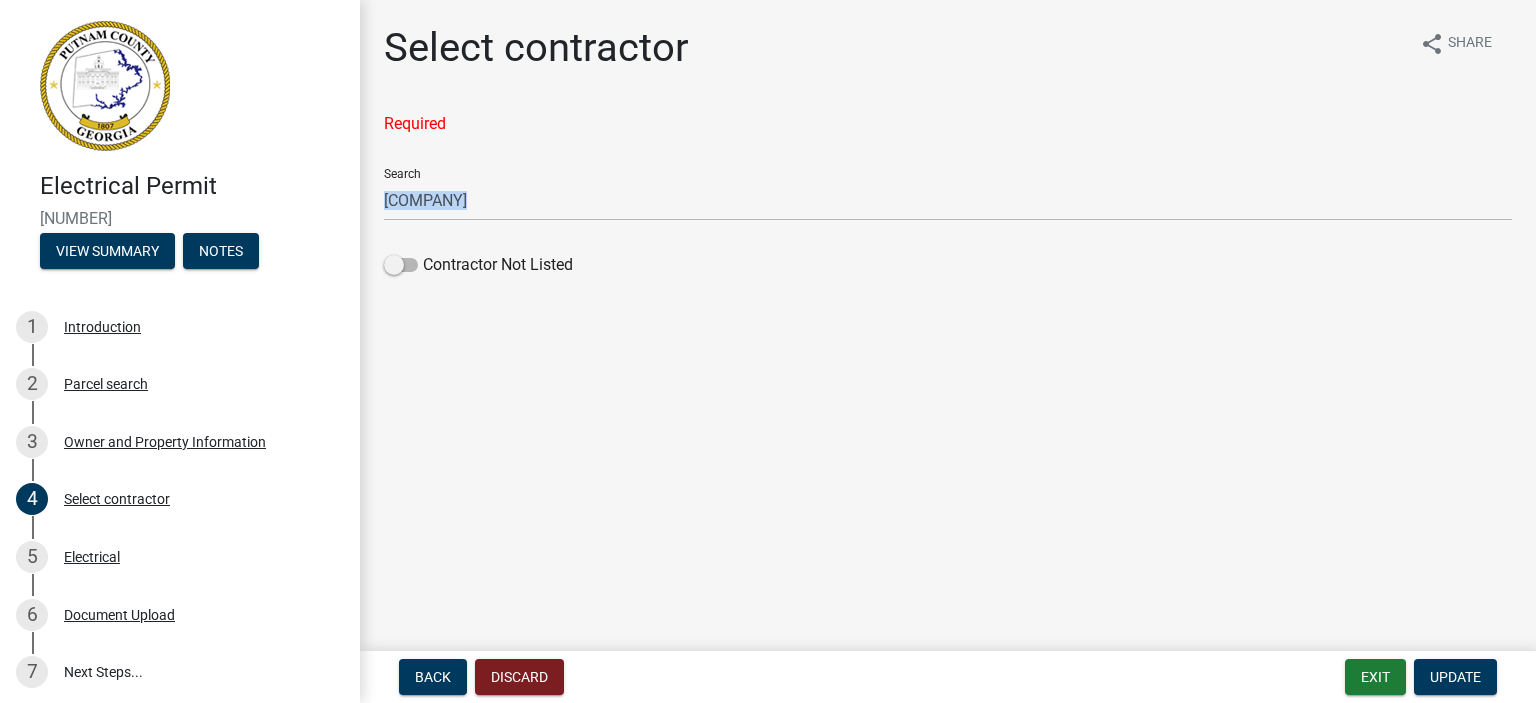 drag, startPoint x: 411, startPoint y: 260, endPoint x: 628, endPoint y: 186, distance: 229.27058 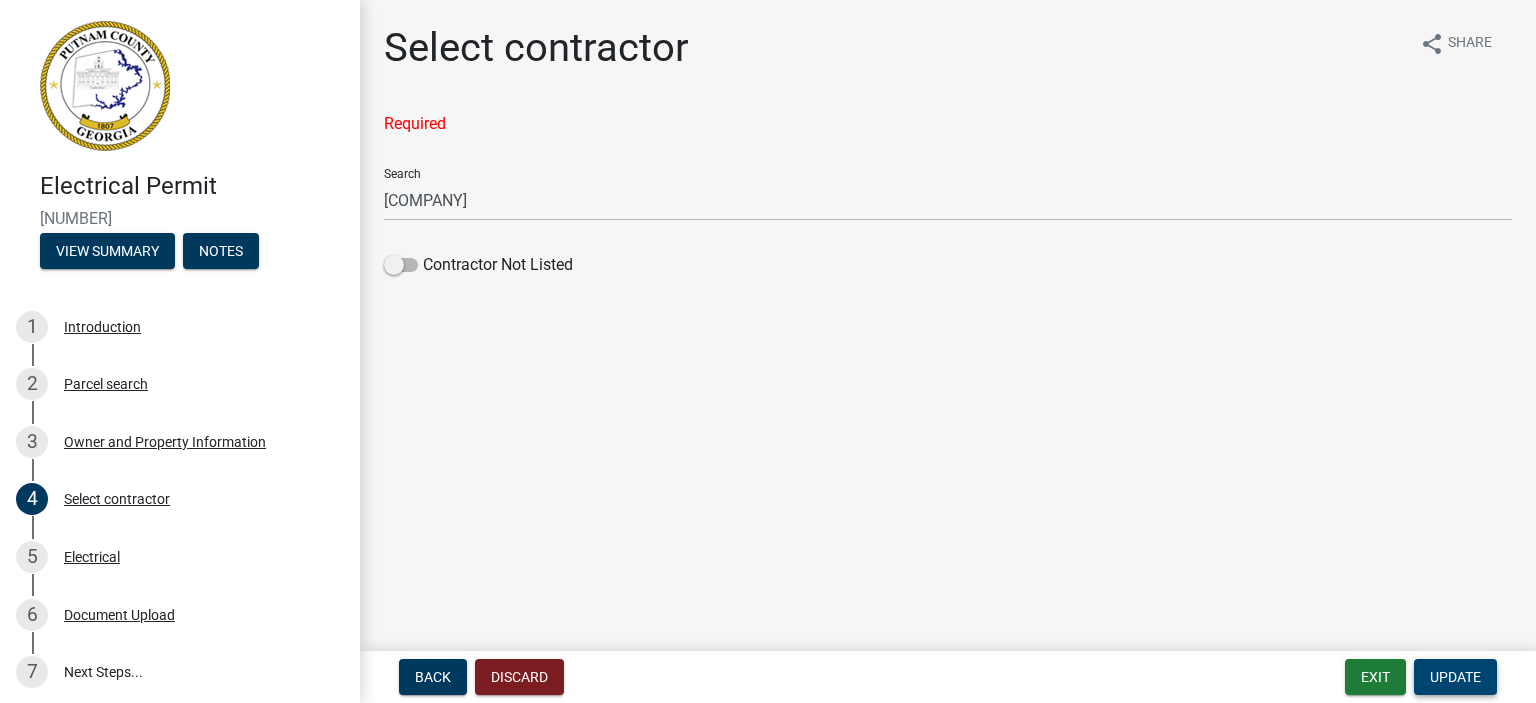 click on "Update" at bounding box center [1455, 677] 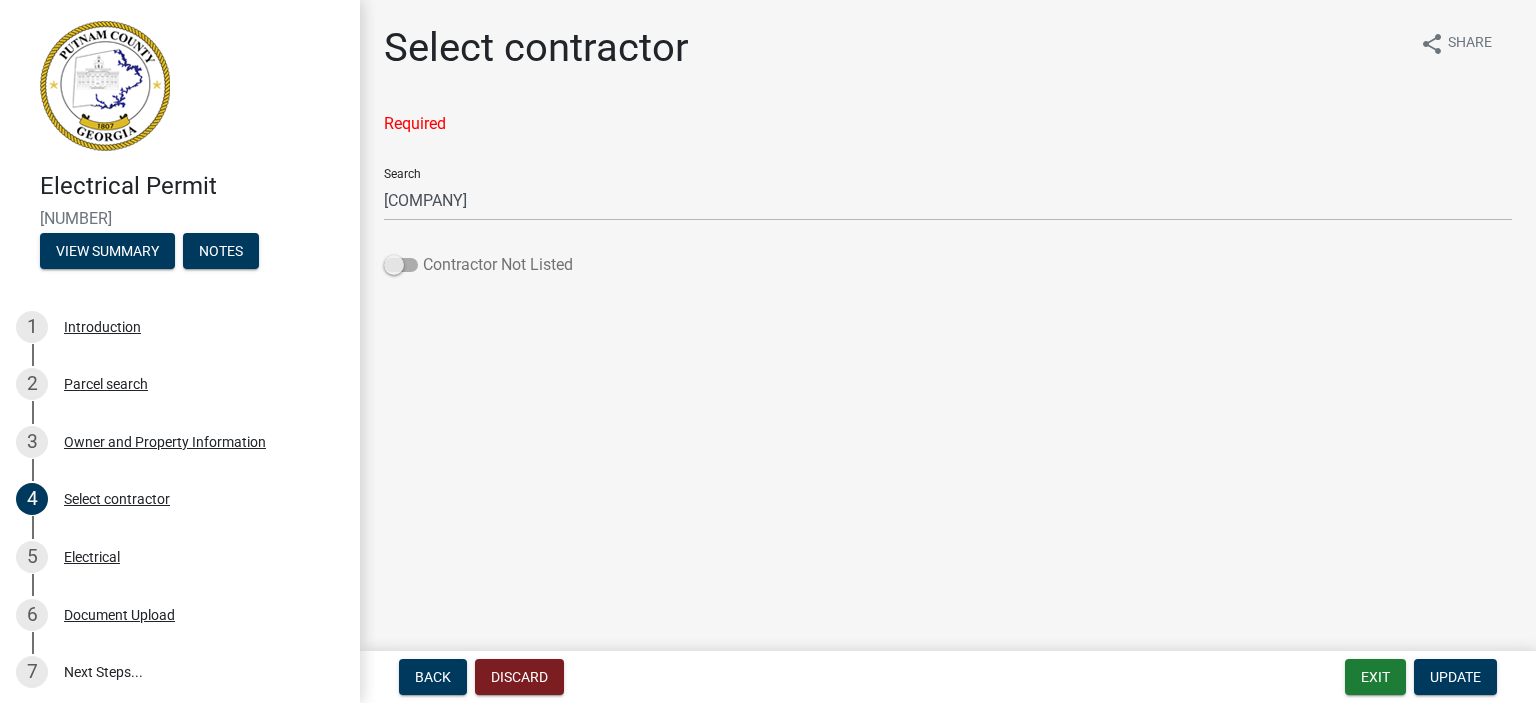 click 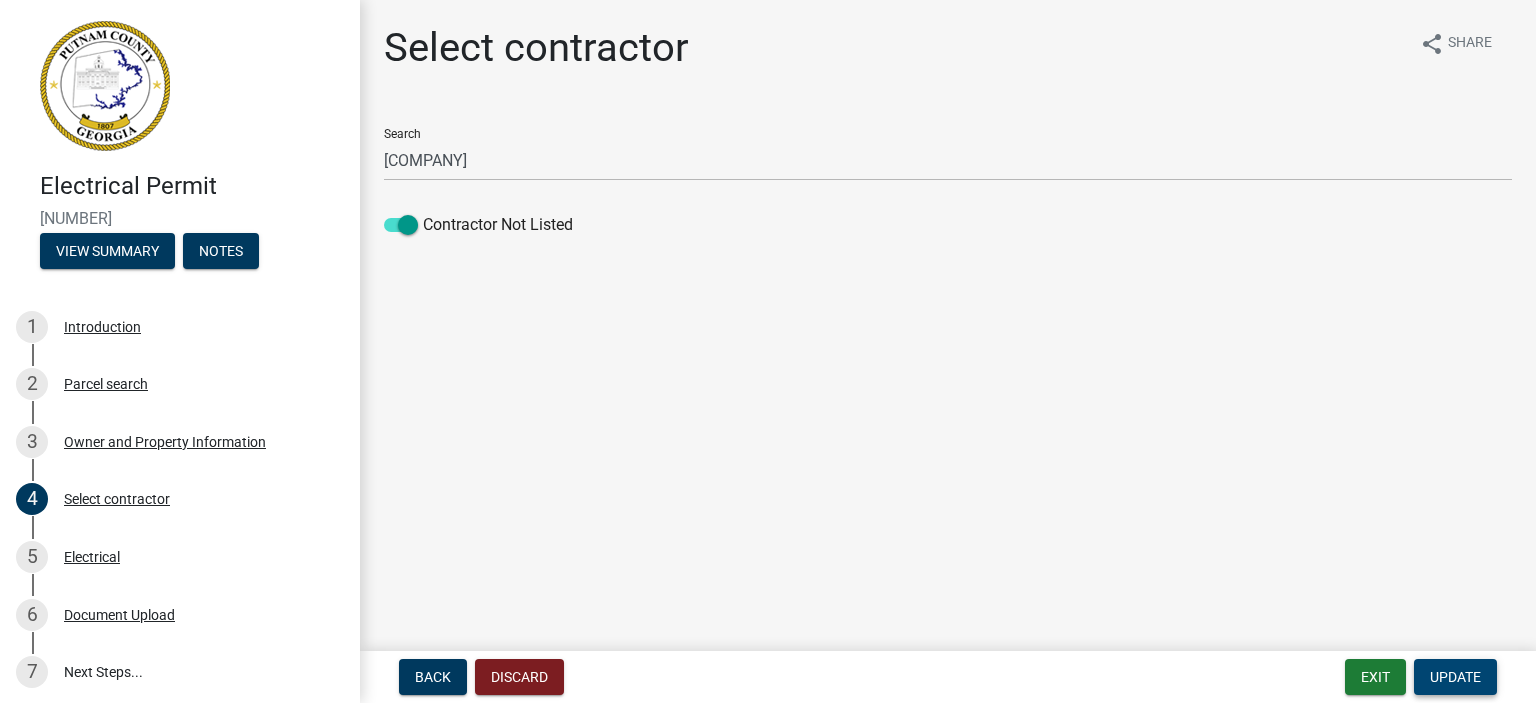 click on "Update" at bounding box center [1455, 677] 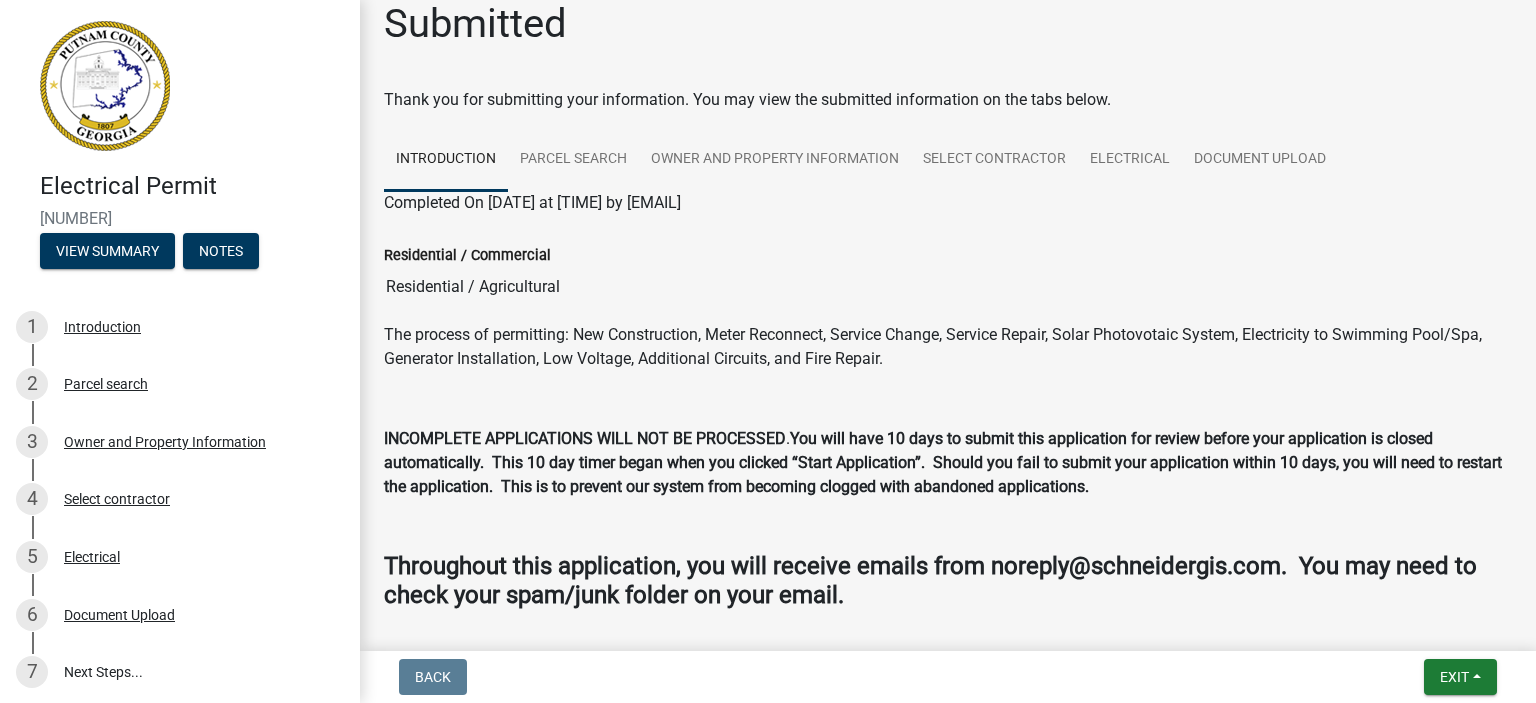 scroll, scrollTop: 0, scrollLeft: 0, axis: both 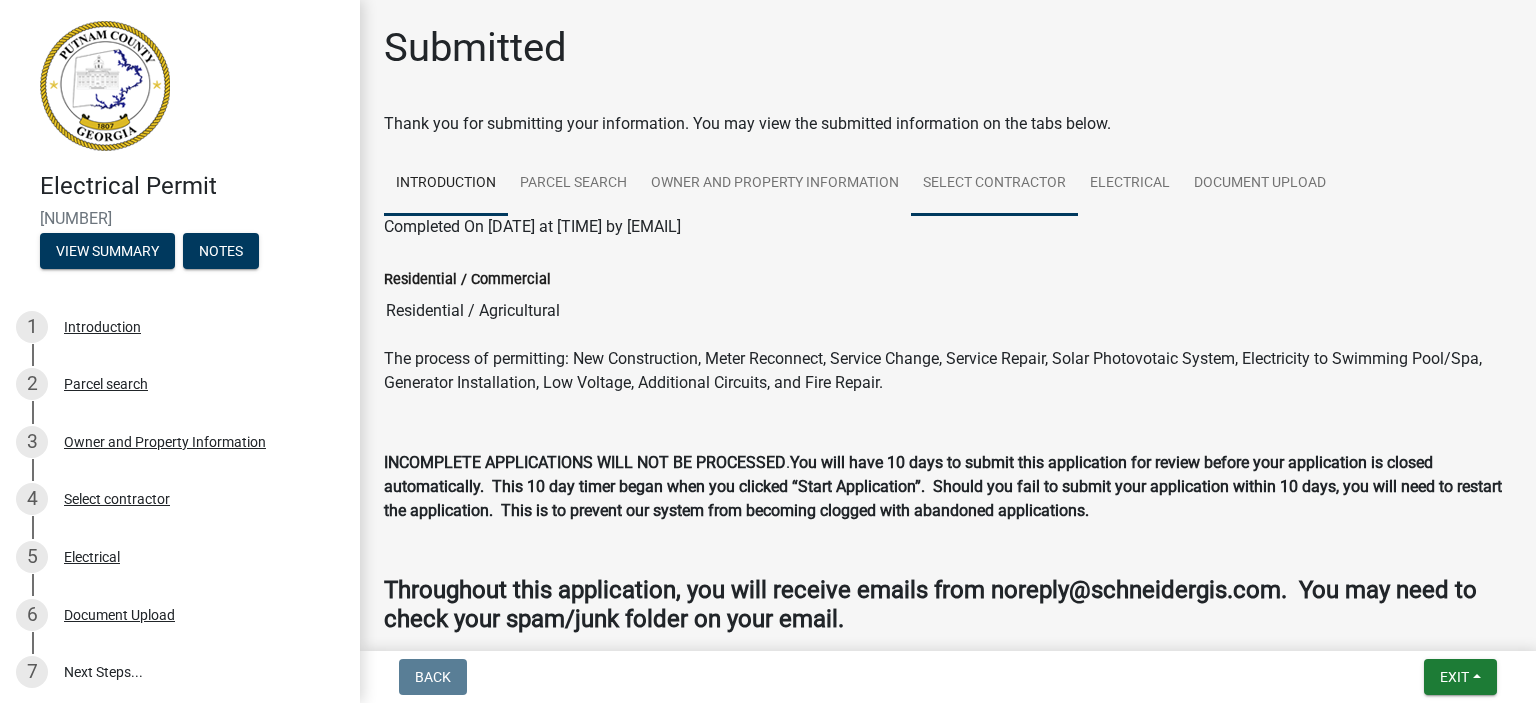 click on "Select contractor" at bounding box center (994, 184) 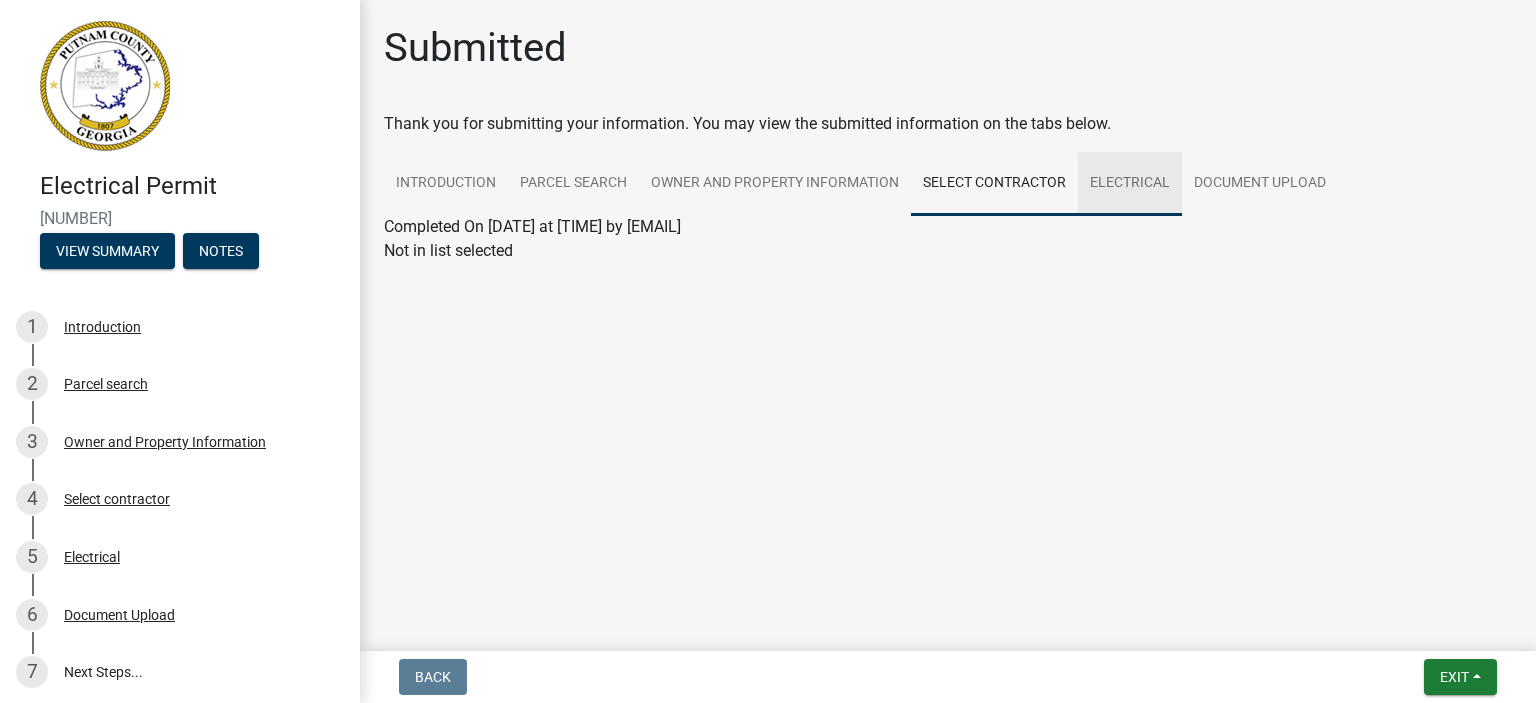 click on "Electrical" at bounding box center (1130, 184) 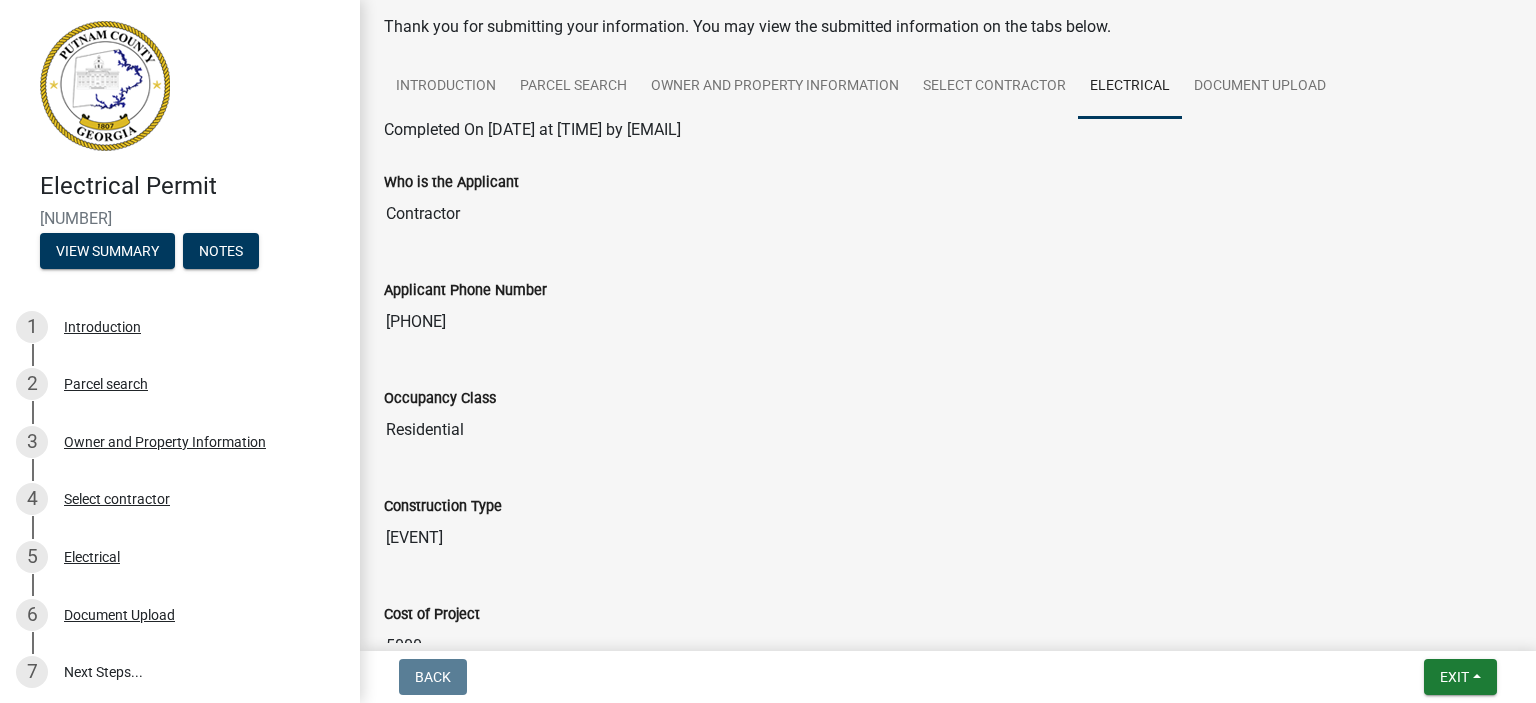scroll, scrollTop: 58, scrollLeft: 0, axis: vertical 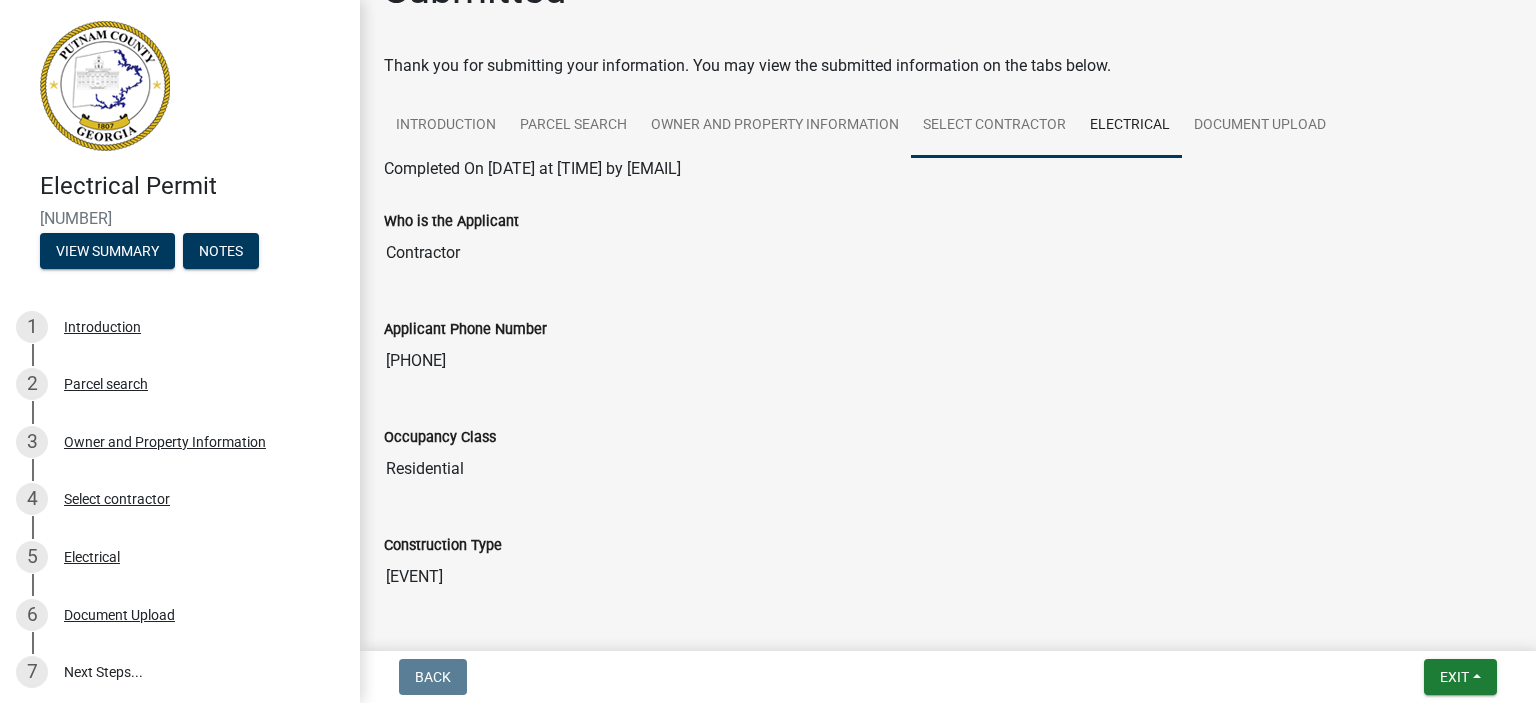 click on "Select contractor" at bounding box center (994, 126) 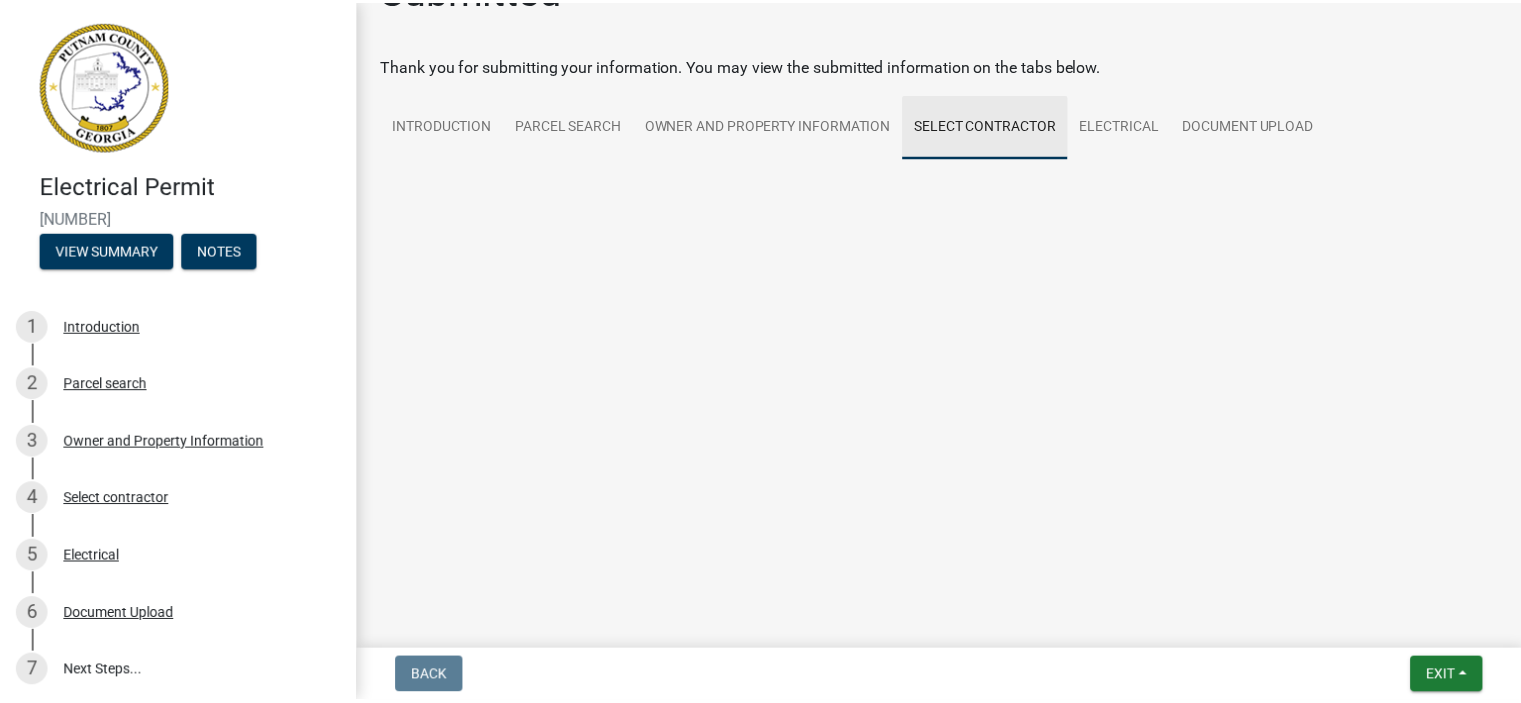 scroll, scrollTop: 0, scrollLeft: 0, axis: both 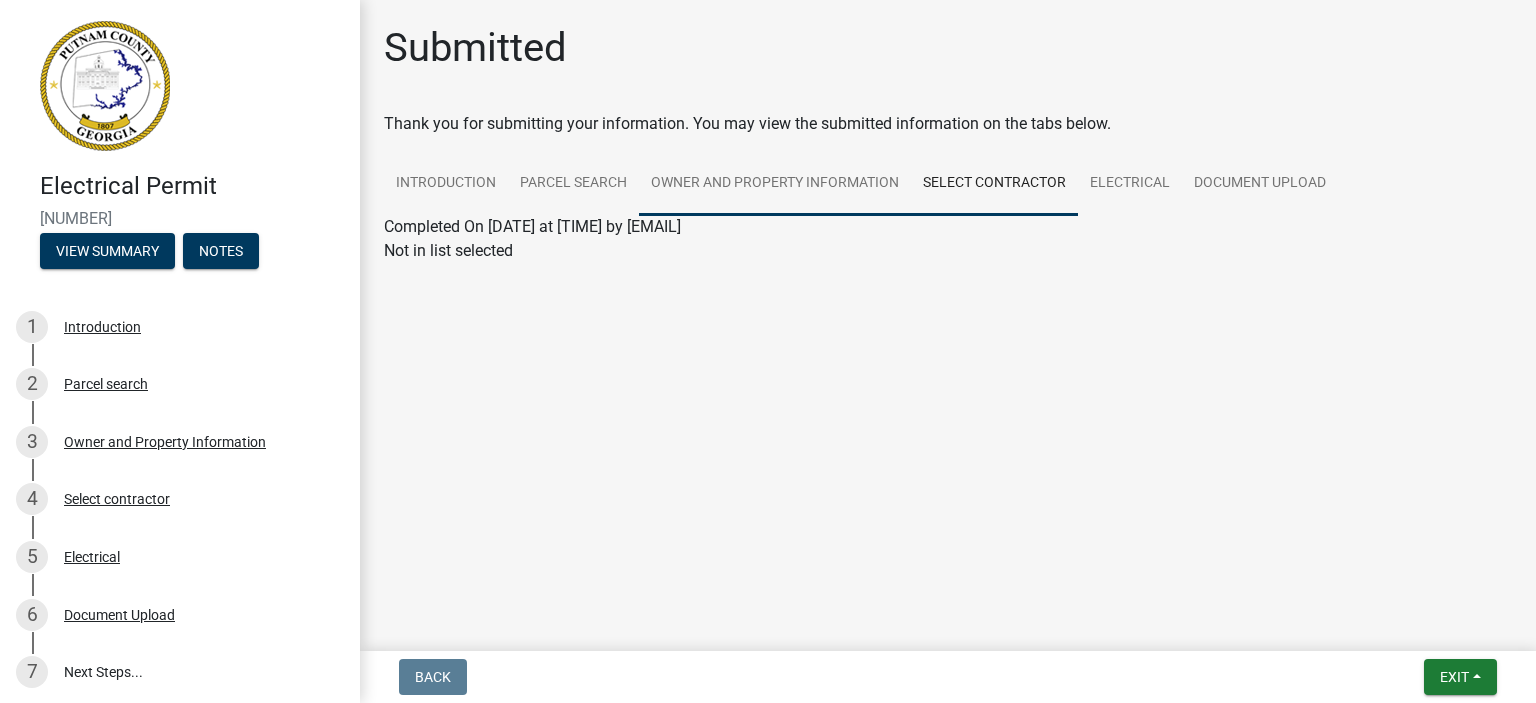 click on "Owner and Property Information" at bounding box center [775, 184] 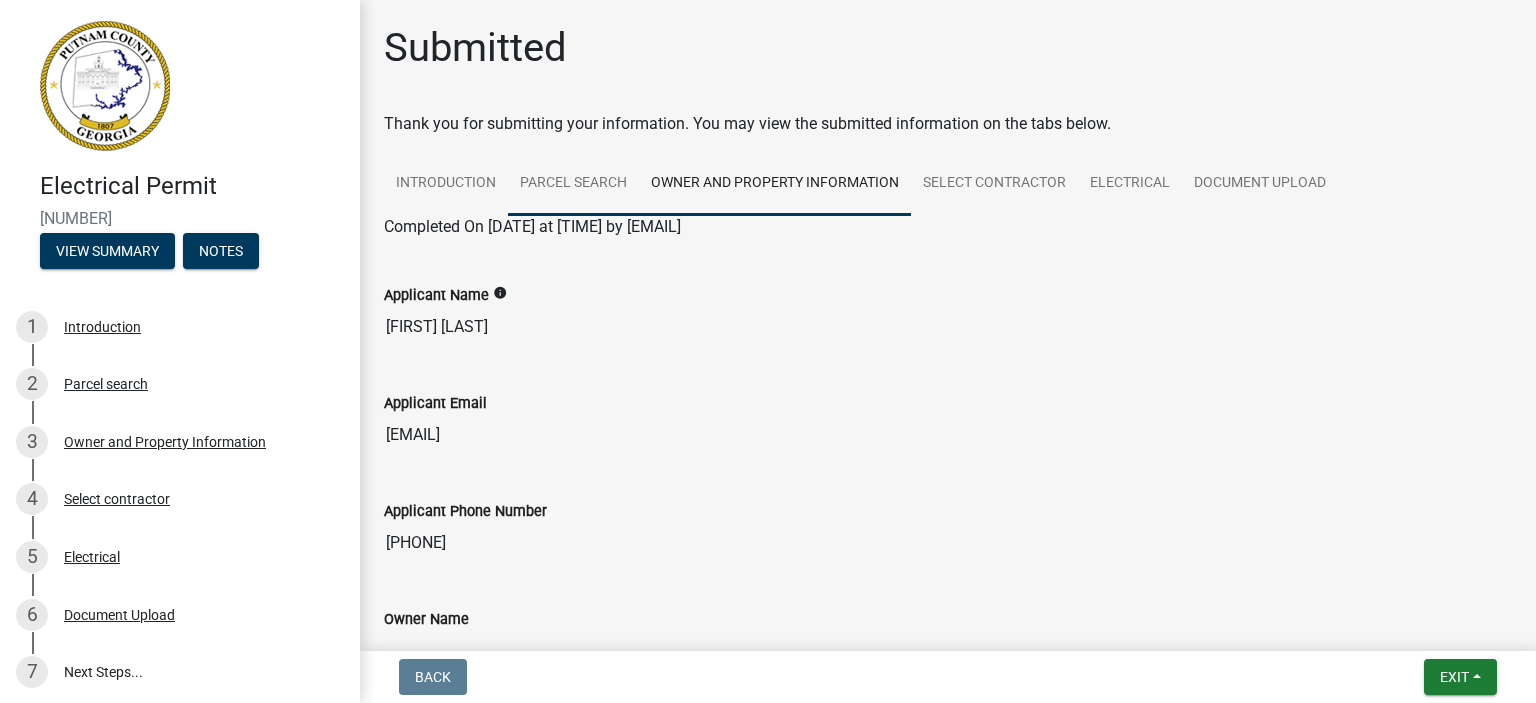 click on "Parcel search" at bounding box center [573, 184] 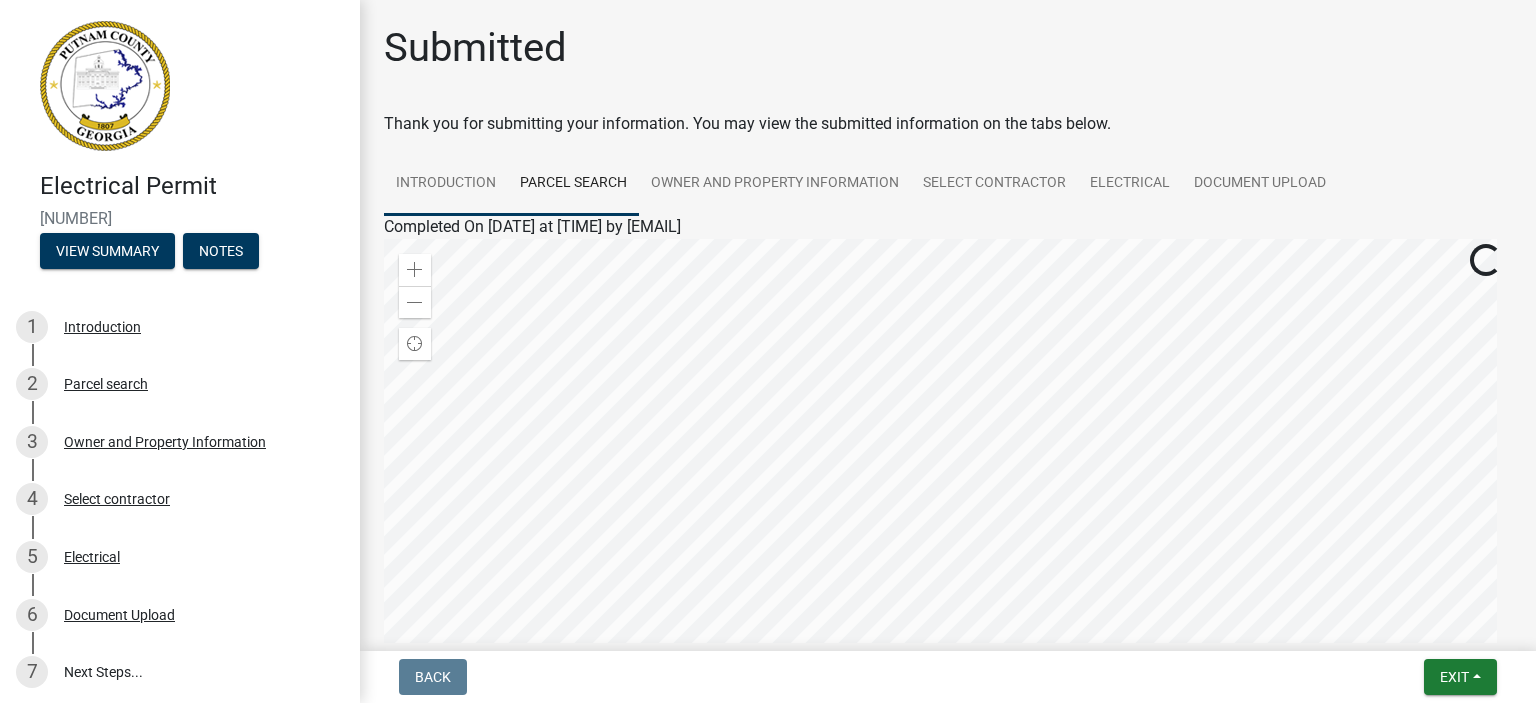 click on "Introduction" at bounding box center [446, 184] 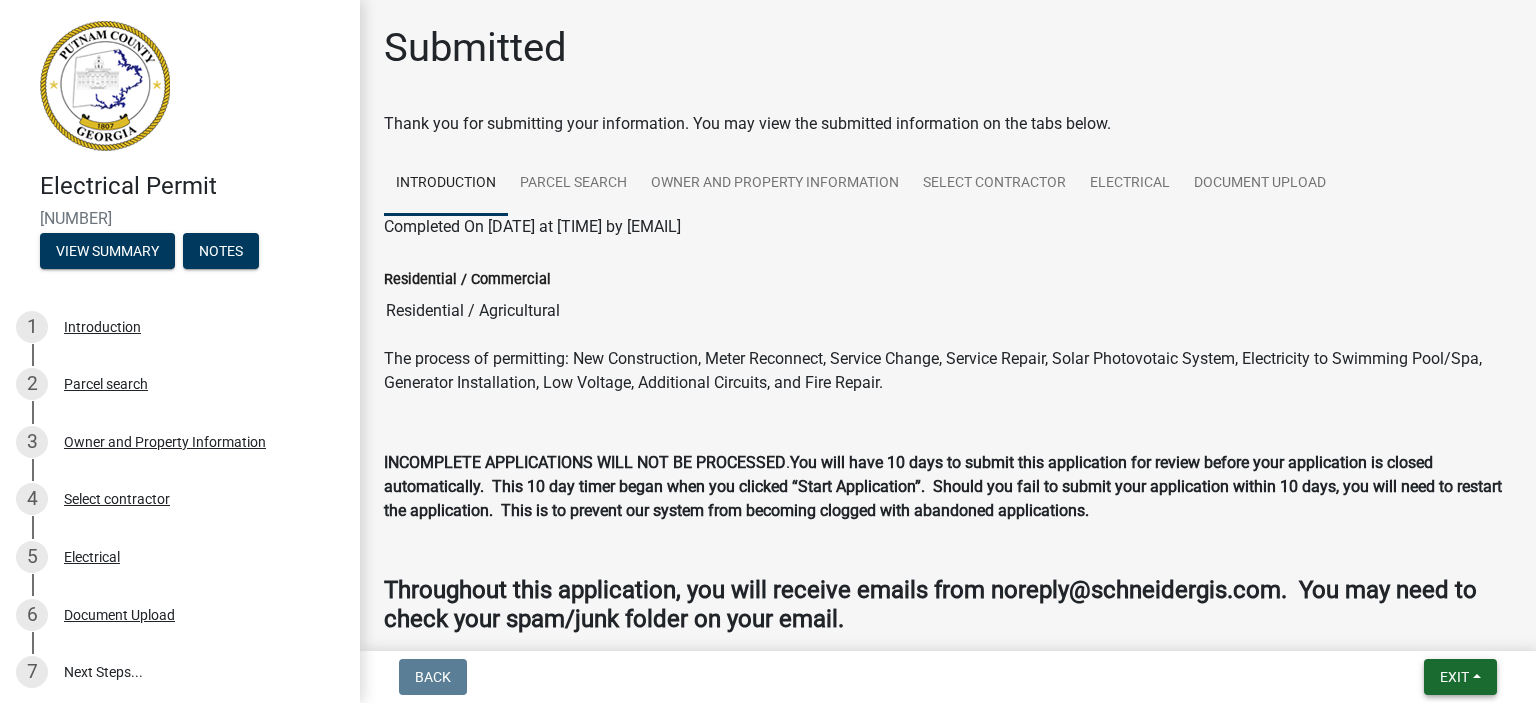 click on "Exit" at bounding box center (1460, 677) 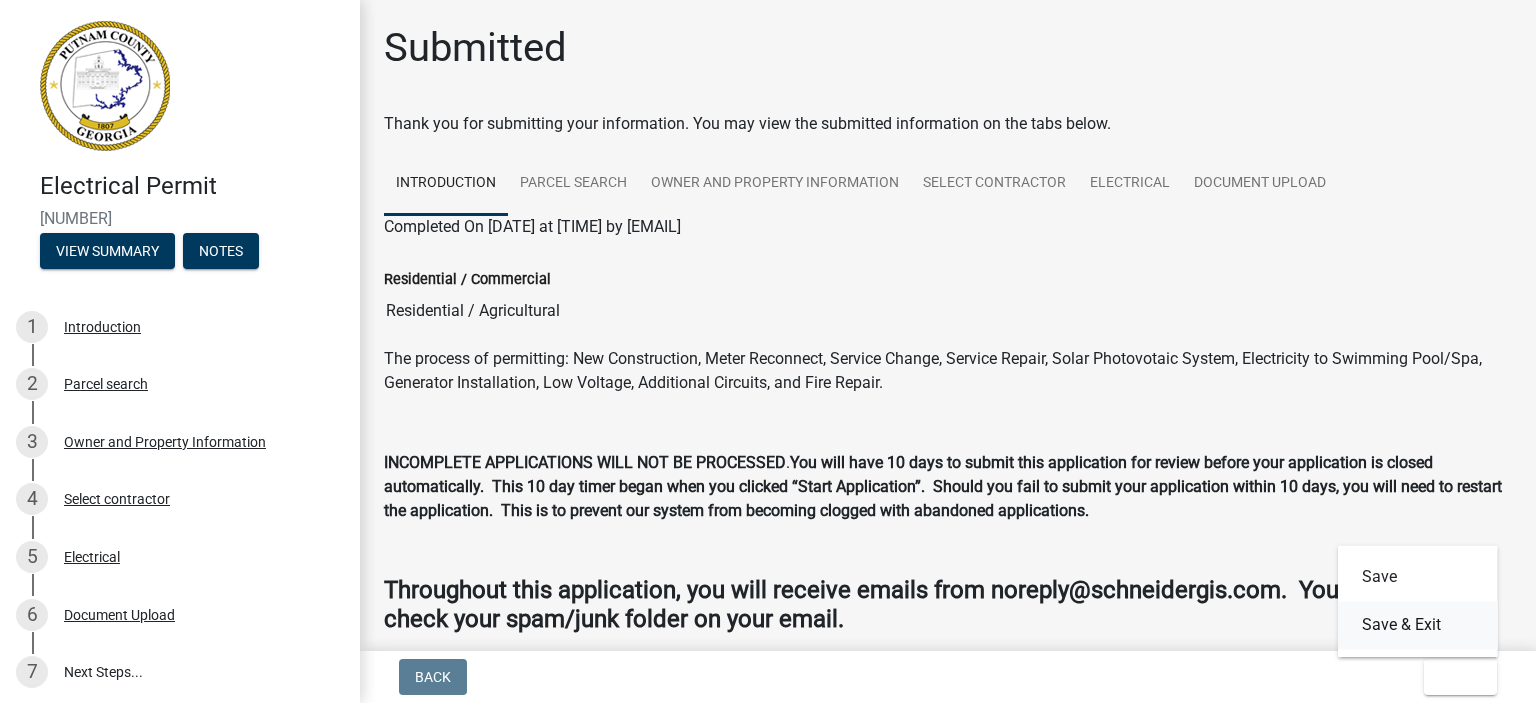click on "Save & Exit" at bounding box center [1418, 625] 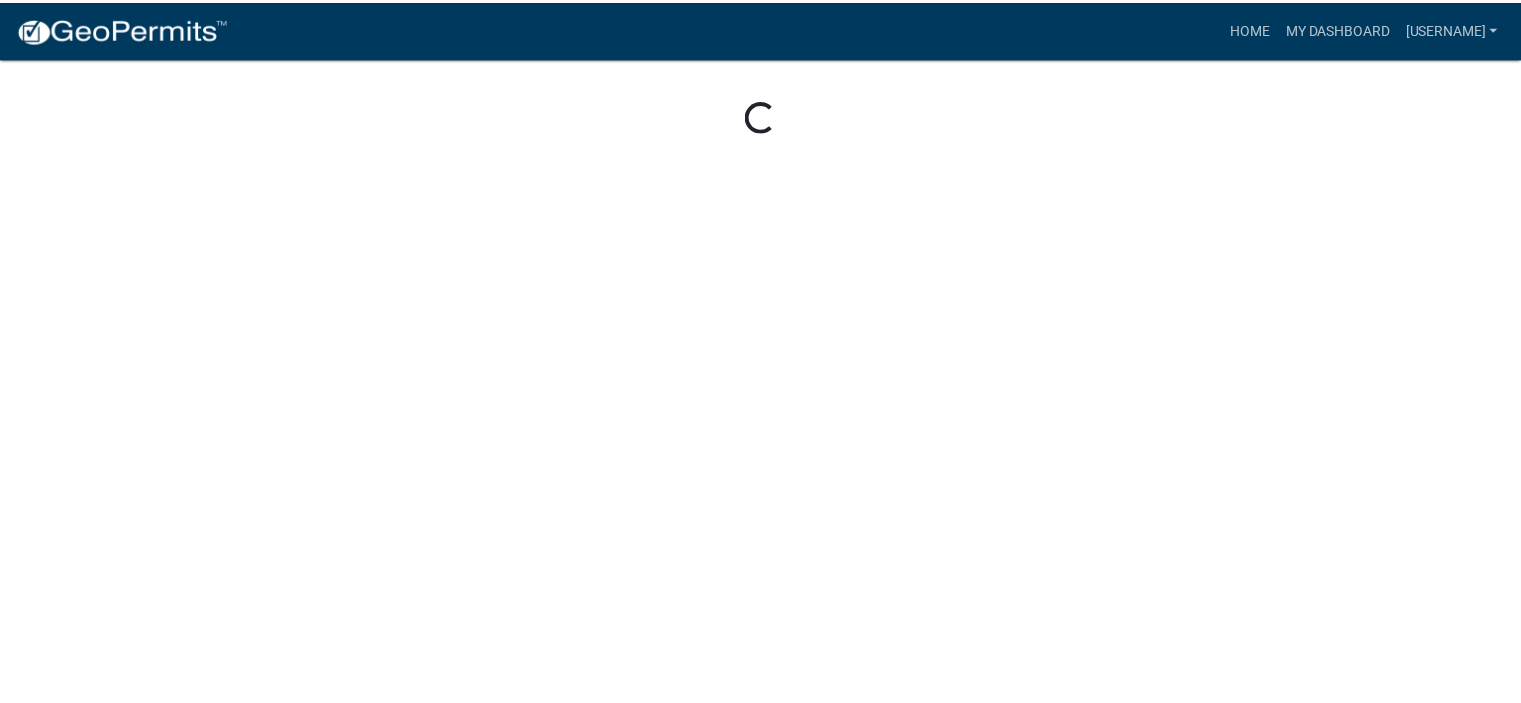scroll, scrollTop: 0, scrollLeft: 0, axis: both 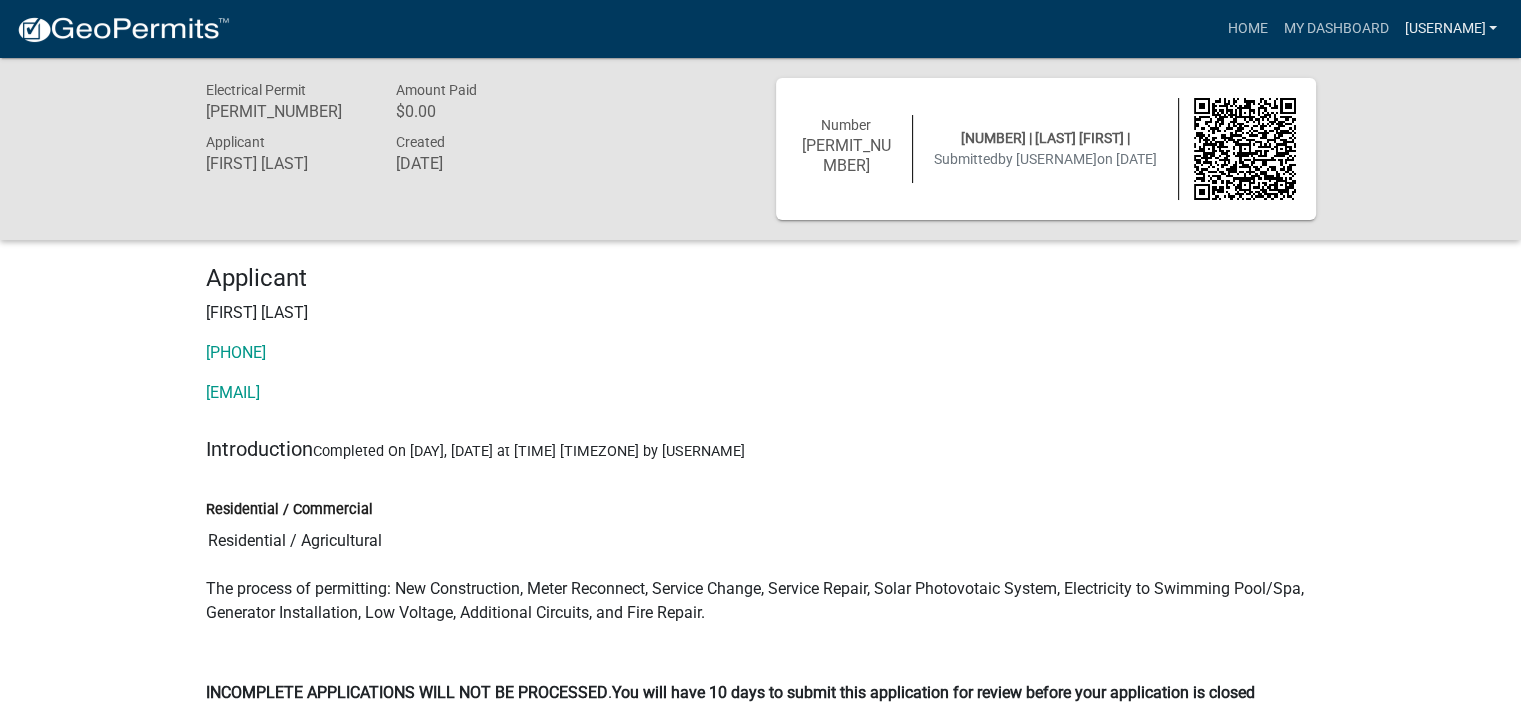 click on "[USERNAME]" at bounding box center [1450, 29] 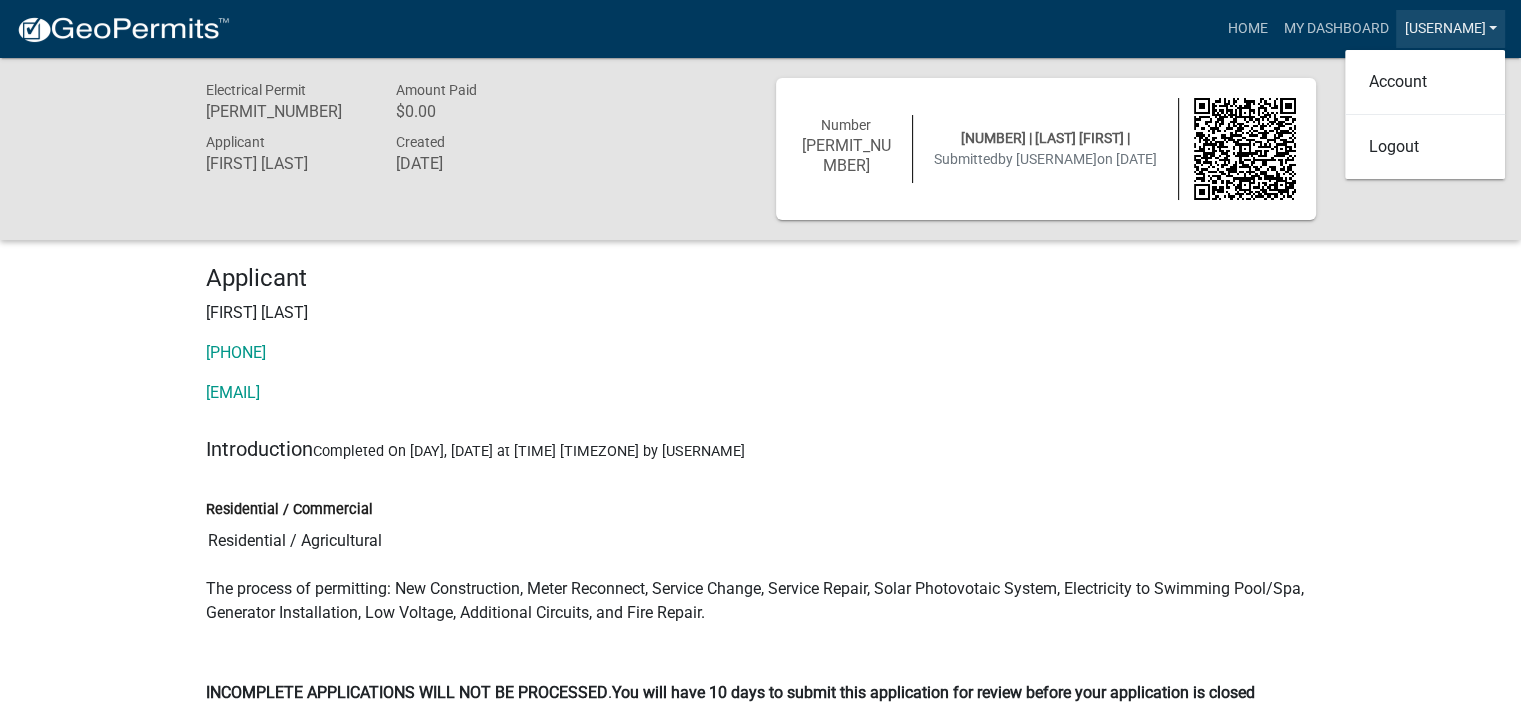 click on "[USERNAME]" at bounding box center [1450, 29] 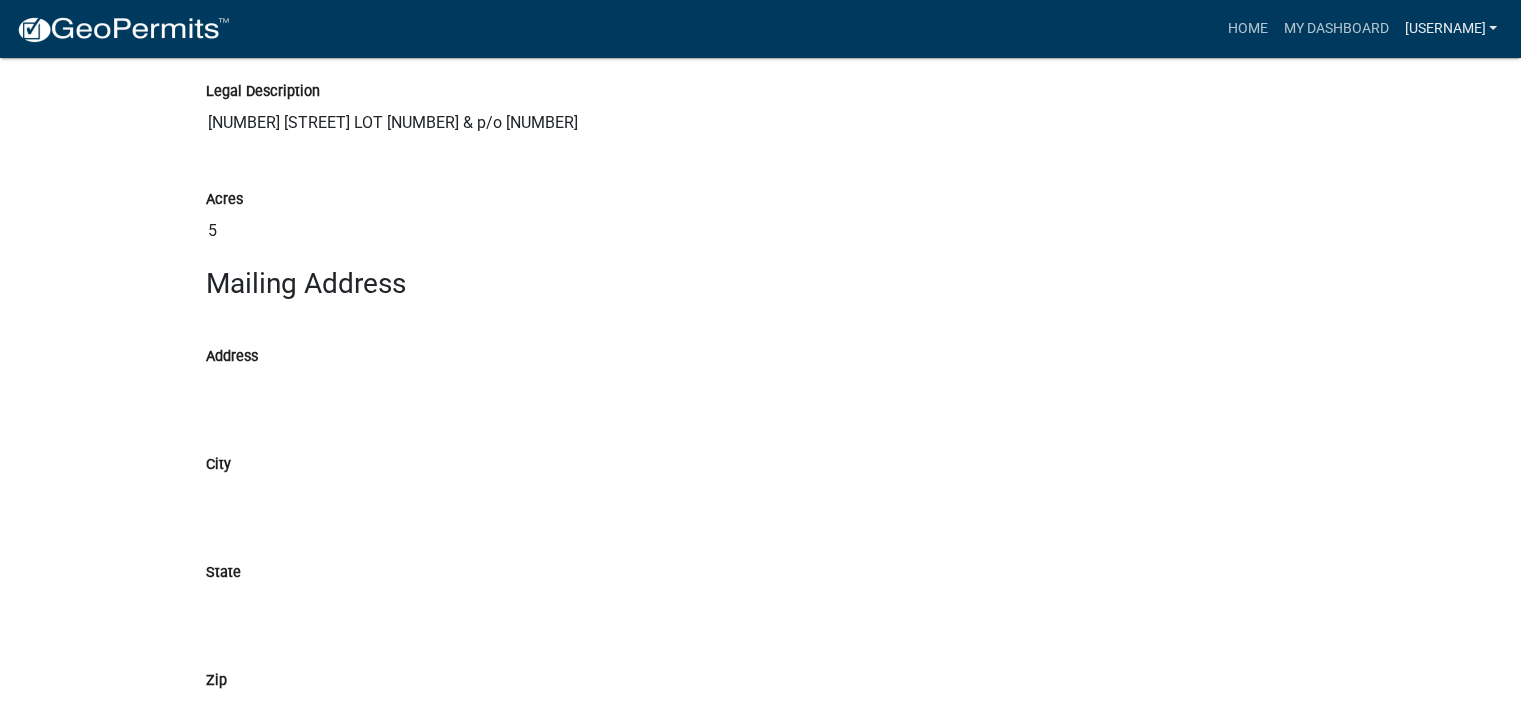 scroll, scrollTop: 2438, scrollLeft: 0, axis: vertical 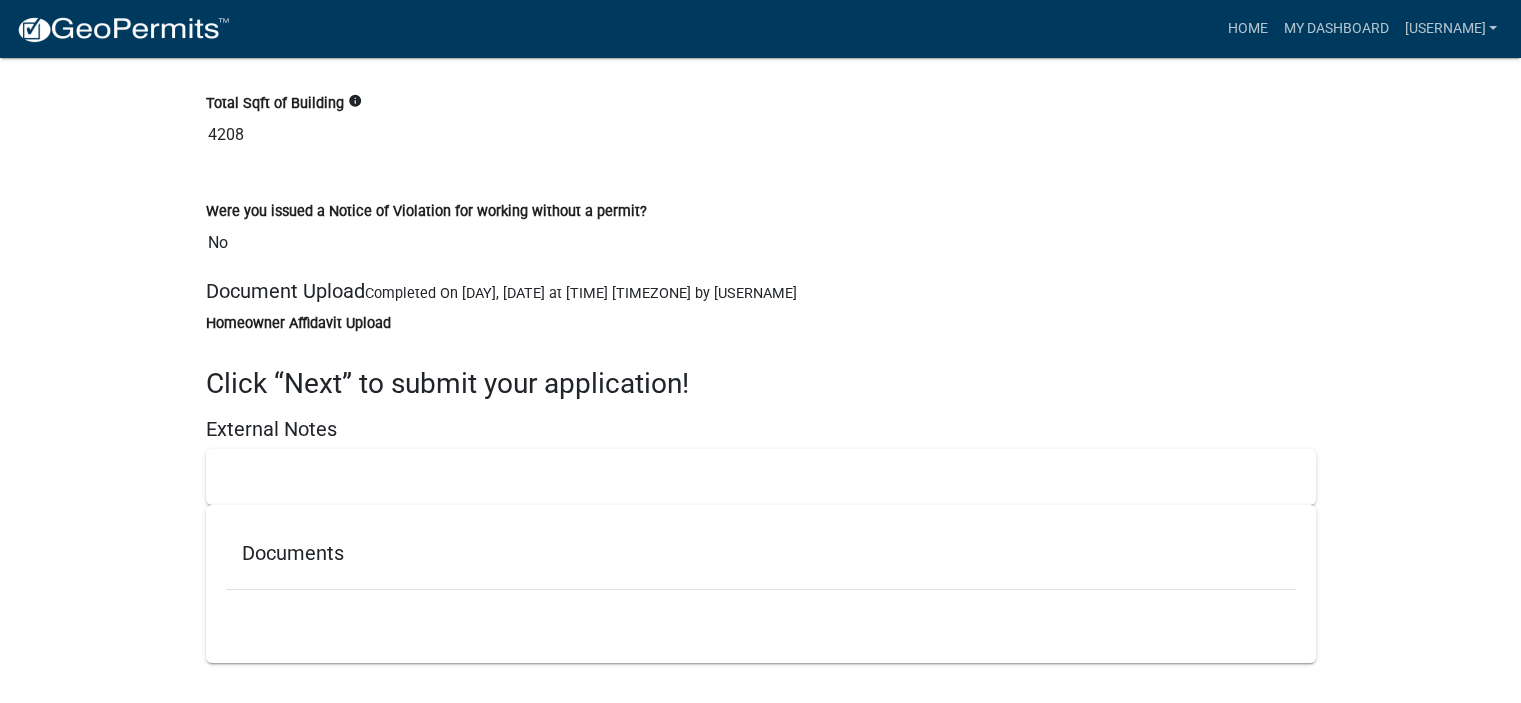 click at bounding box center (761, 477) 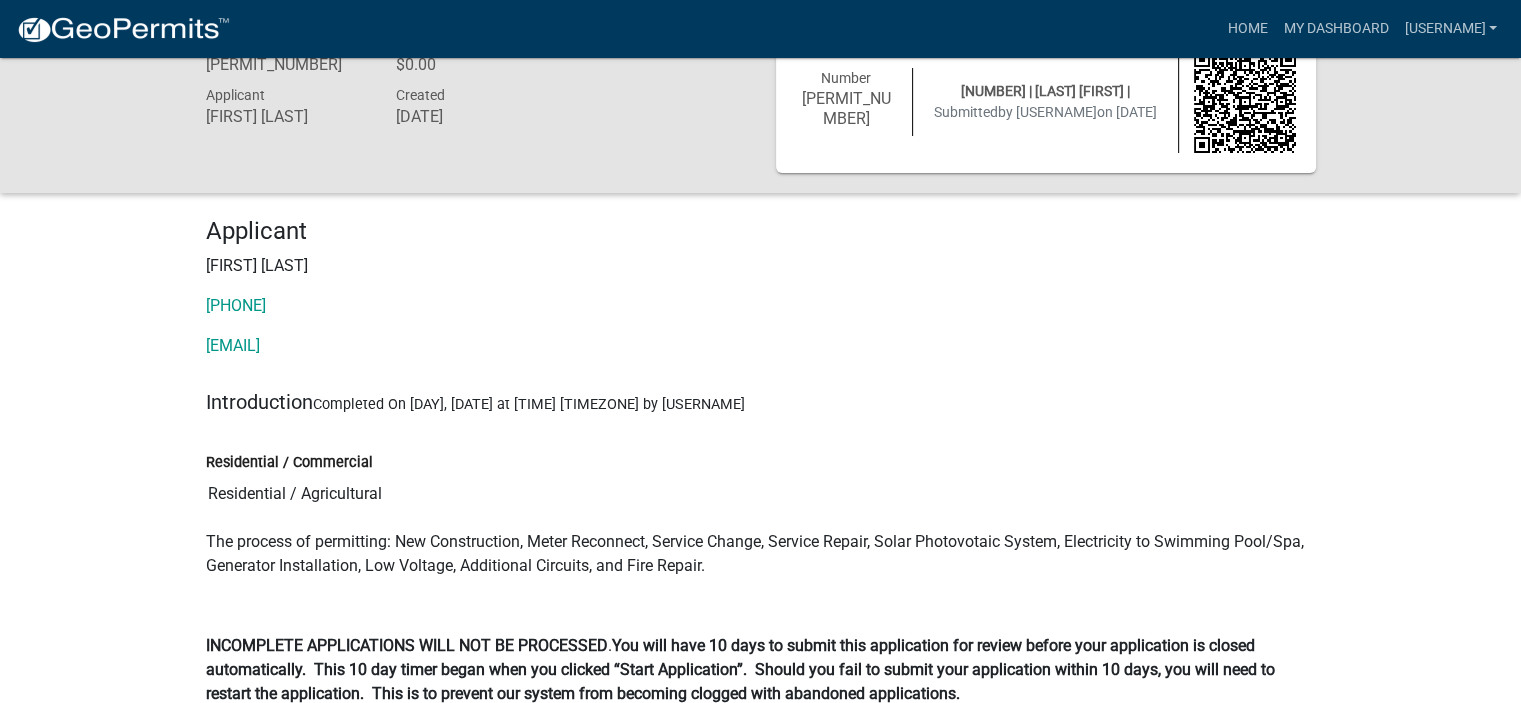scroll, scrollTop: 0, scrollLeft: 0, axis: both 